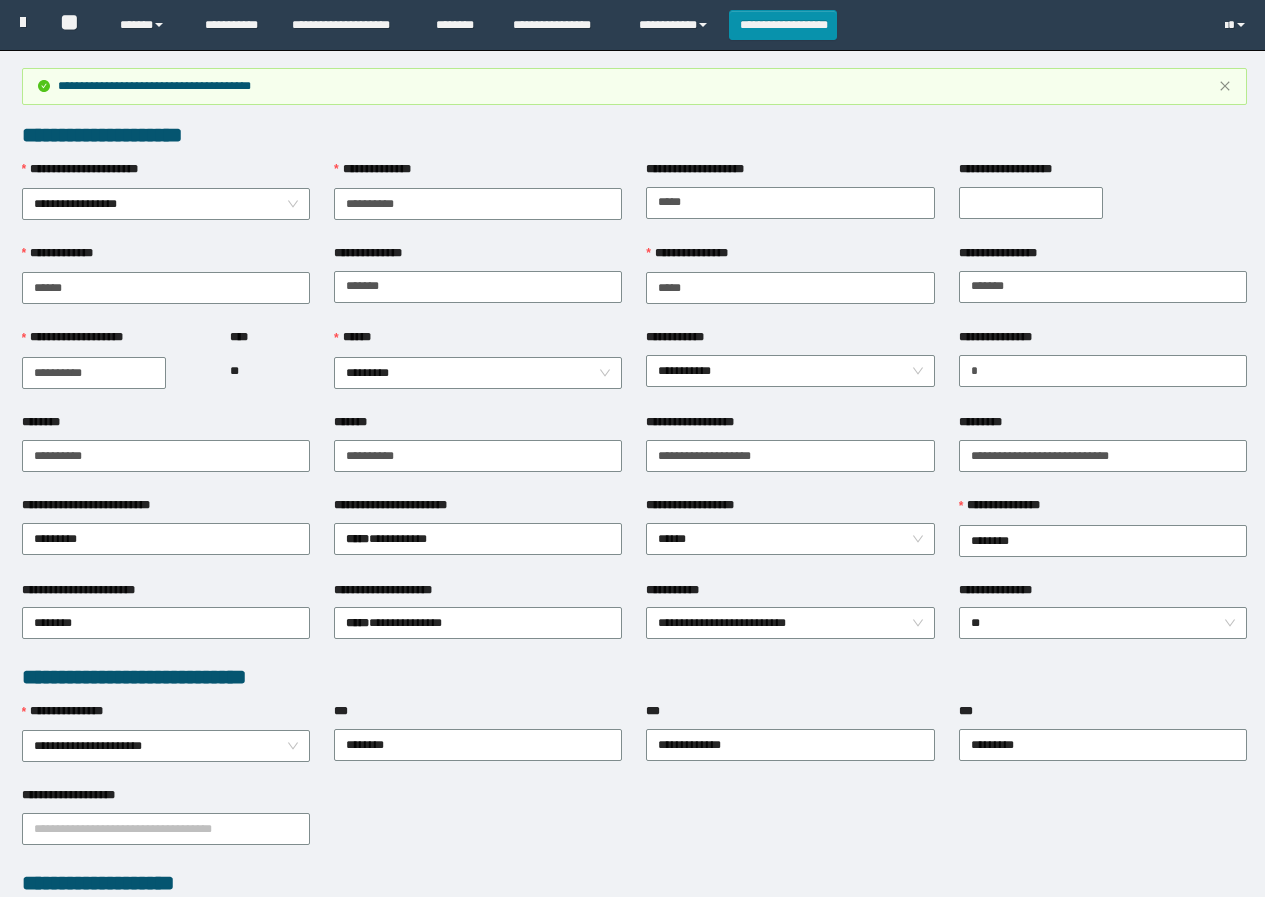 scroll, scrollTop: 461, scrollLeft: 0, axis: vertical 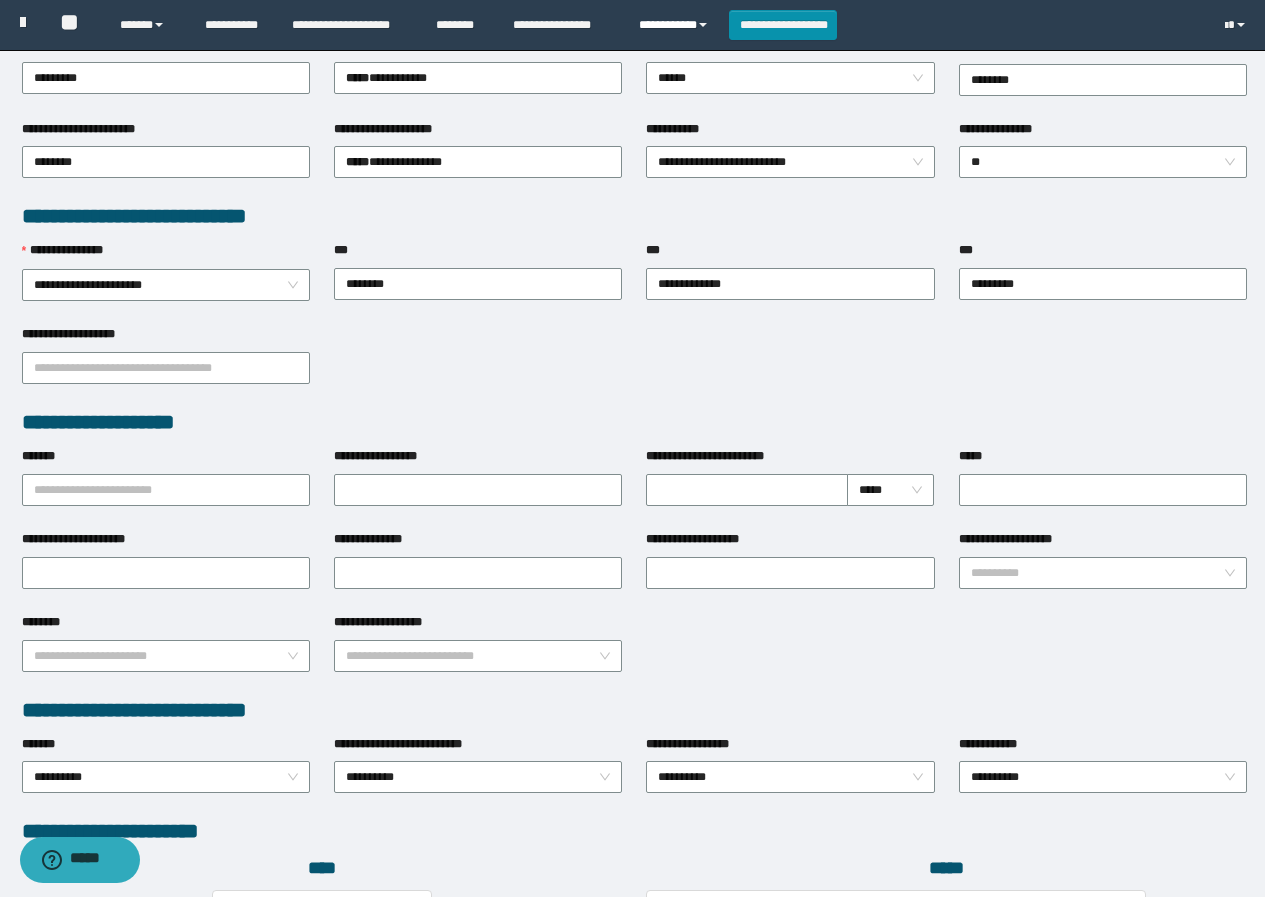 click on "**********" at bounding box center (676, 25) 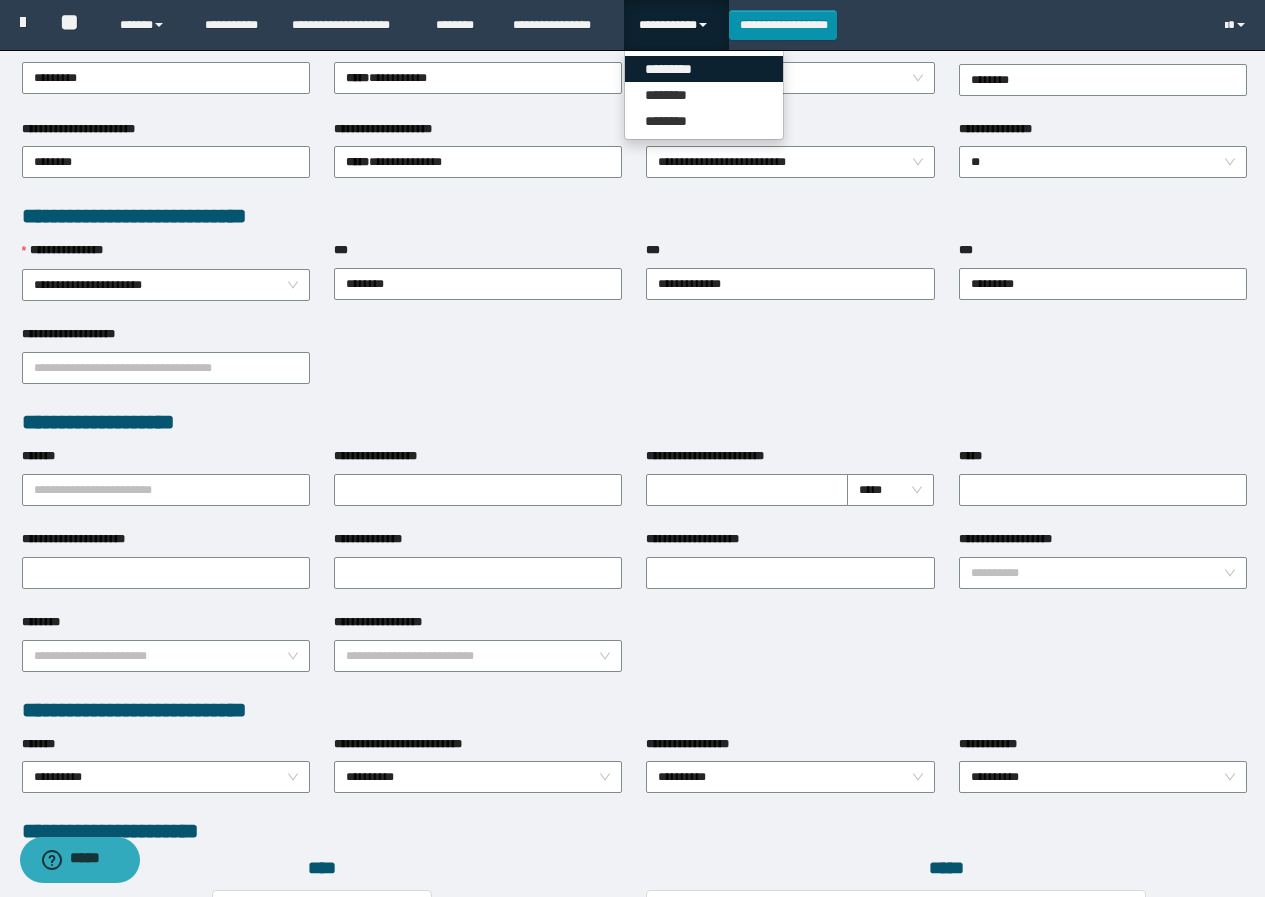 click on "*********" at bounding box center [704, 69] 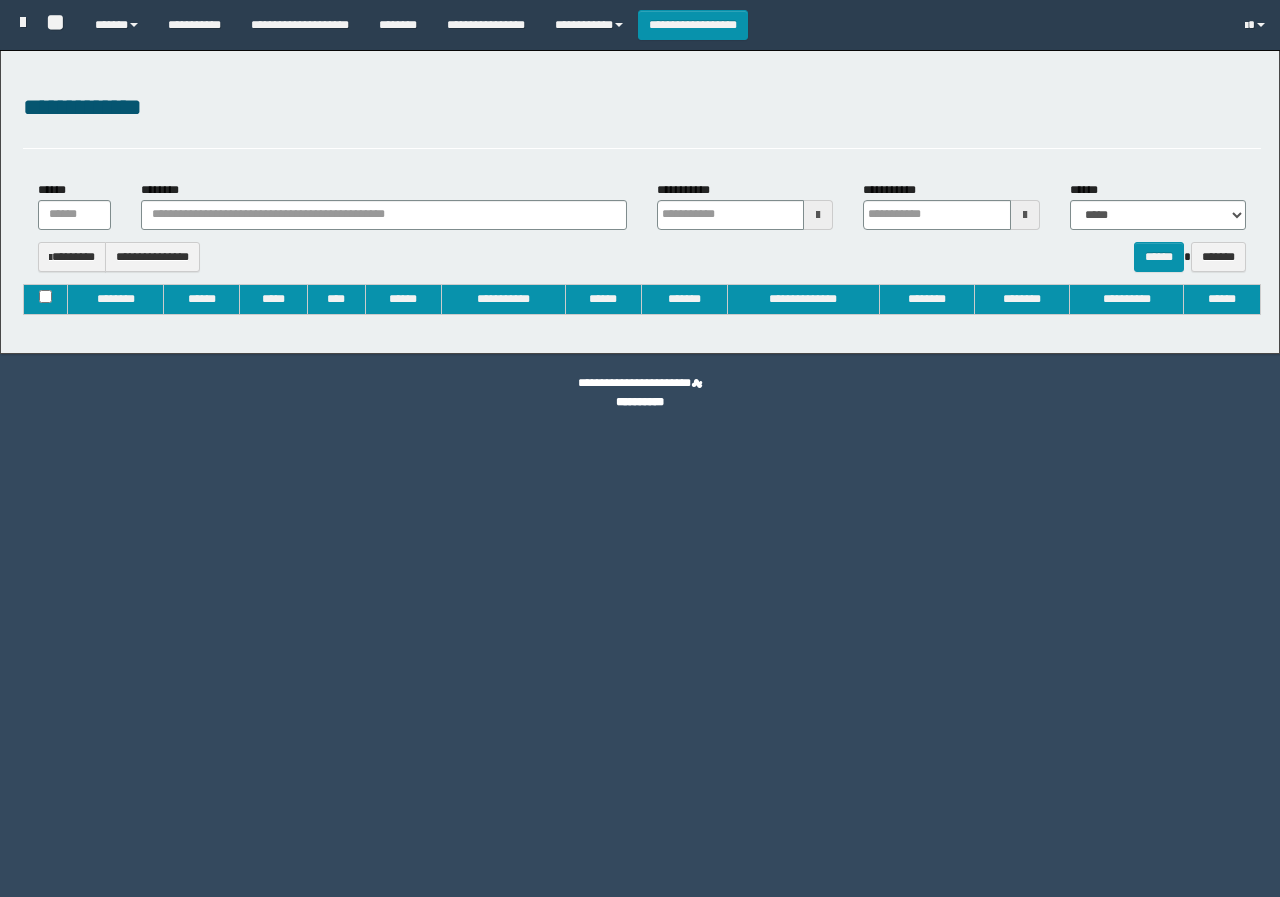 type on "**********" 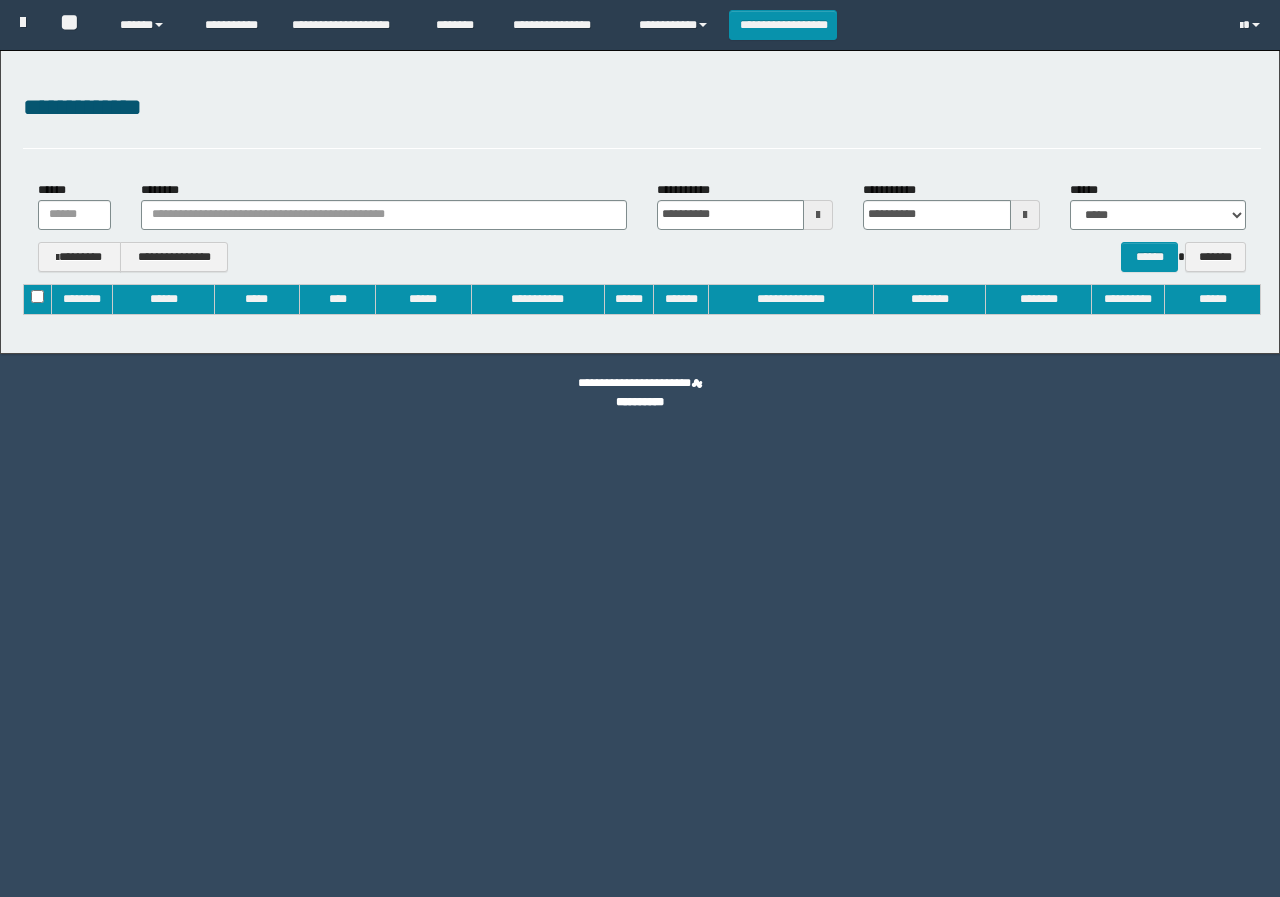 scroll, scrollTop: 0, scrollLeft: 0, axis: both 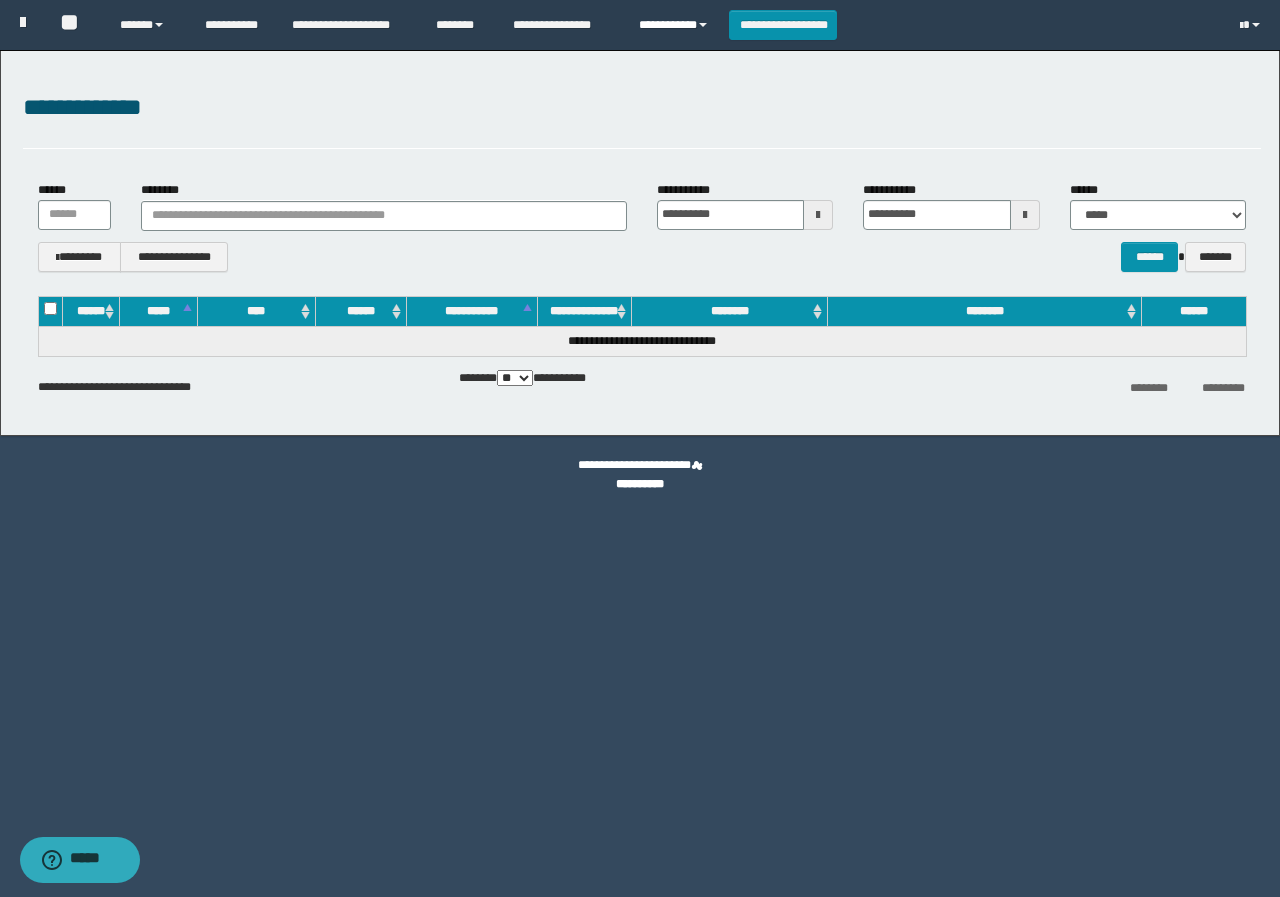 click on "**********" at bounding box center (676, 25) 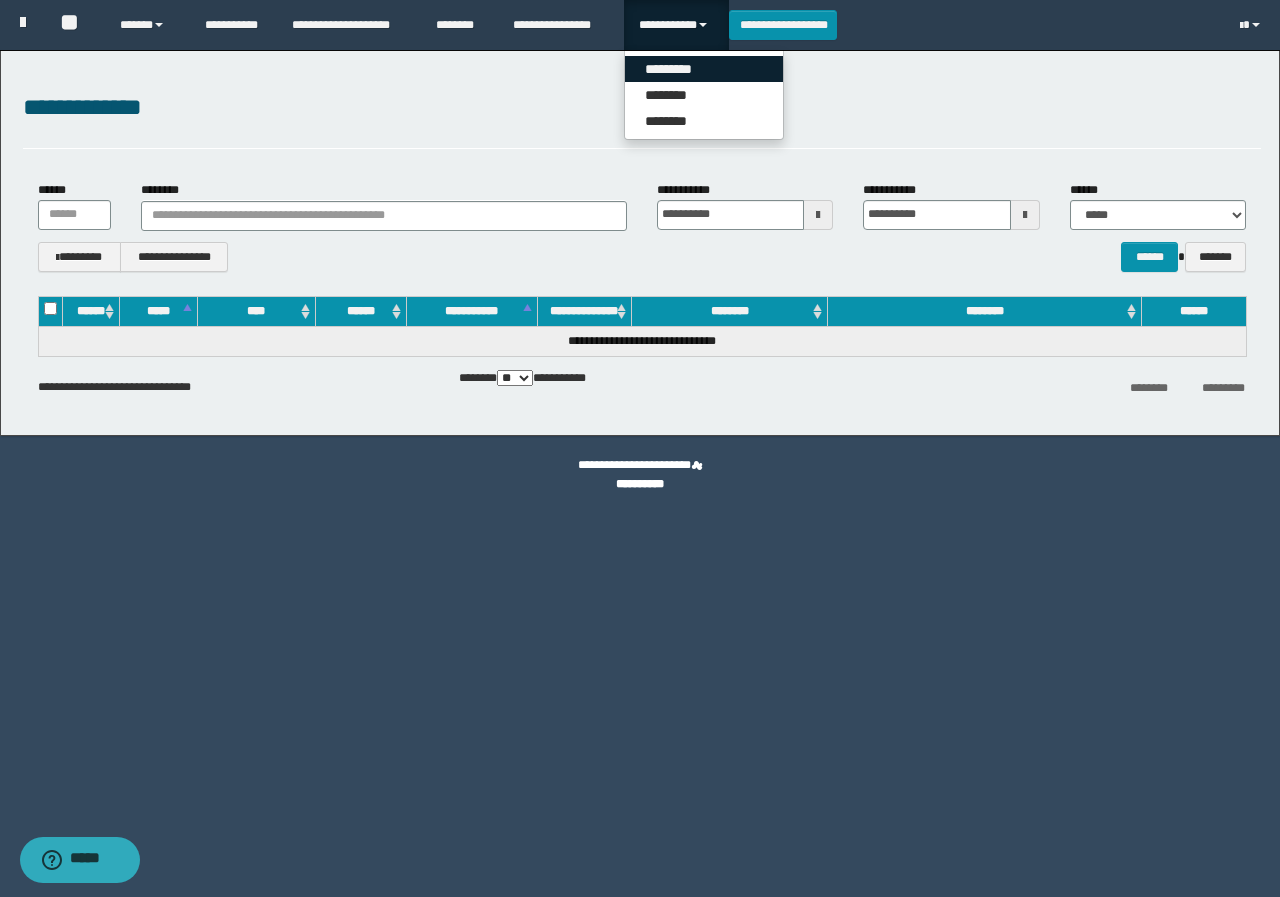 click on "*********" at bounding box center [704, 69] 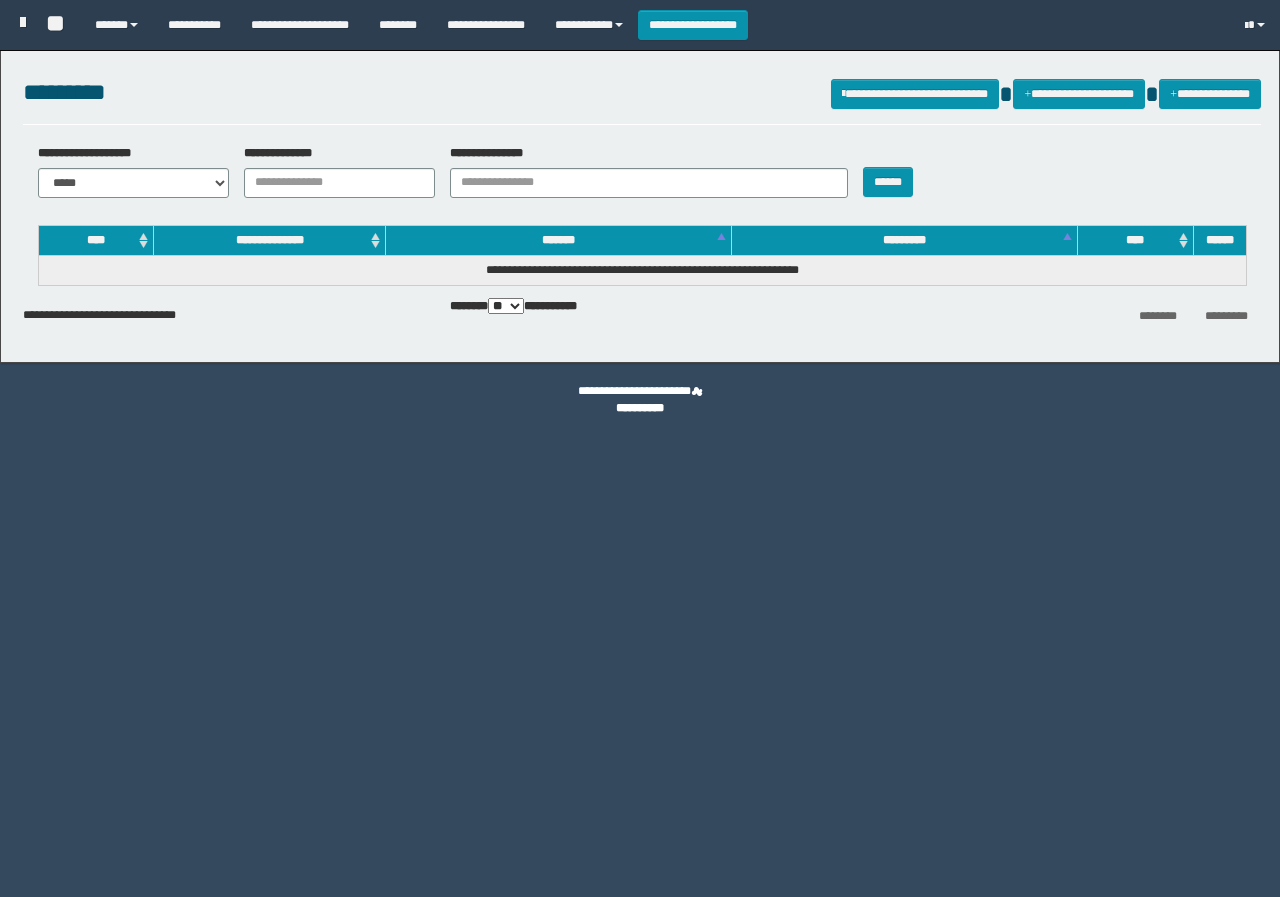 scroll, scrollTop: 0, scrollLeft: 0, axis: both 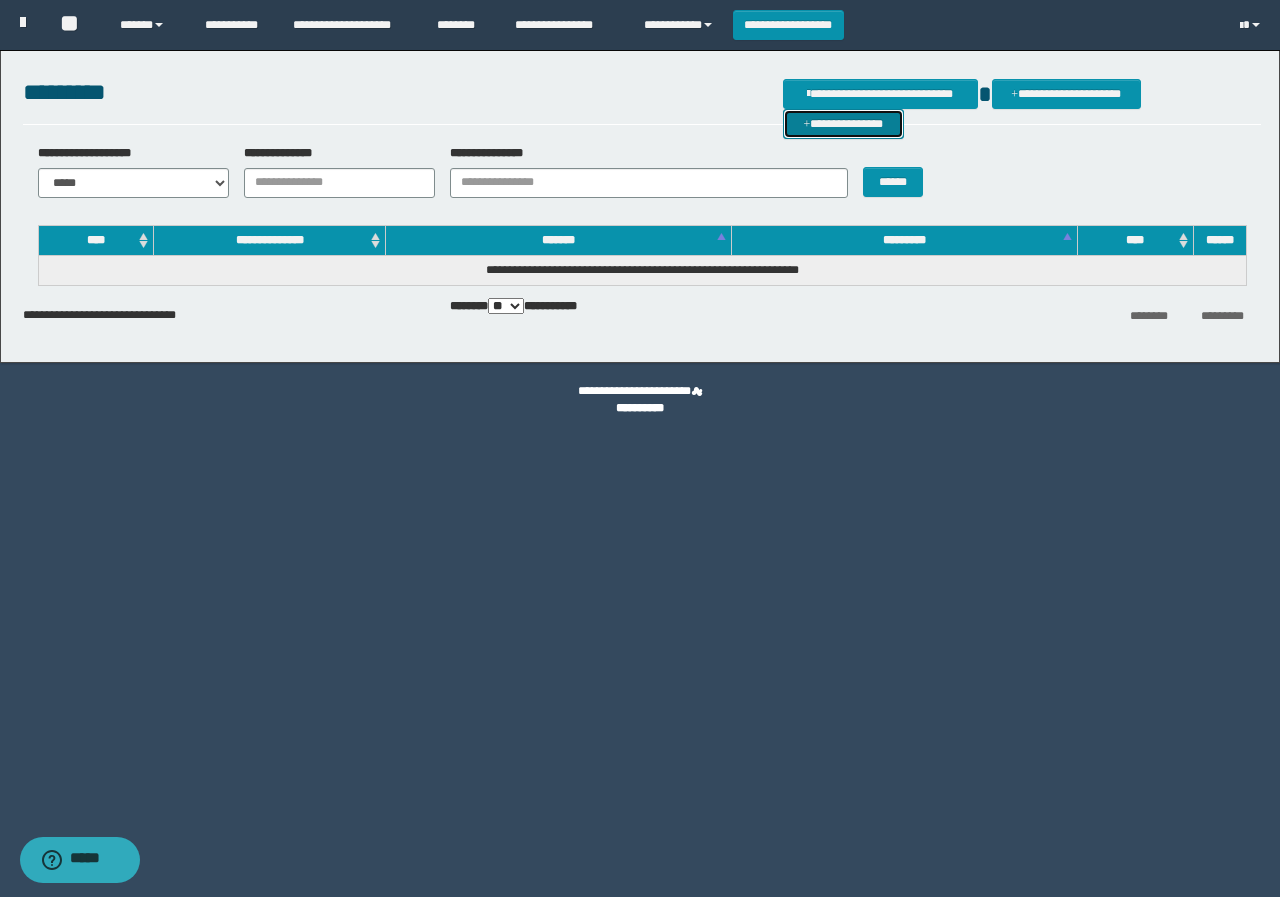 click on "**********" at bounding box center [843, 124] 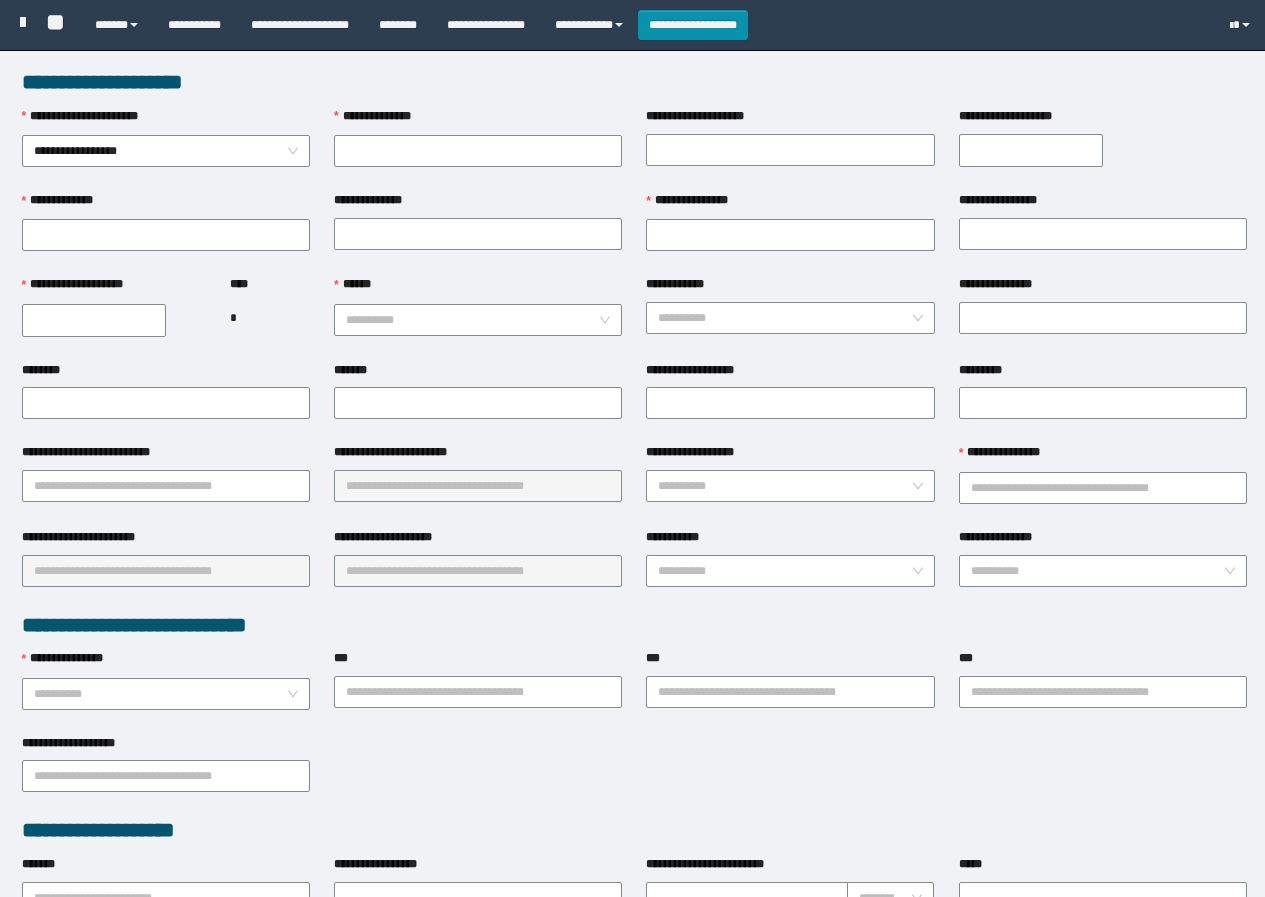 scroll, scrollTop: 0, scrollLeft: 0, axis: both 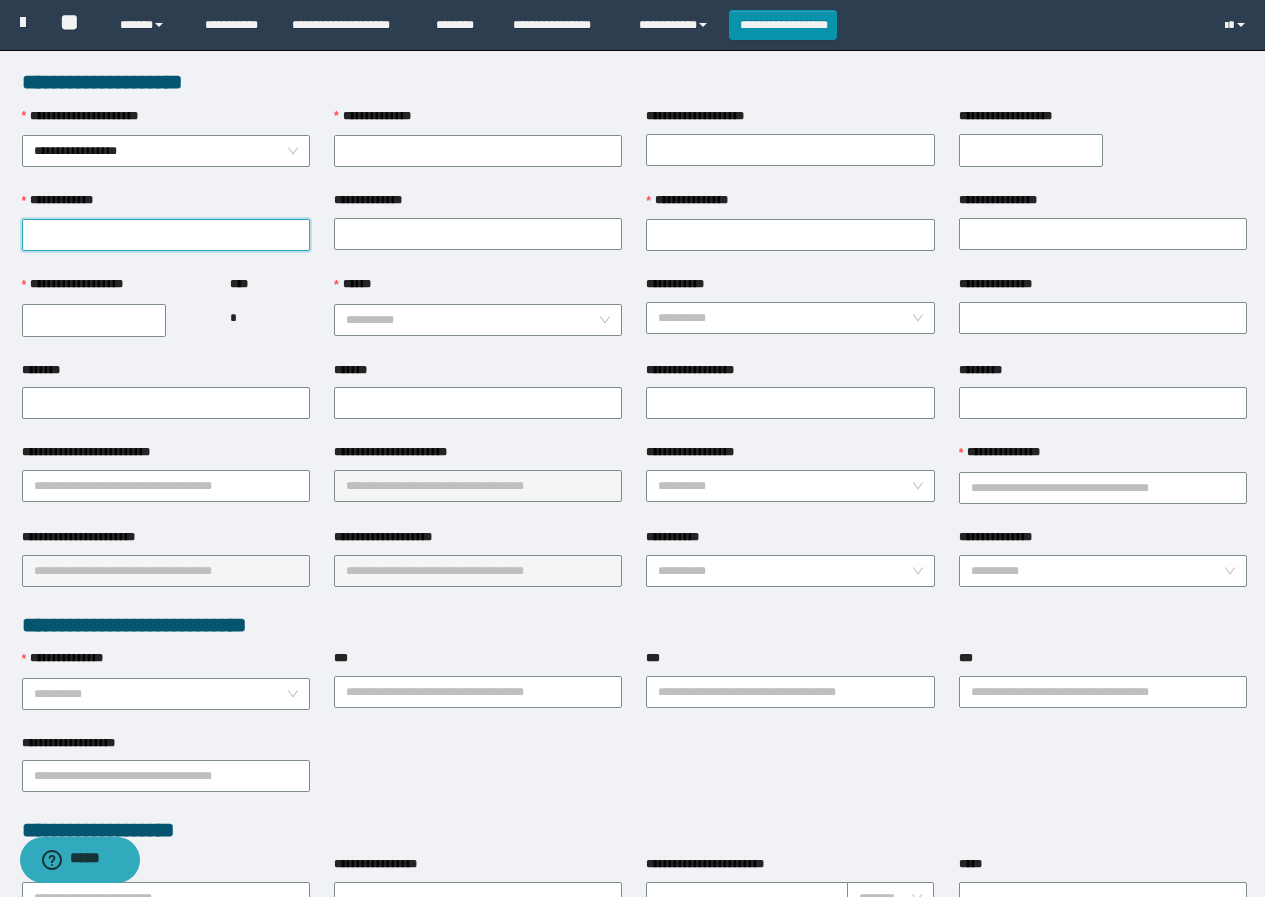 click on "**********" at bounding box center (166, 235) 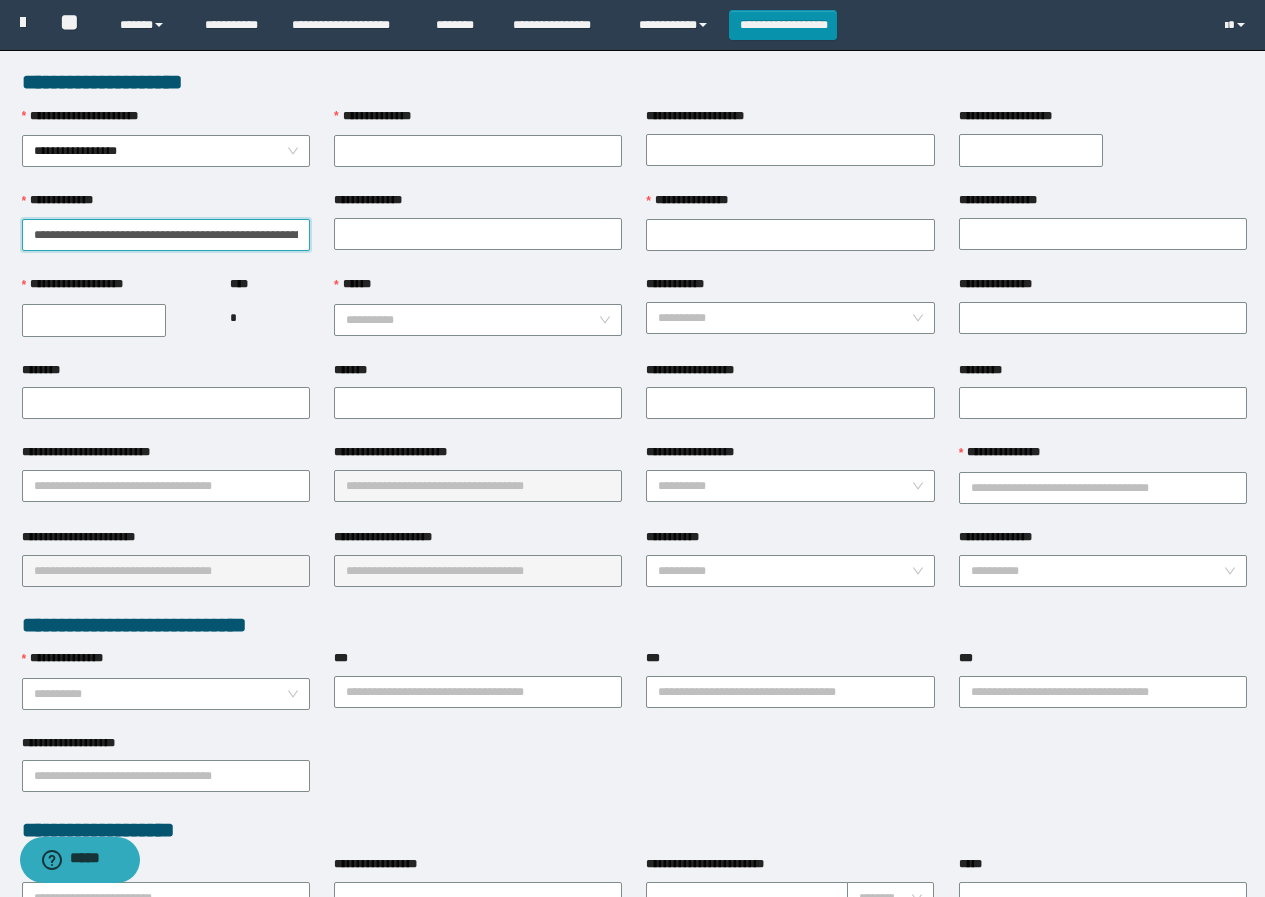 scroll, scrollTop: 0, scrollLeft: 185, axis: horizontal 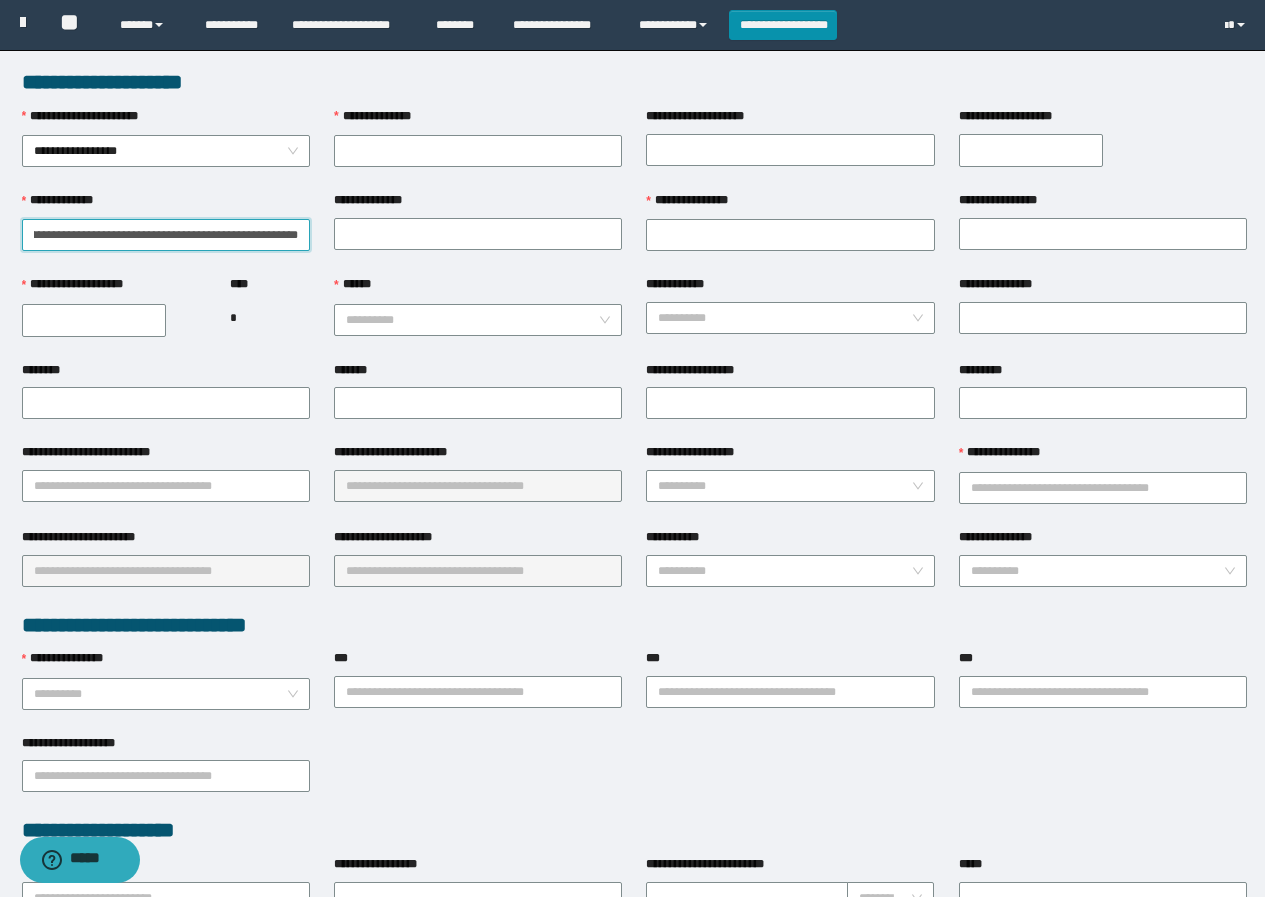 drag, startPoint x: 235, startPoint y: 233, endPoint x: 294, endPoint y: 235, distance: 59.03389 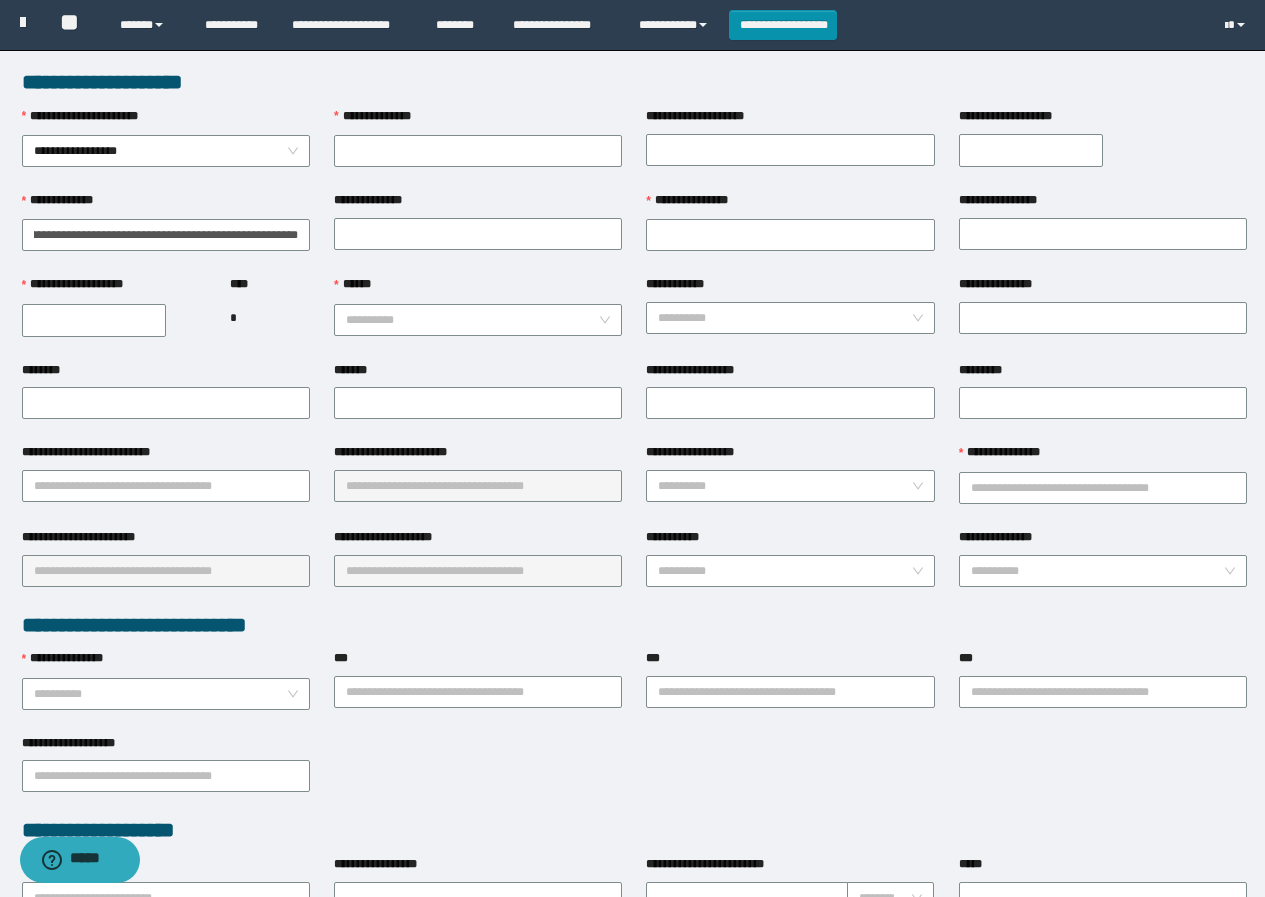 scroll, scrollTop: 0, scrollLeft: 0, axis: both 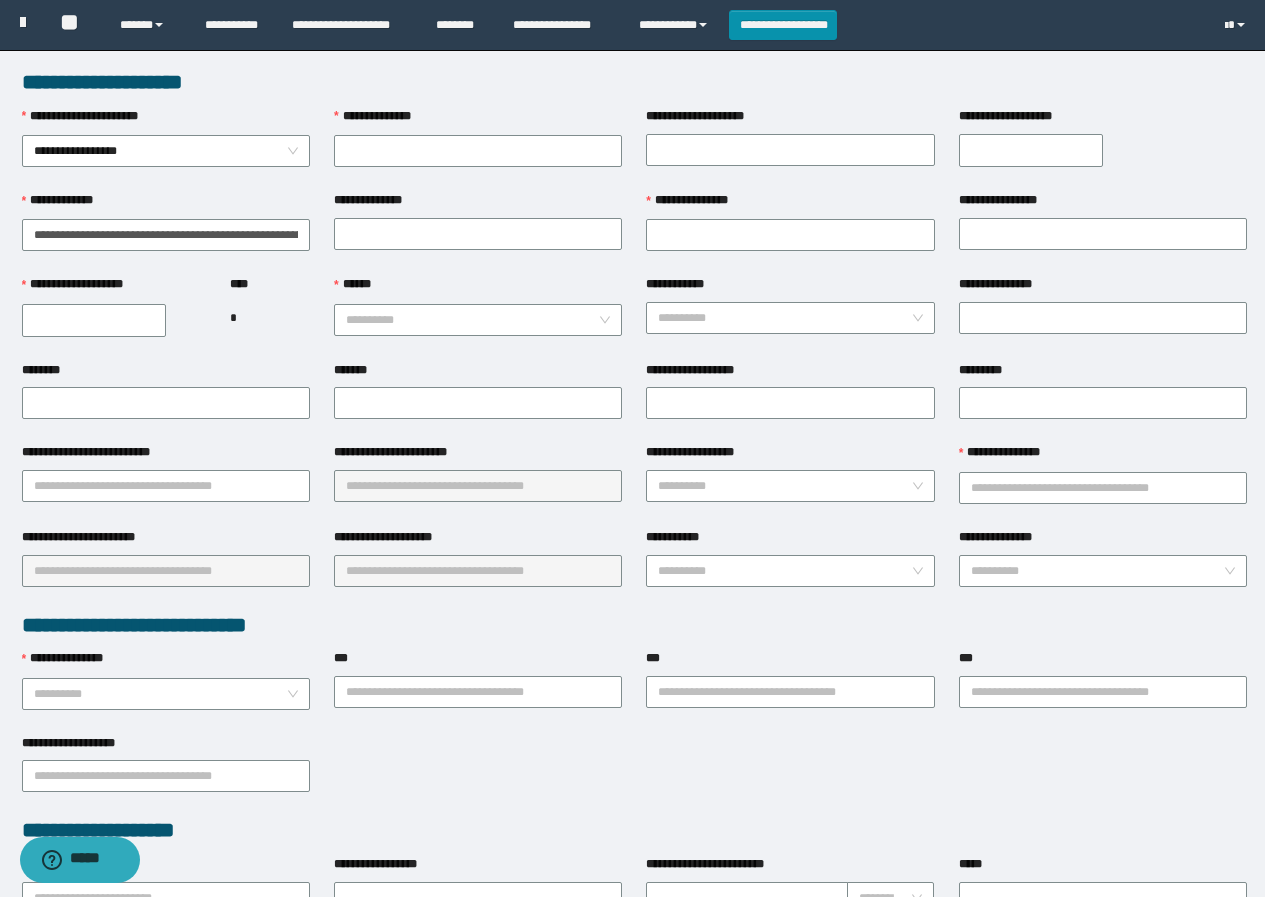 drag, startPoint x: 263, startPoint y: 278, endPoint x: 249, endPoint y: 260, distance: 22.803509 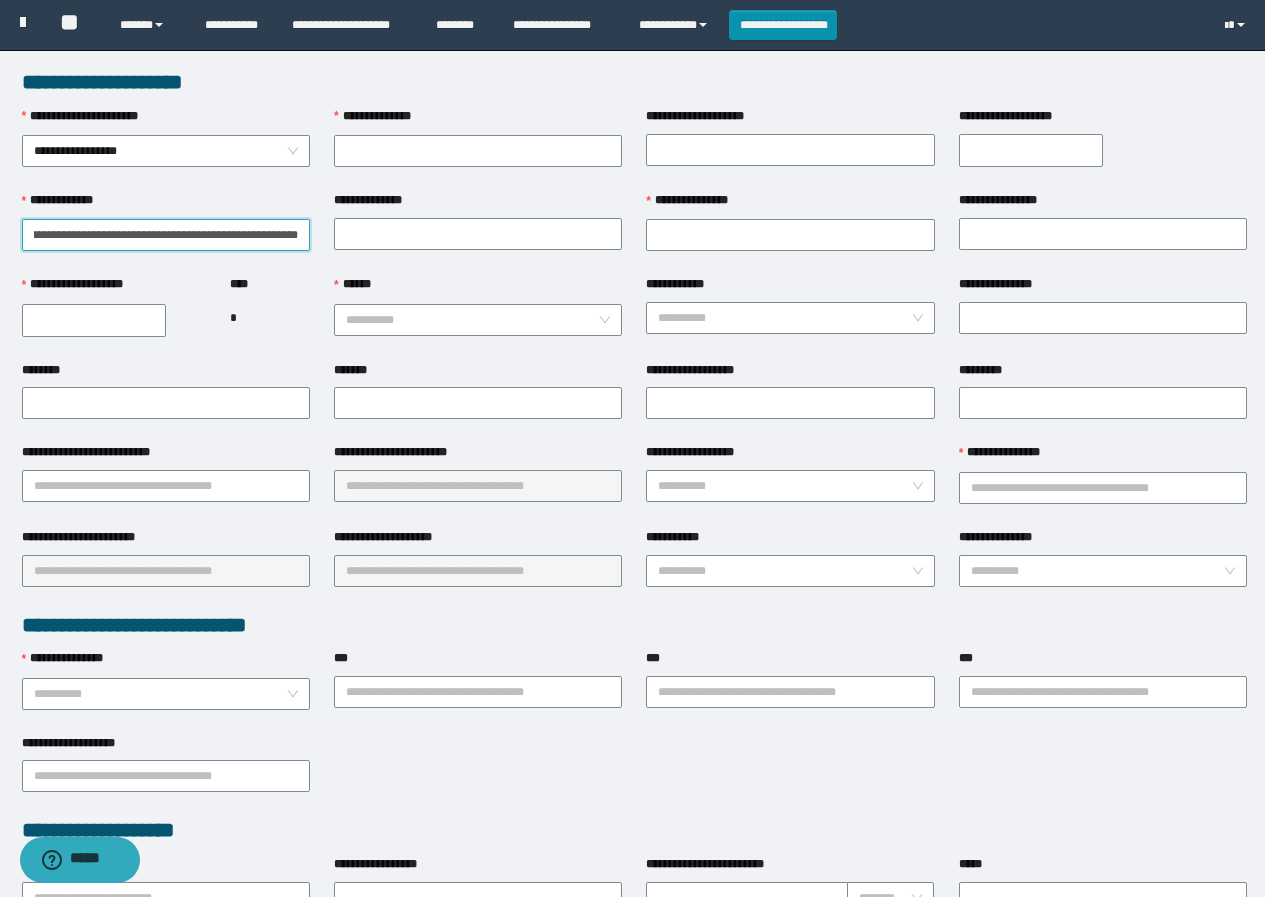 scroll, scrollTop: 0, scrollLeft: 186, axis: horizontal 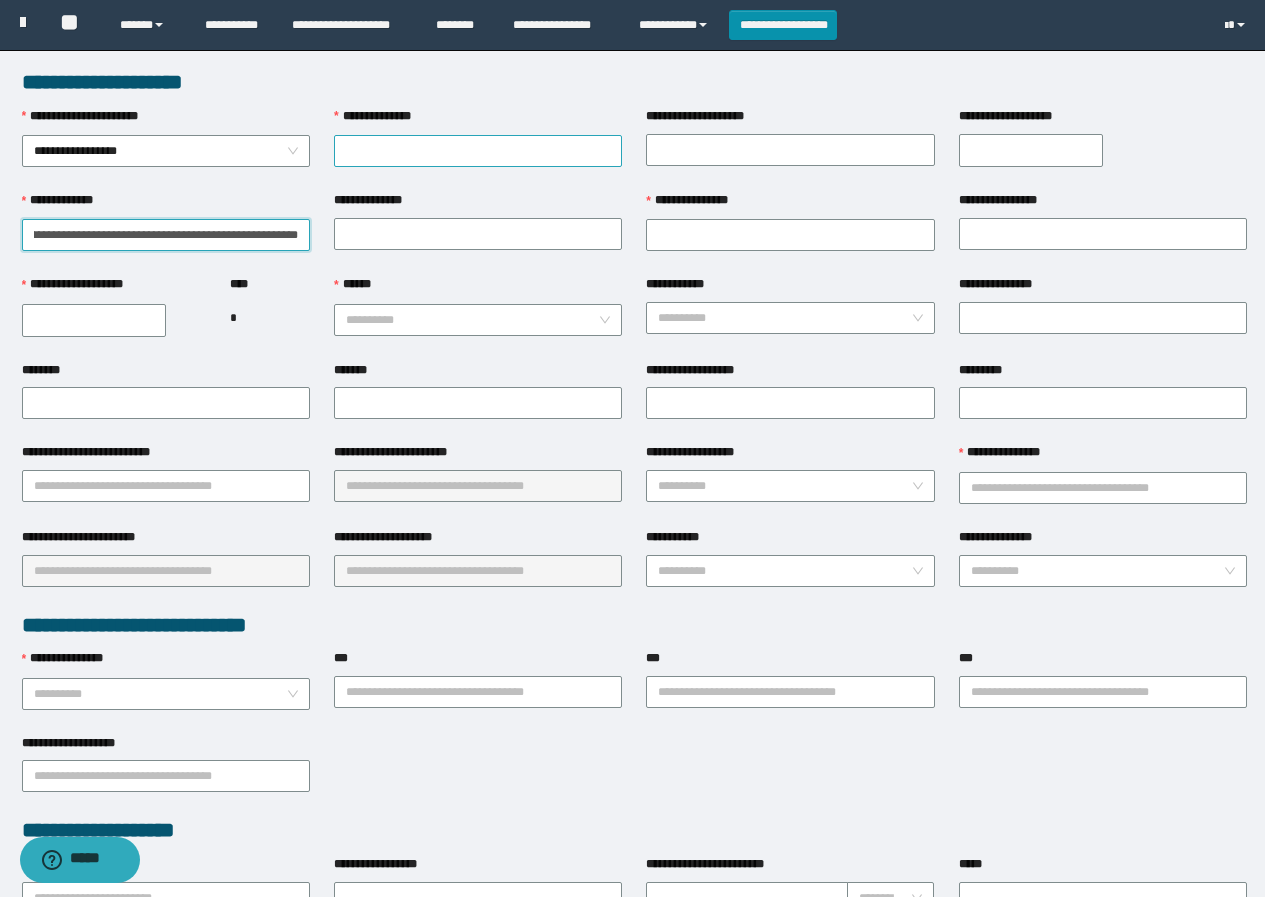 type on "**********" 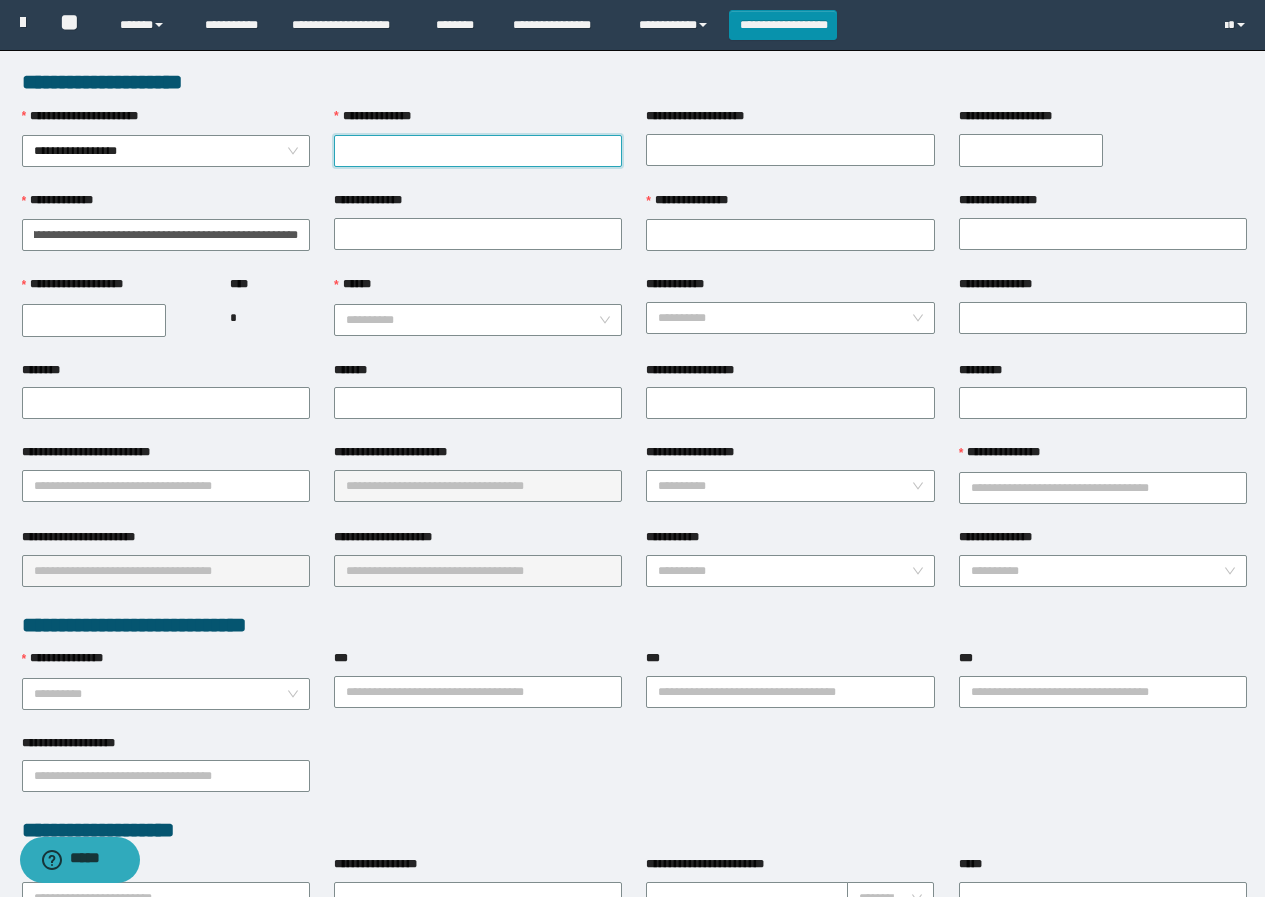 scroll, scrollTop: 0, scrollLeft: 0, axis: both 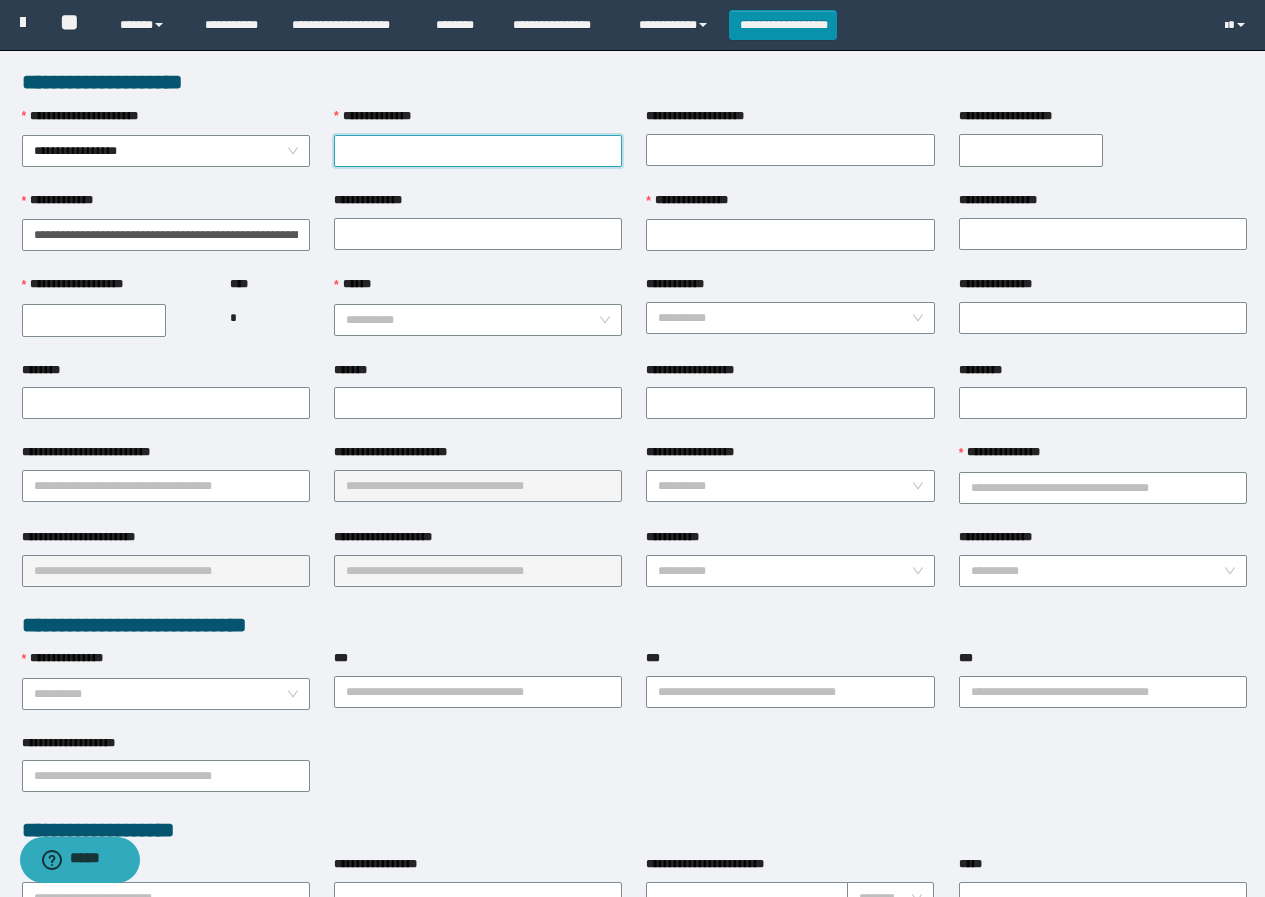 click on "**********" at bounding box center [478, 151] 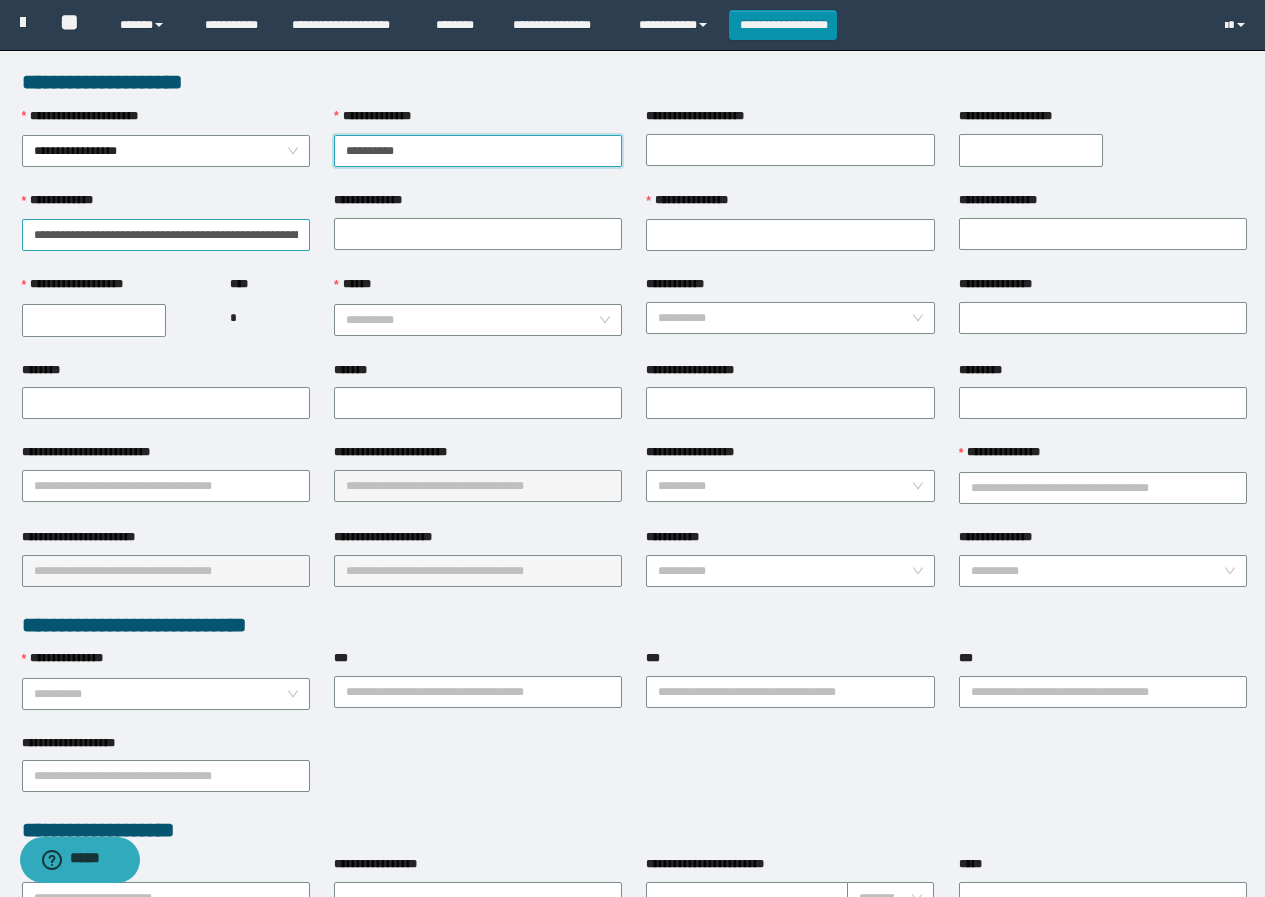 type on "**********" 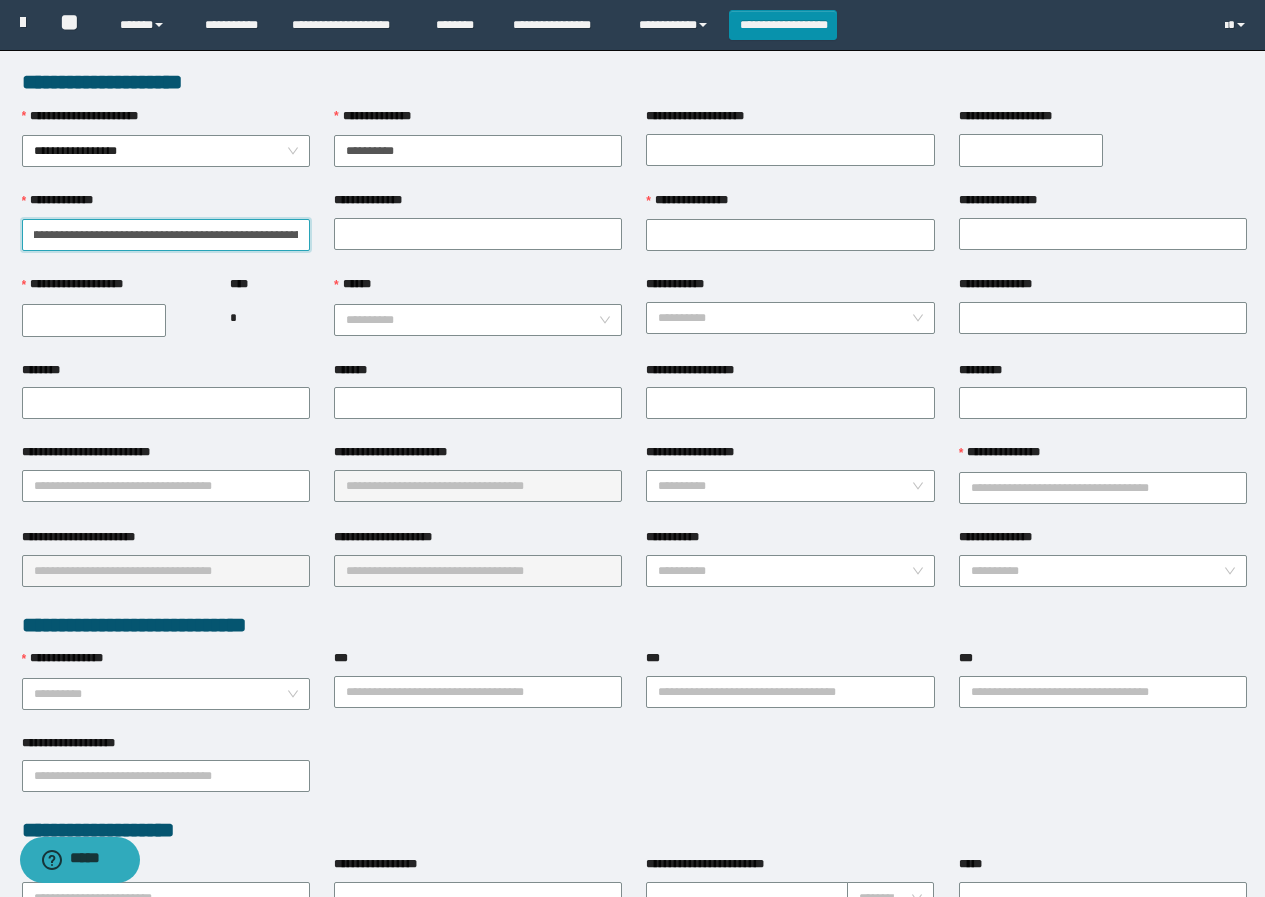 scroll, scrollTop: 0, scrollLeft: 121, axis: horizontal 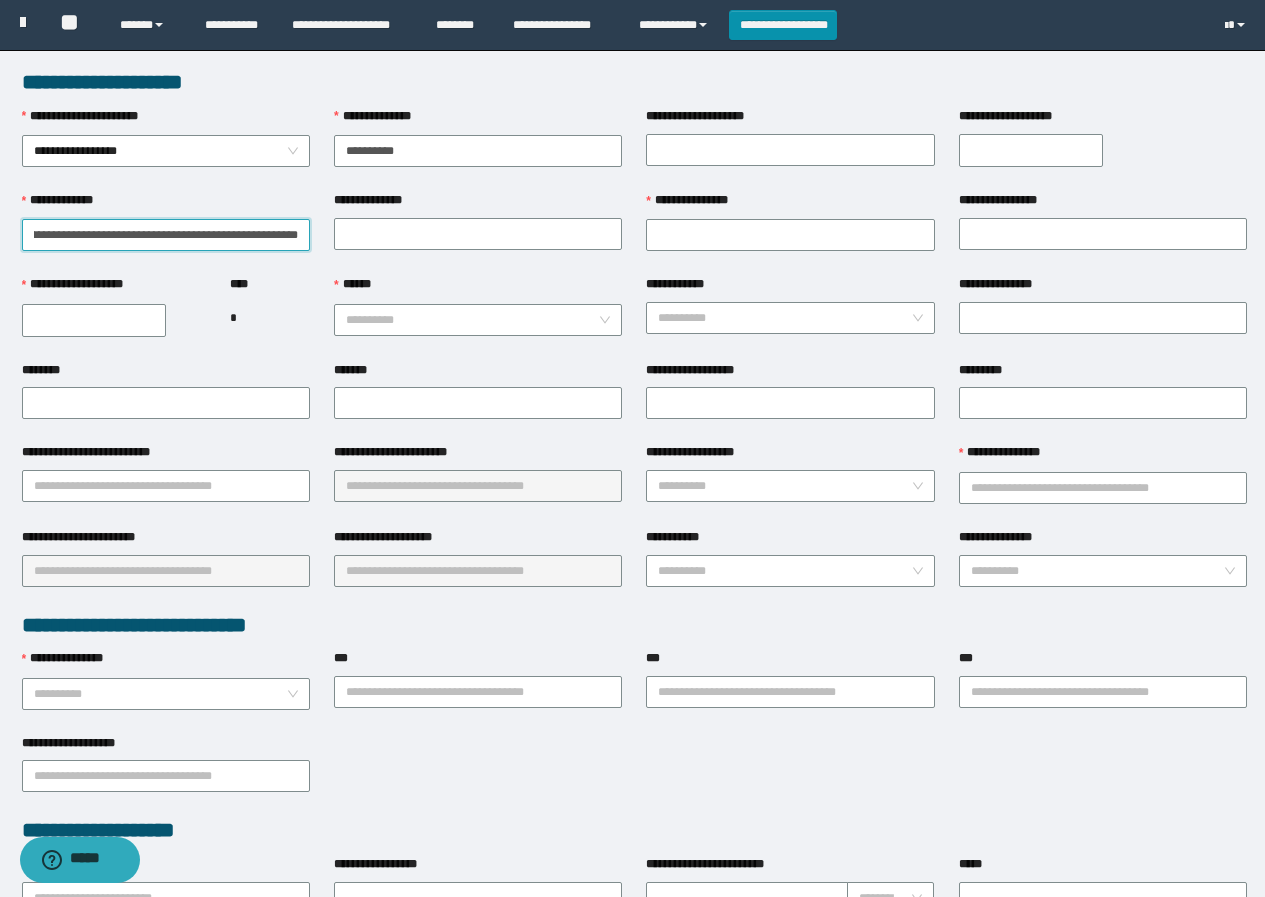 drag, startPoint x: 235, startPoint y: 230, endPoint x: 228, endPoint y: 291, distance: 61.400326 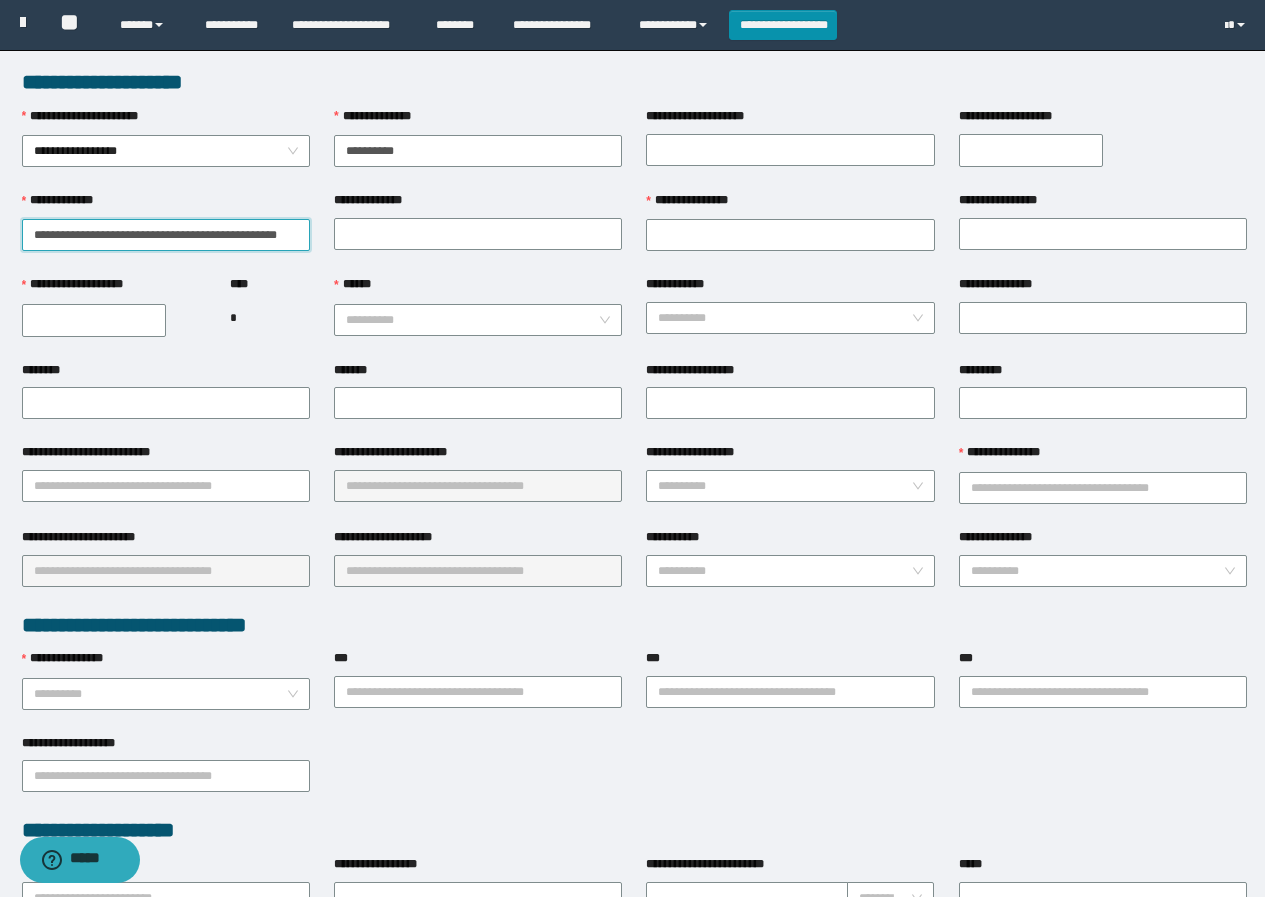 scroll, scrollTop: 0, scrollLeft: 22, axis: horizontal 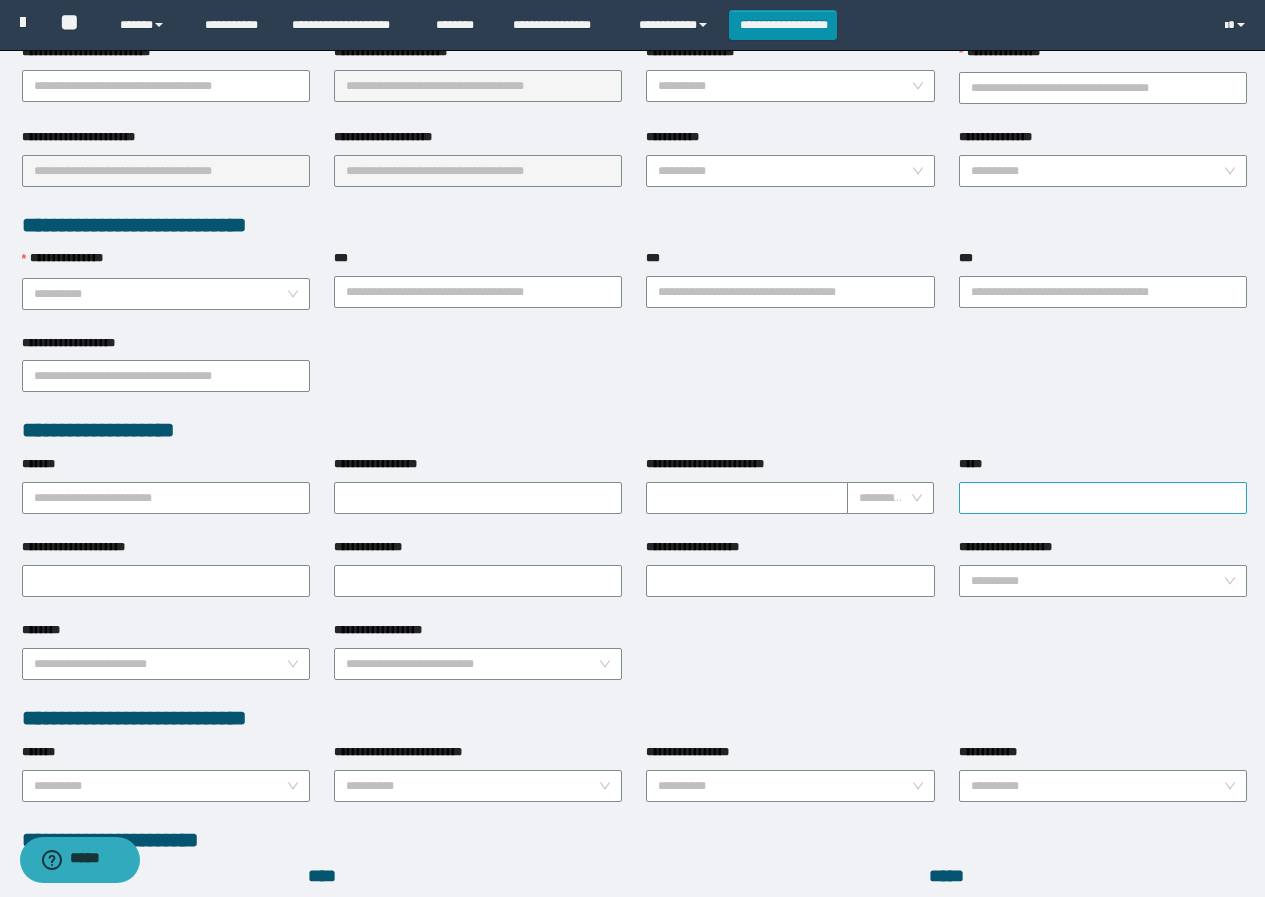 type on "**********" 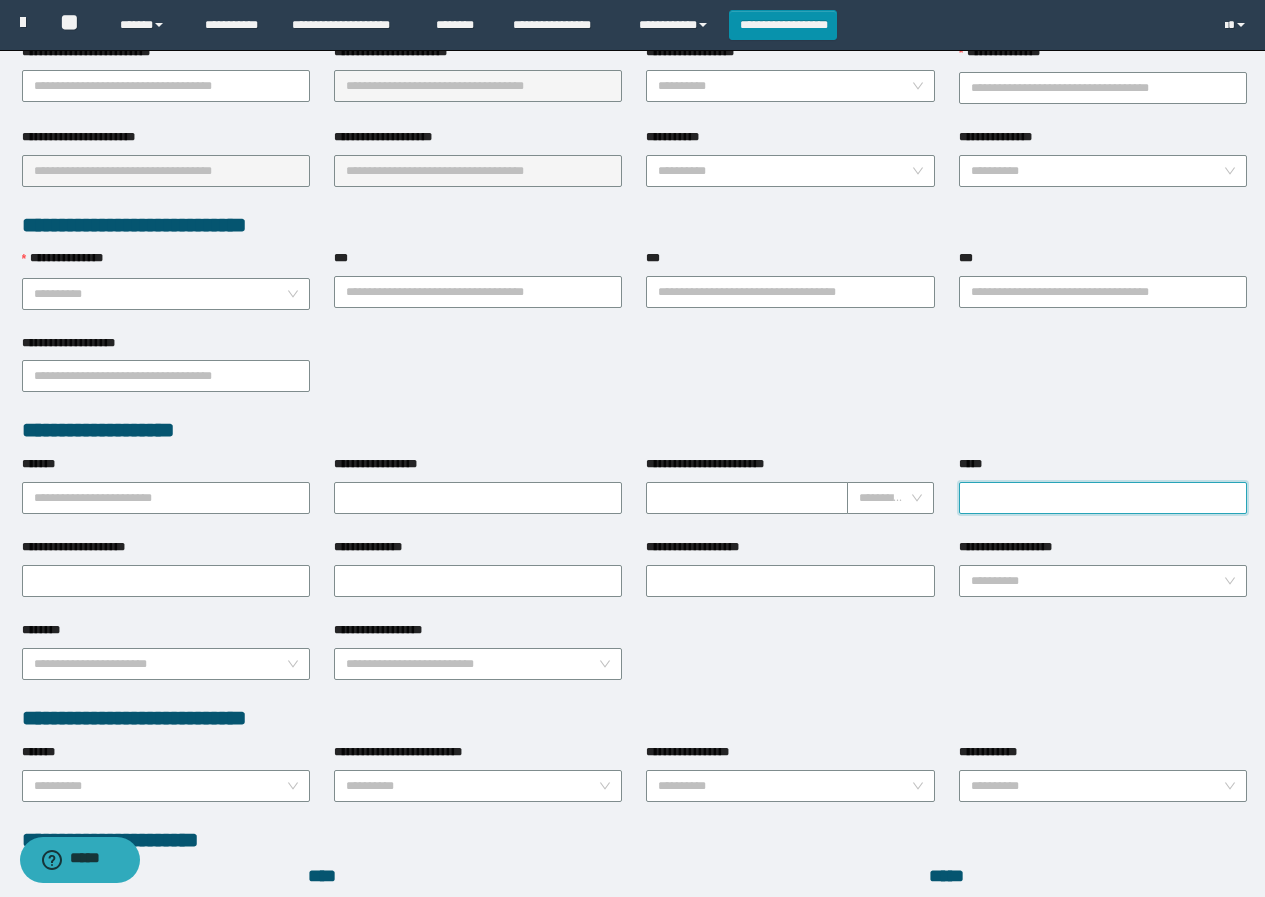 scroll, scrollTop: 0, scrollLeft: 0, axis: both 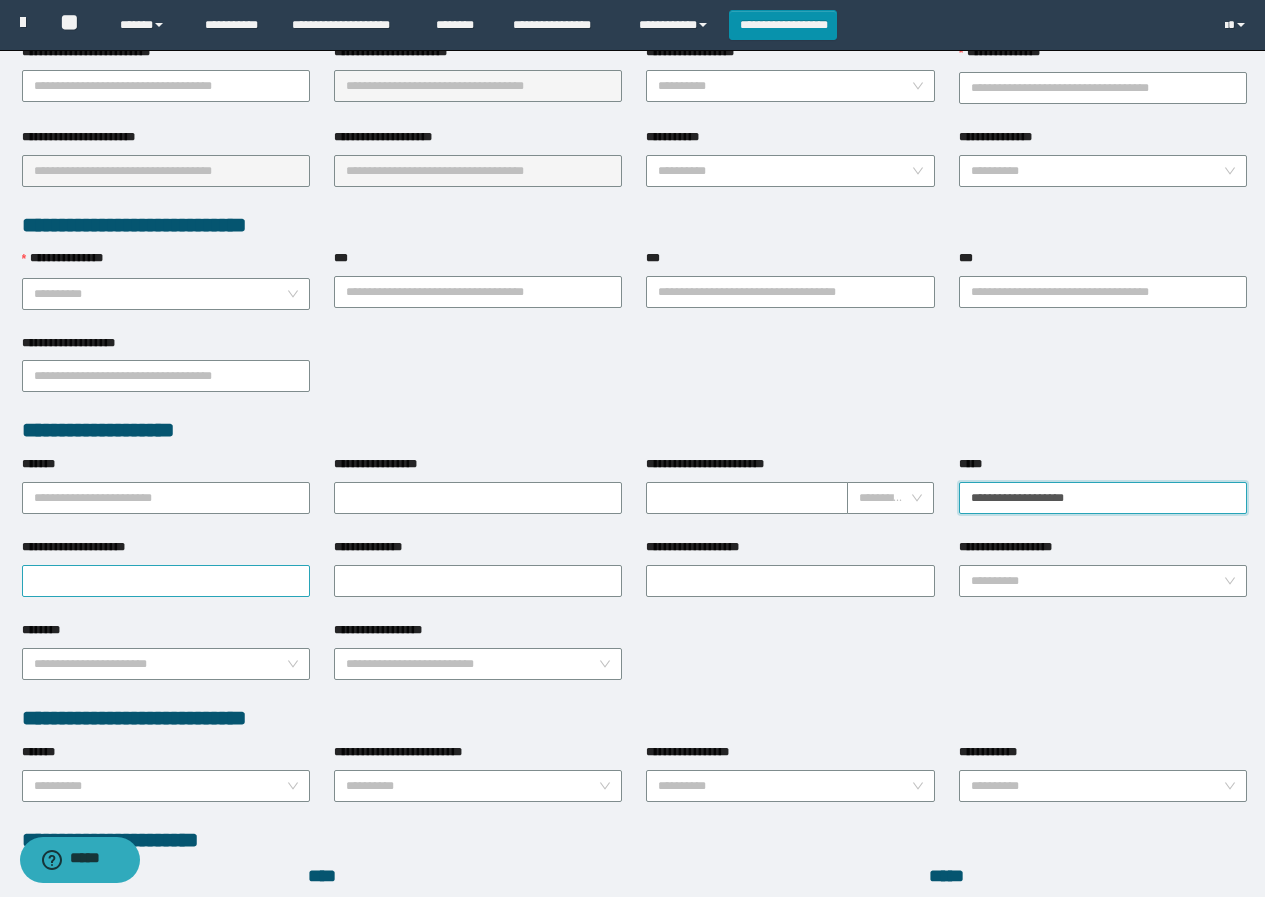 type on "**********" 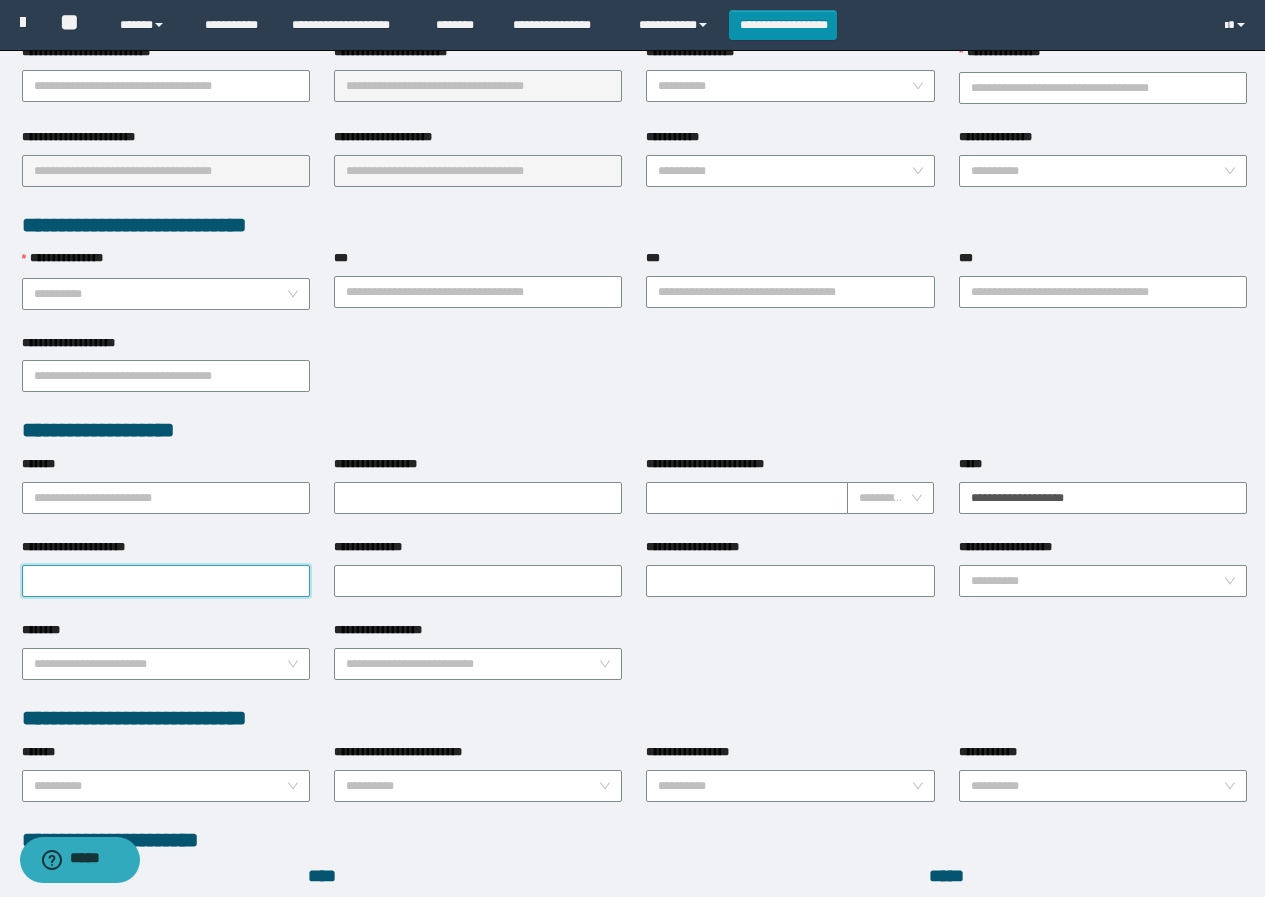 click on "**********" at bounding box center (166, 581) 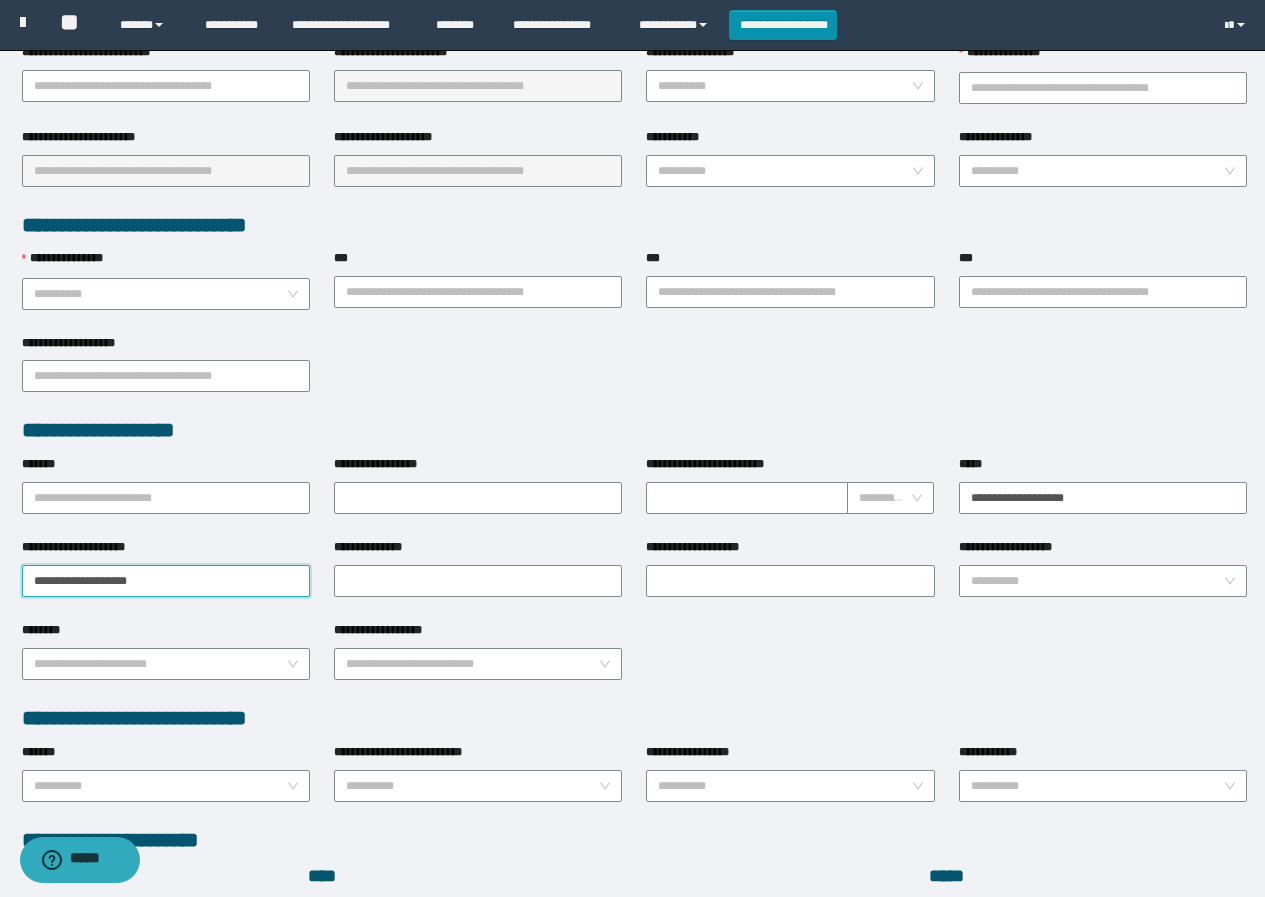 type on "**********" 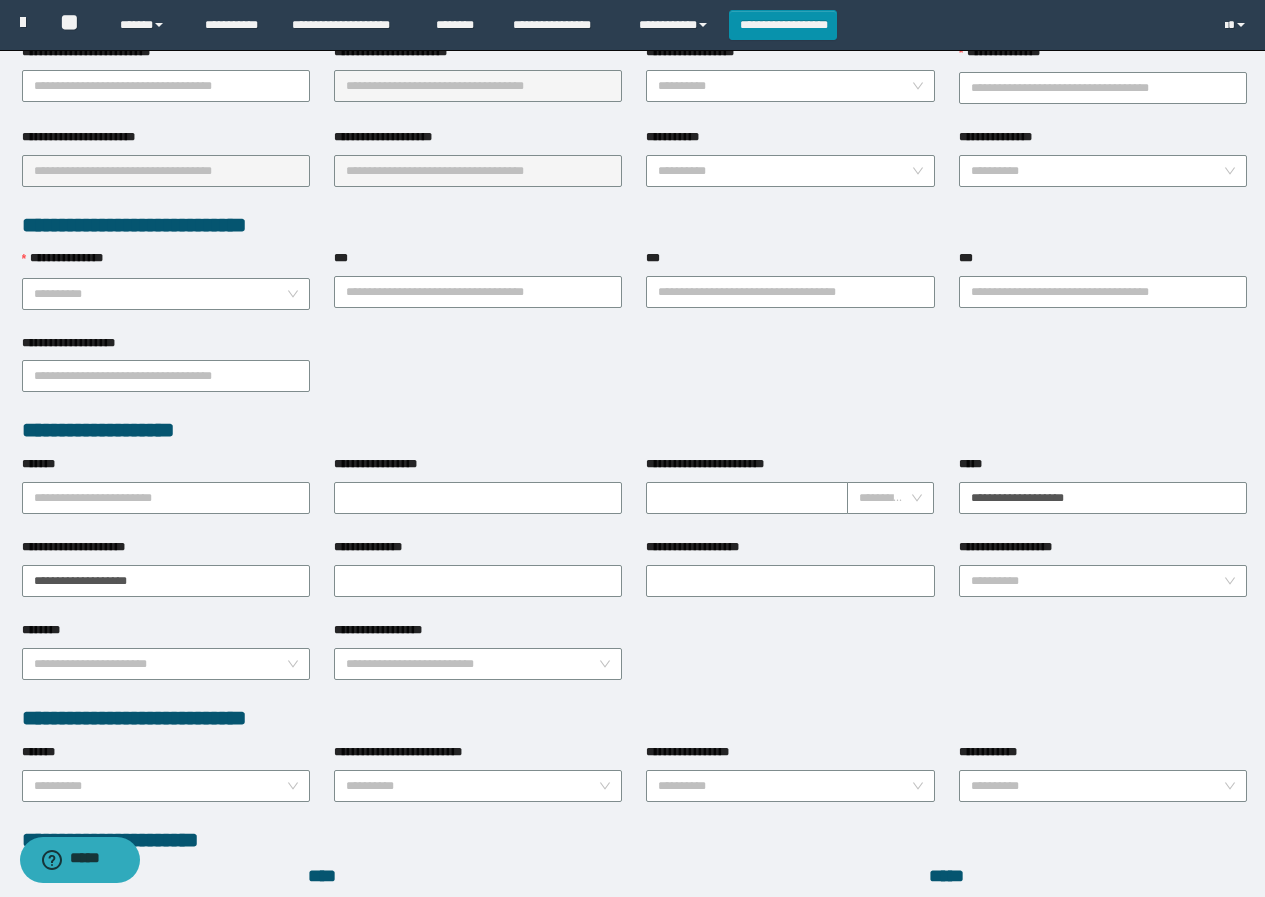 click on "**********" at bounding box center (790, 579) 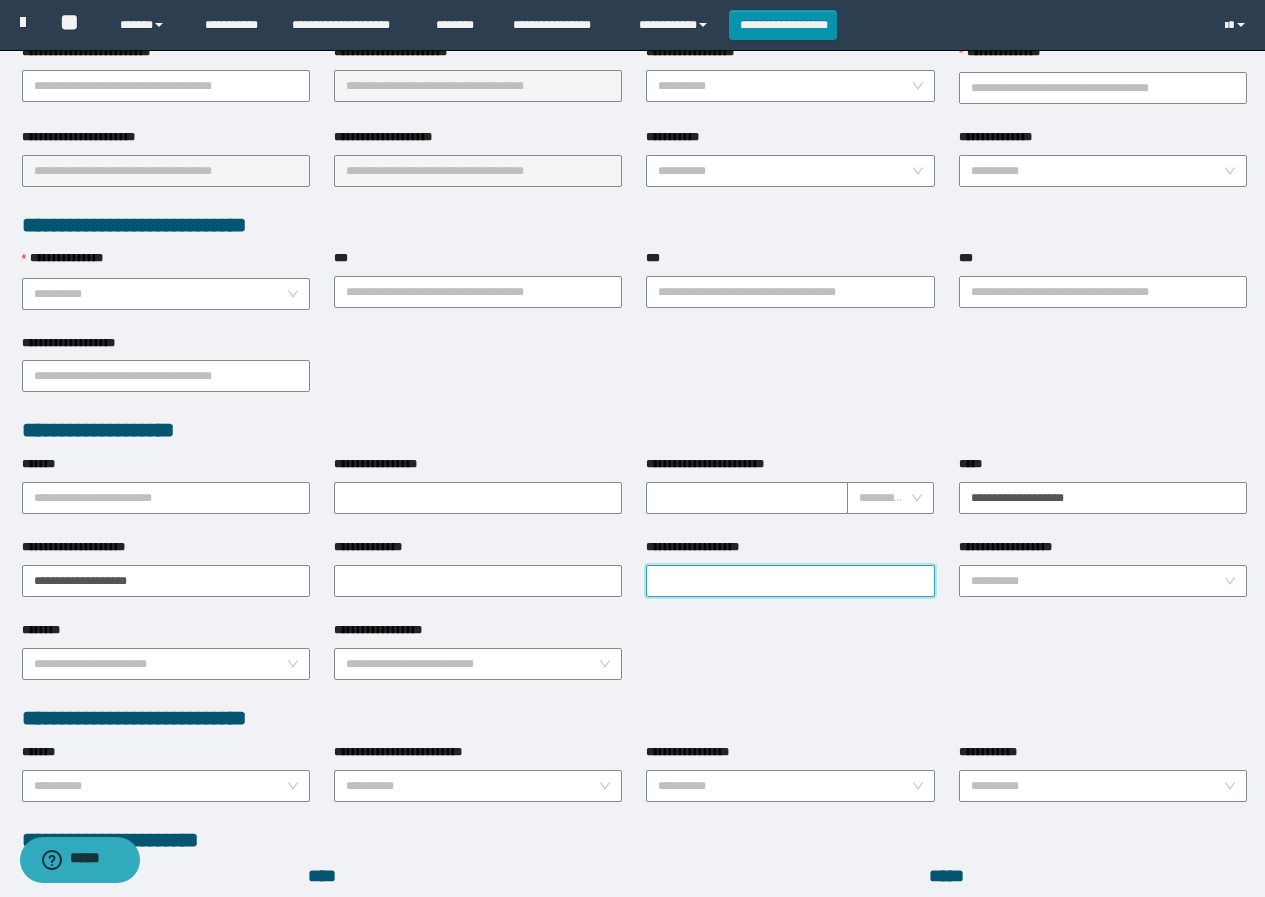 click on "**********" at bounding box center [790, 581] 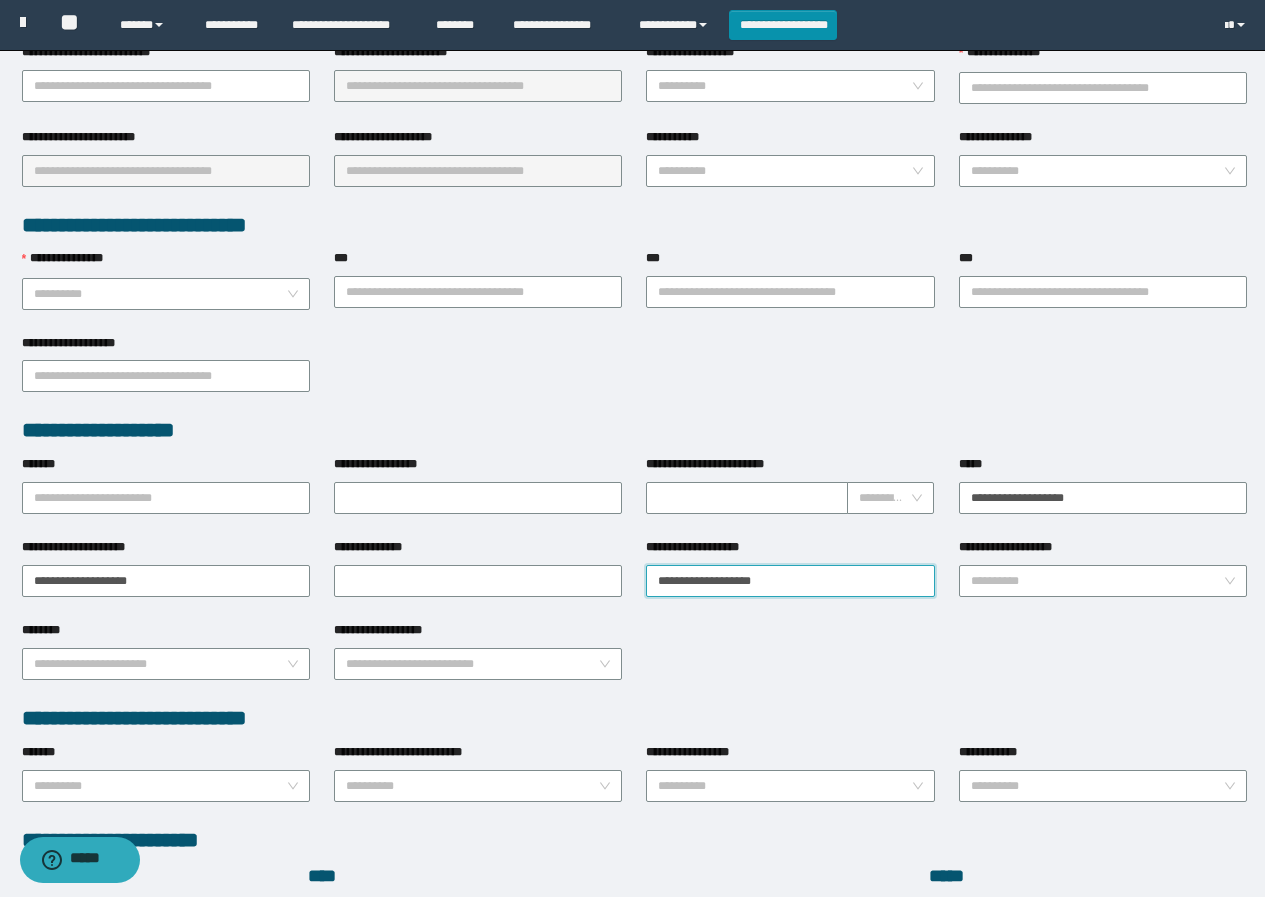 scroll, scrollTop: 0, scrollLeft: 0, axis: both 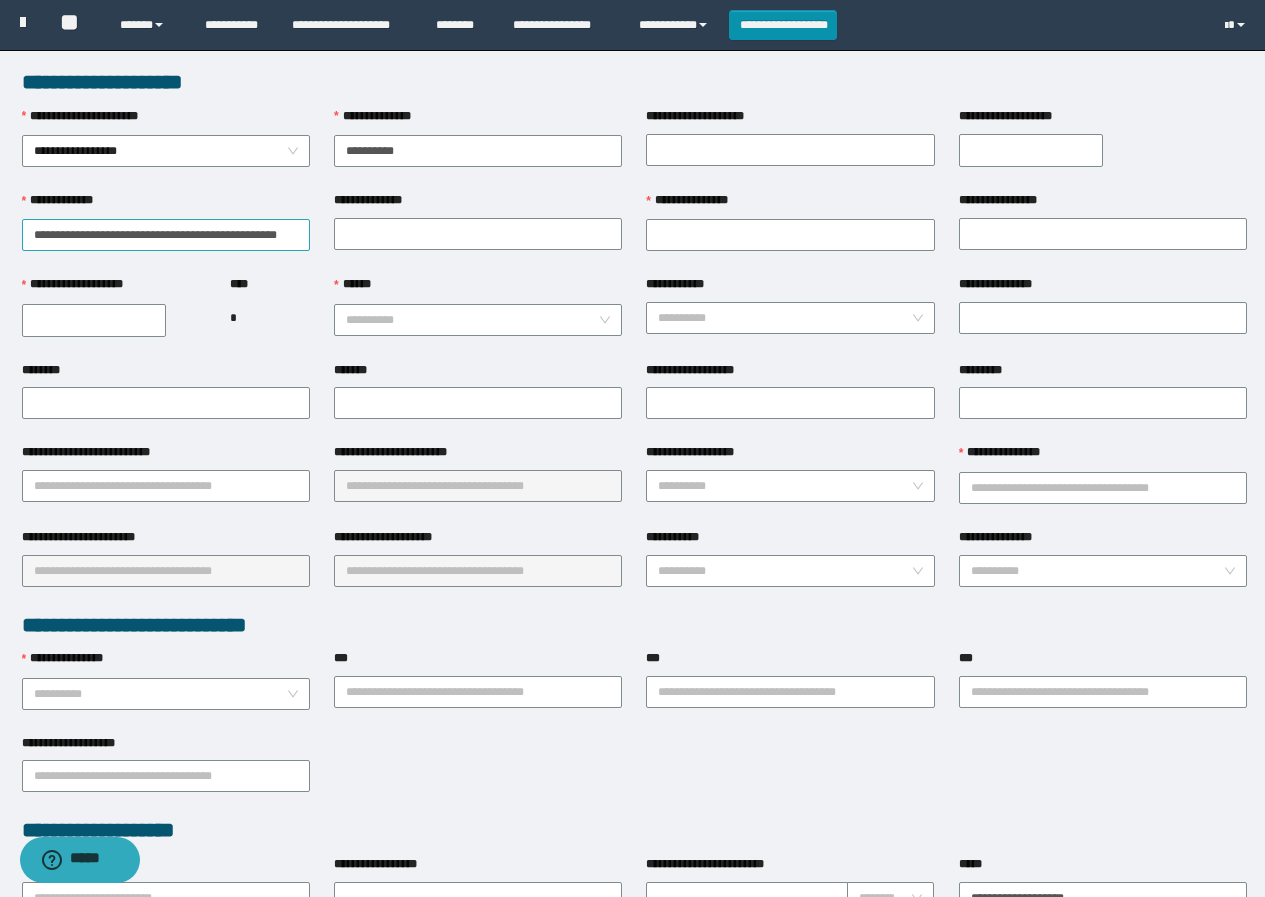 type on "**********" 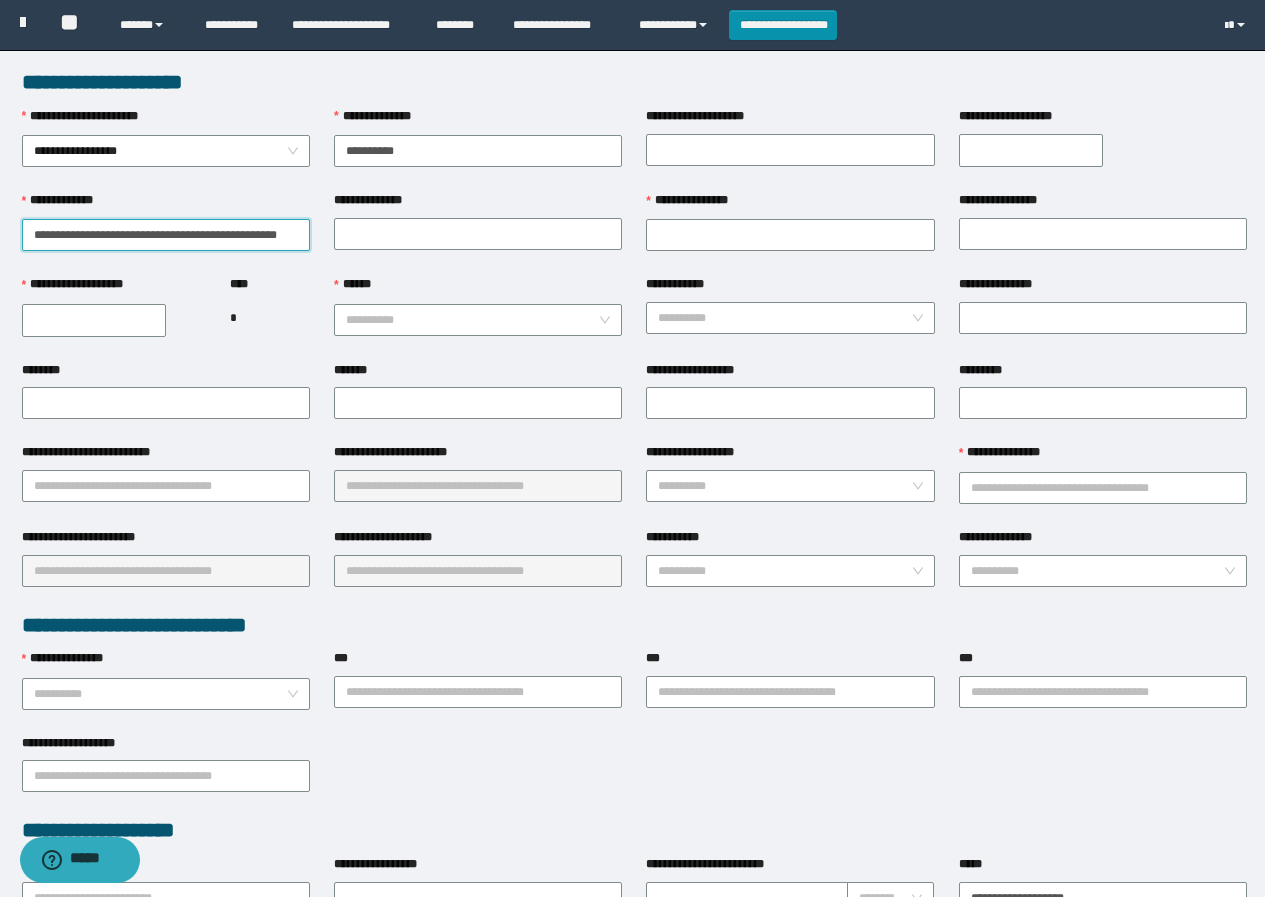 scroll, scrollTop: 0, scrollLeft: 22, axis: horizontal 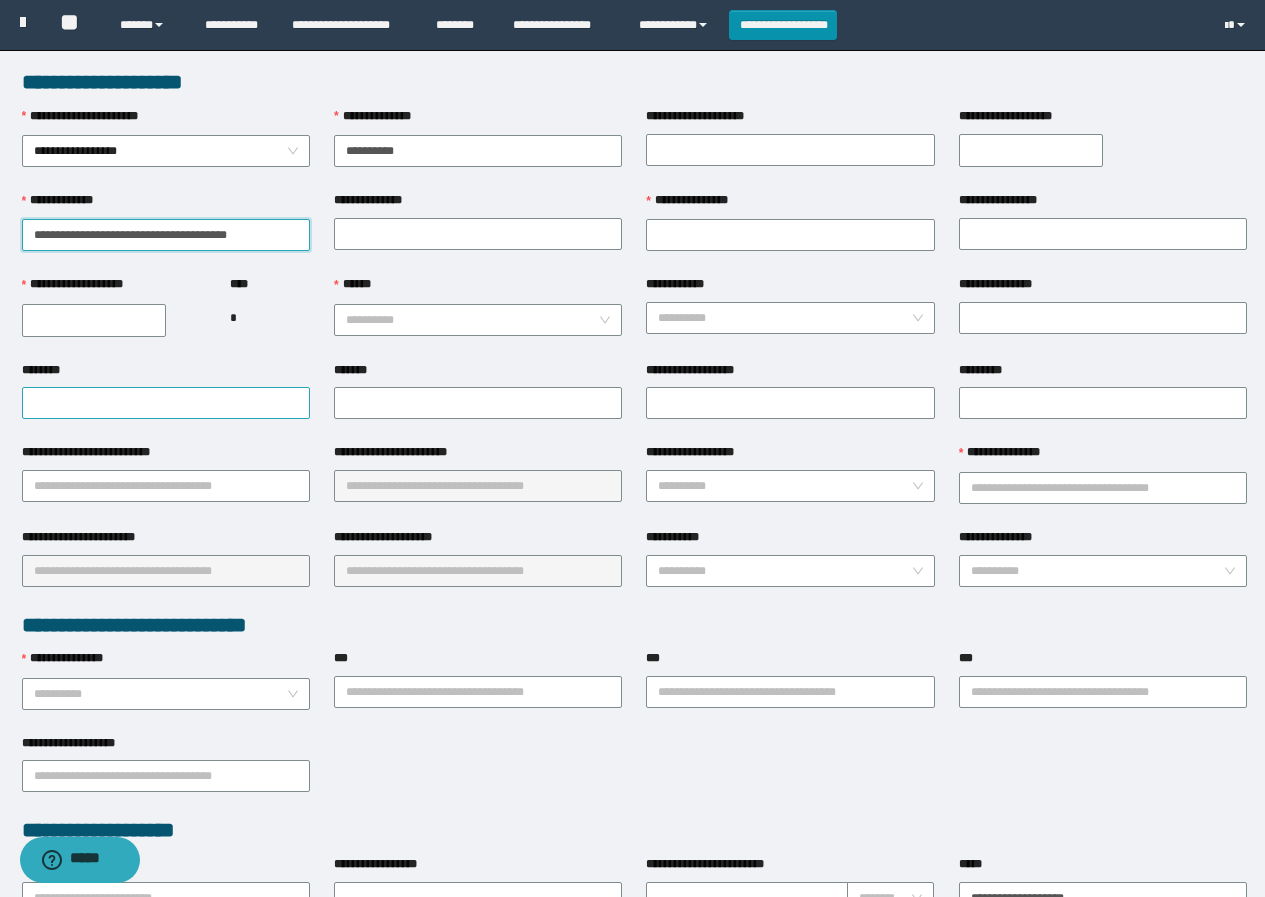 type on "**********" 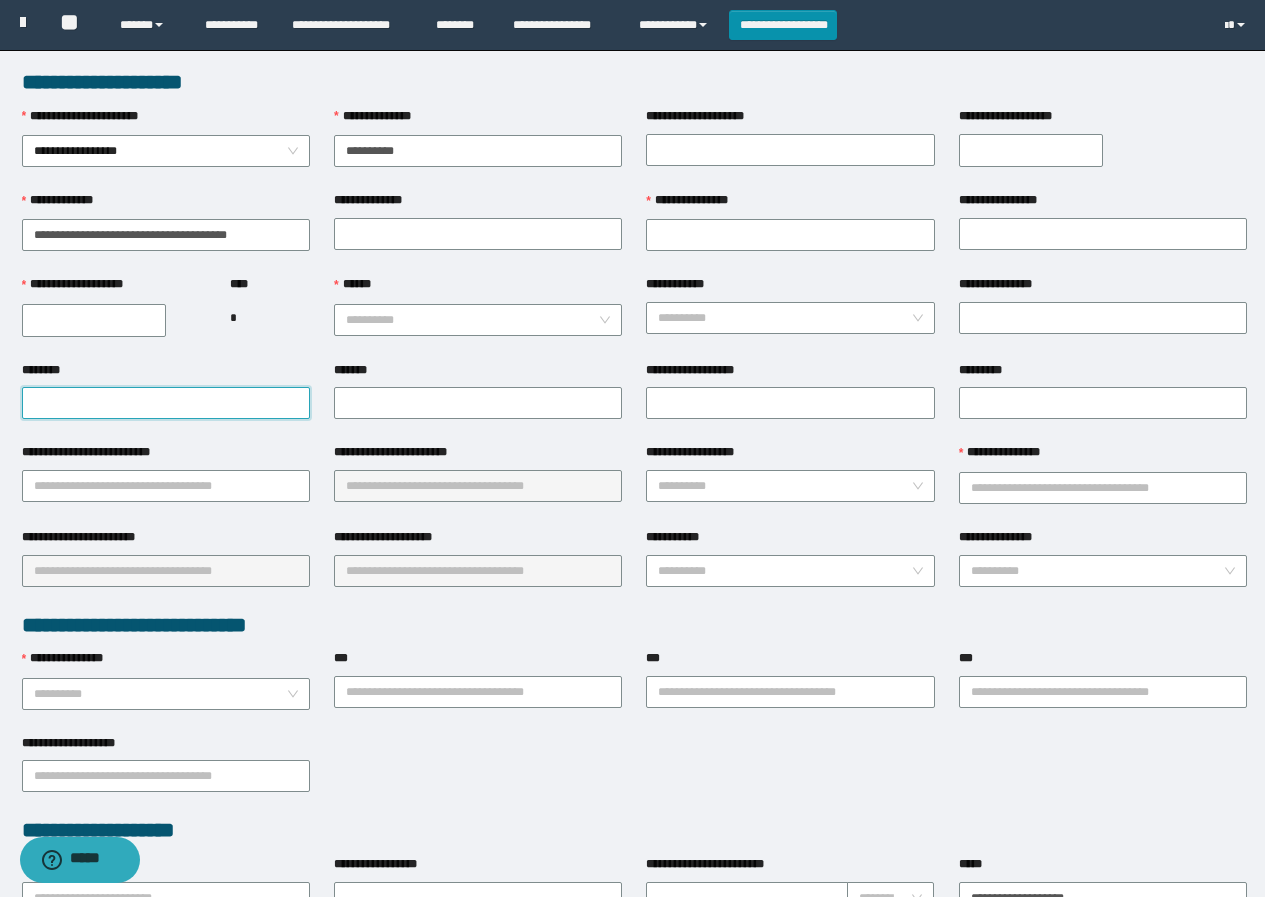 click on "********" at bounding box center (166, 403) 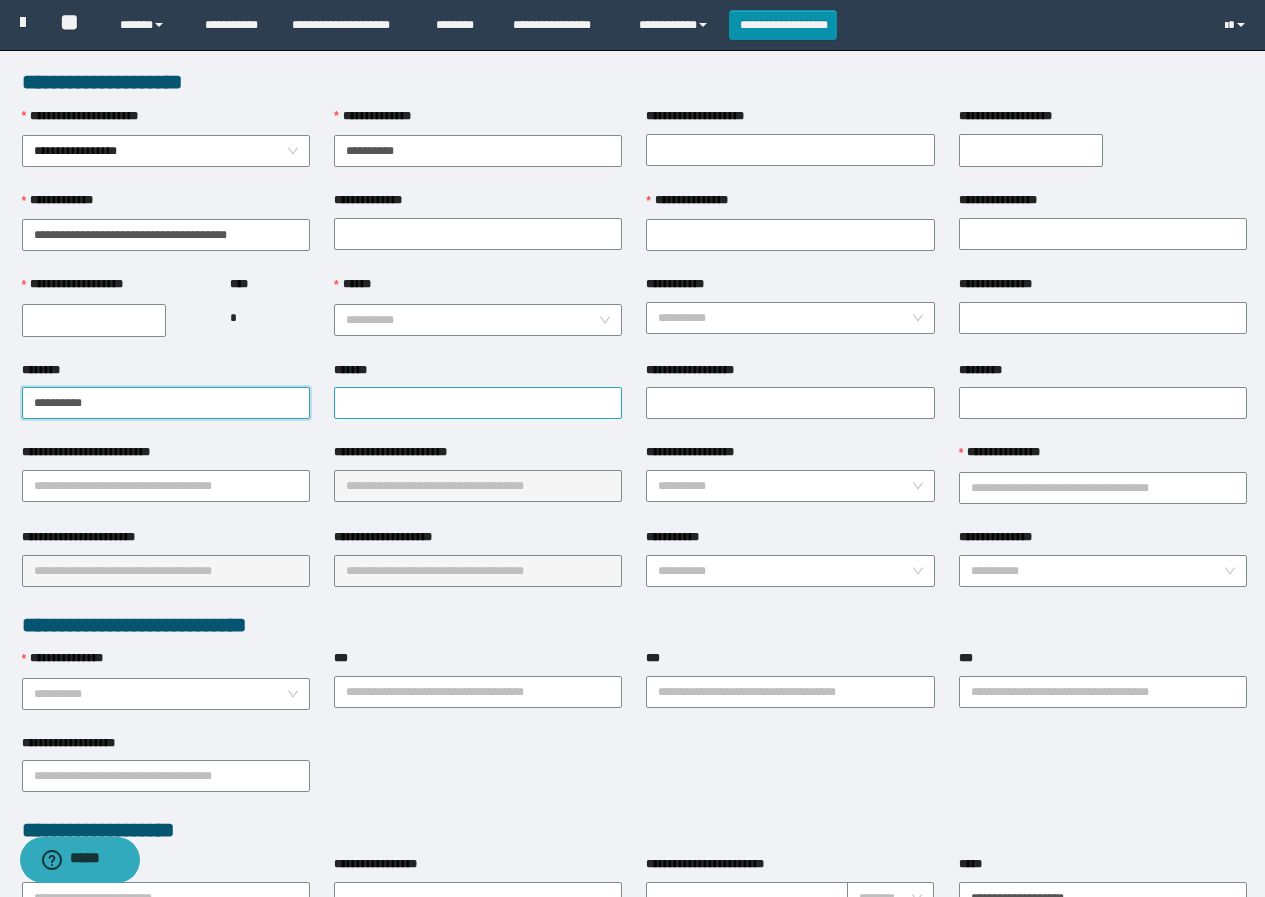 type on "**********" 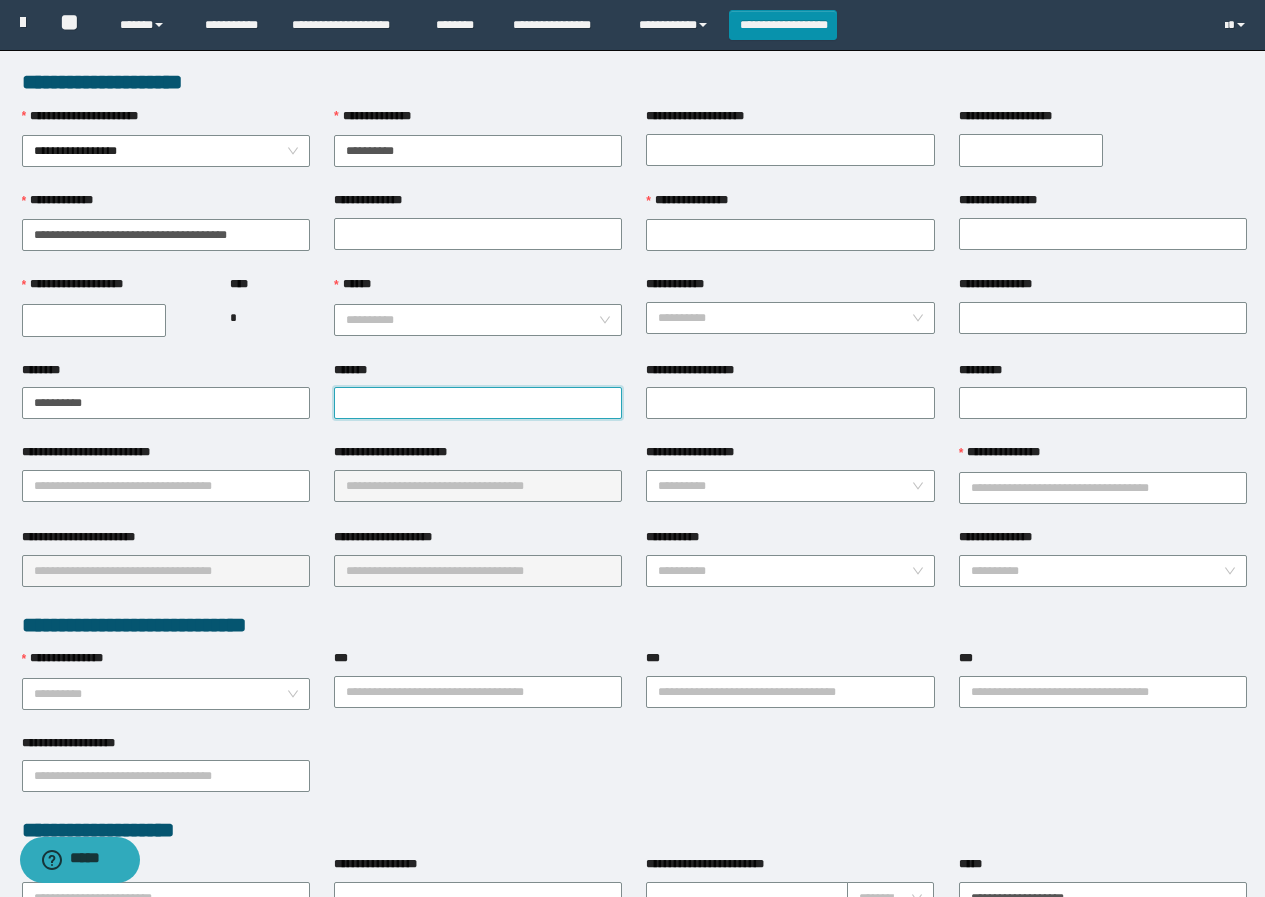 click on "*******" at bounding box center (478, 403) 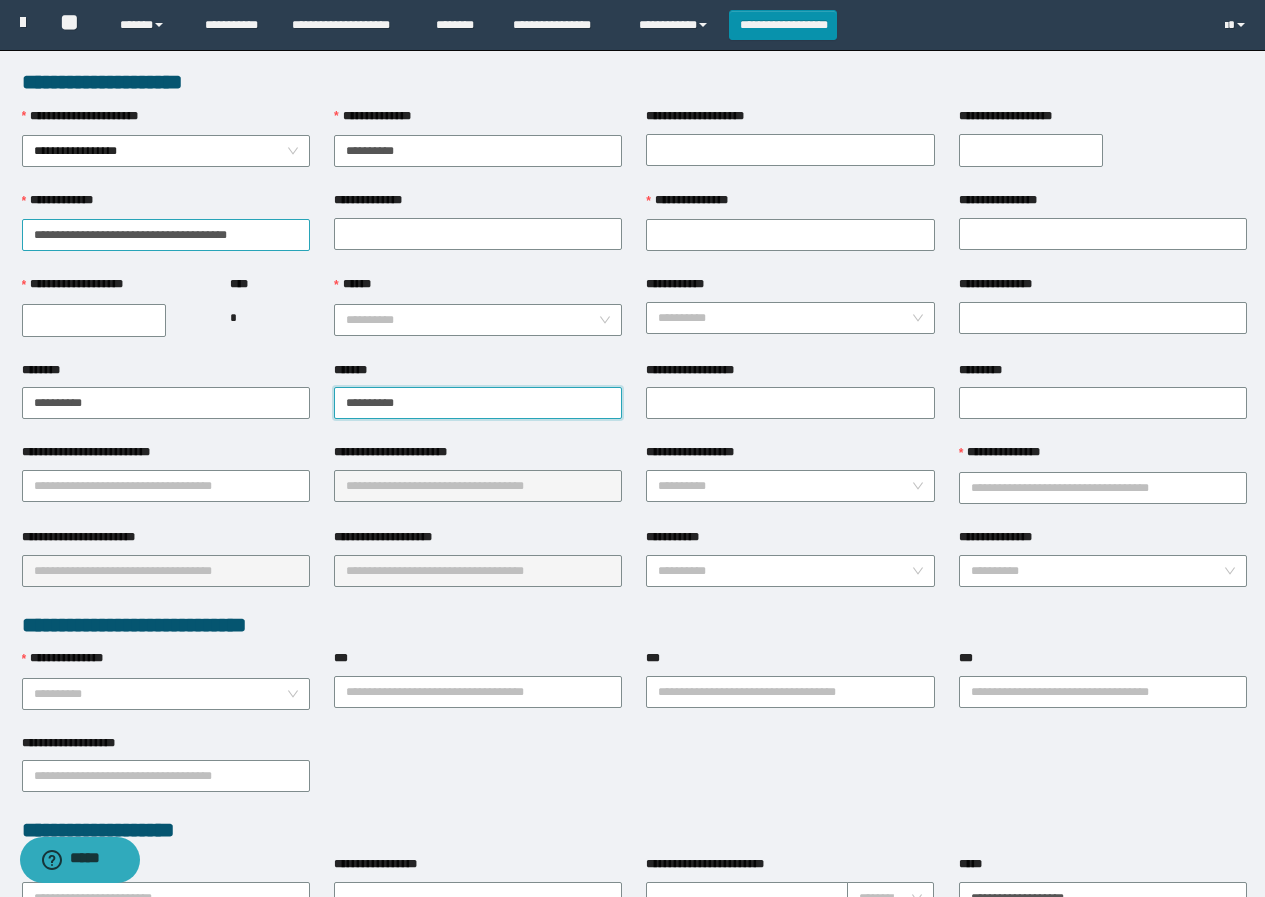 type on "**********" 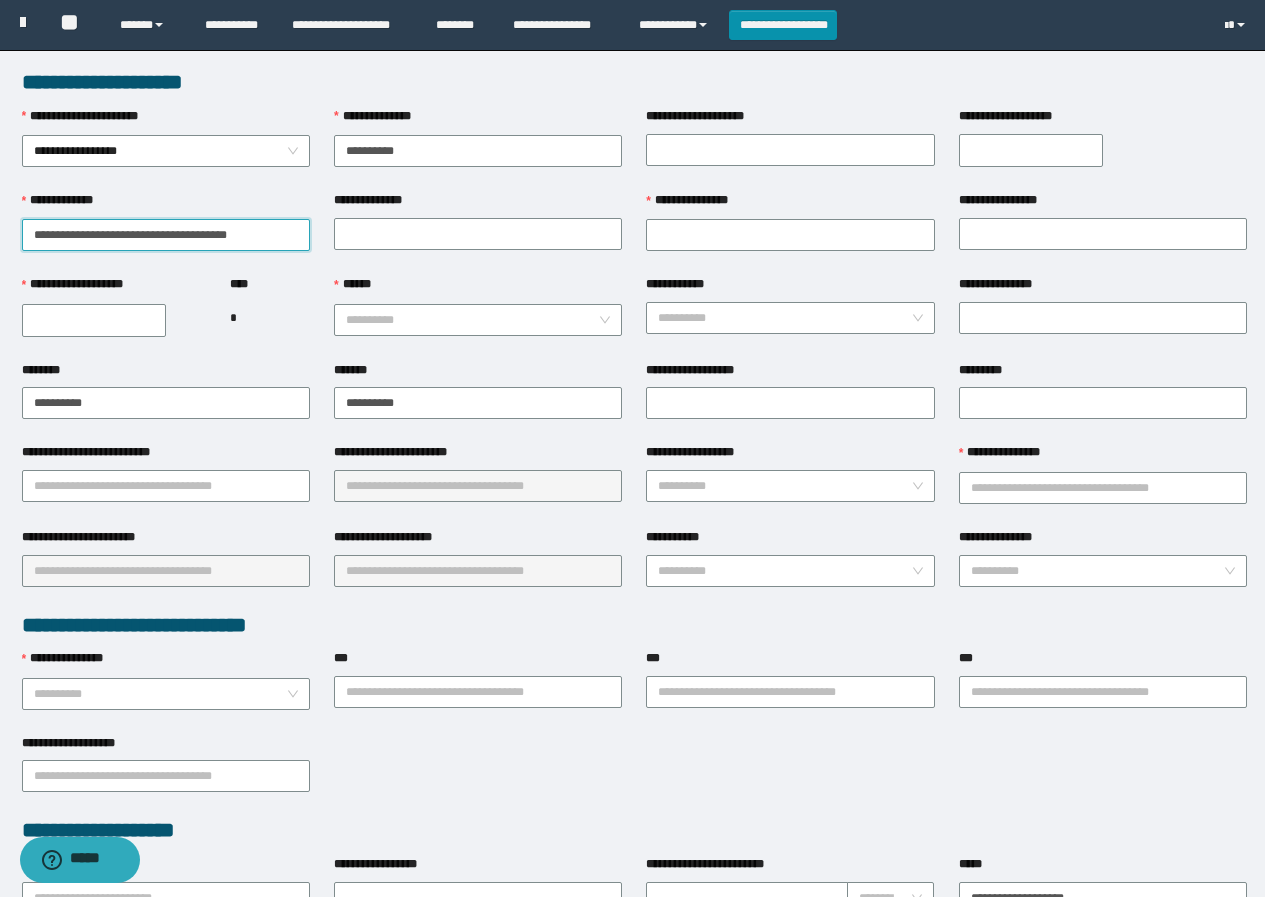 drag, startPoint x: 215, startPoint y: 234, endPoint x: 330, endPoint y: 264, distance: 118.84864 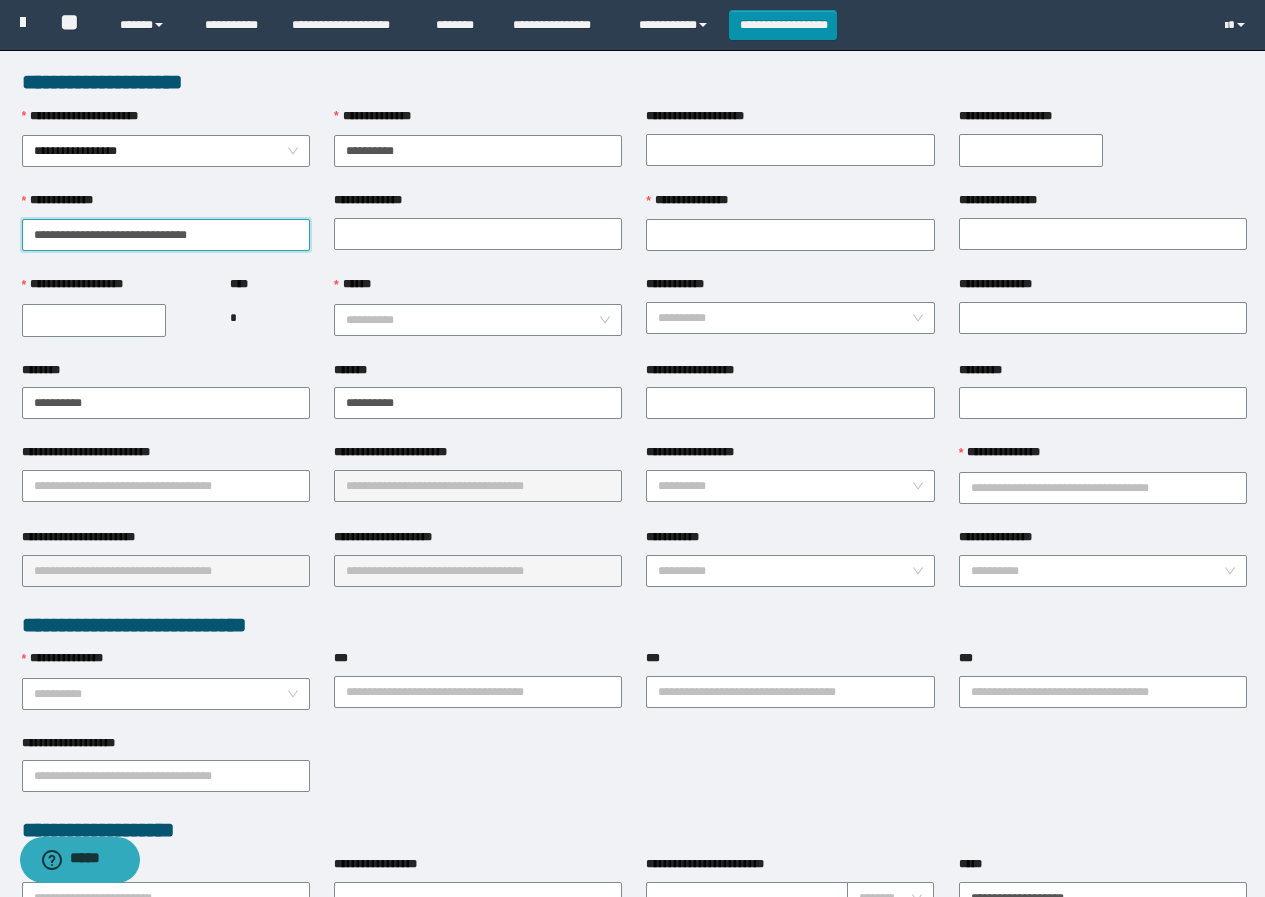 drag, startPoint x: 71, startPoint y: 232, endPoint x: 228, endPoint y: 243, distance: 157.38487 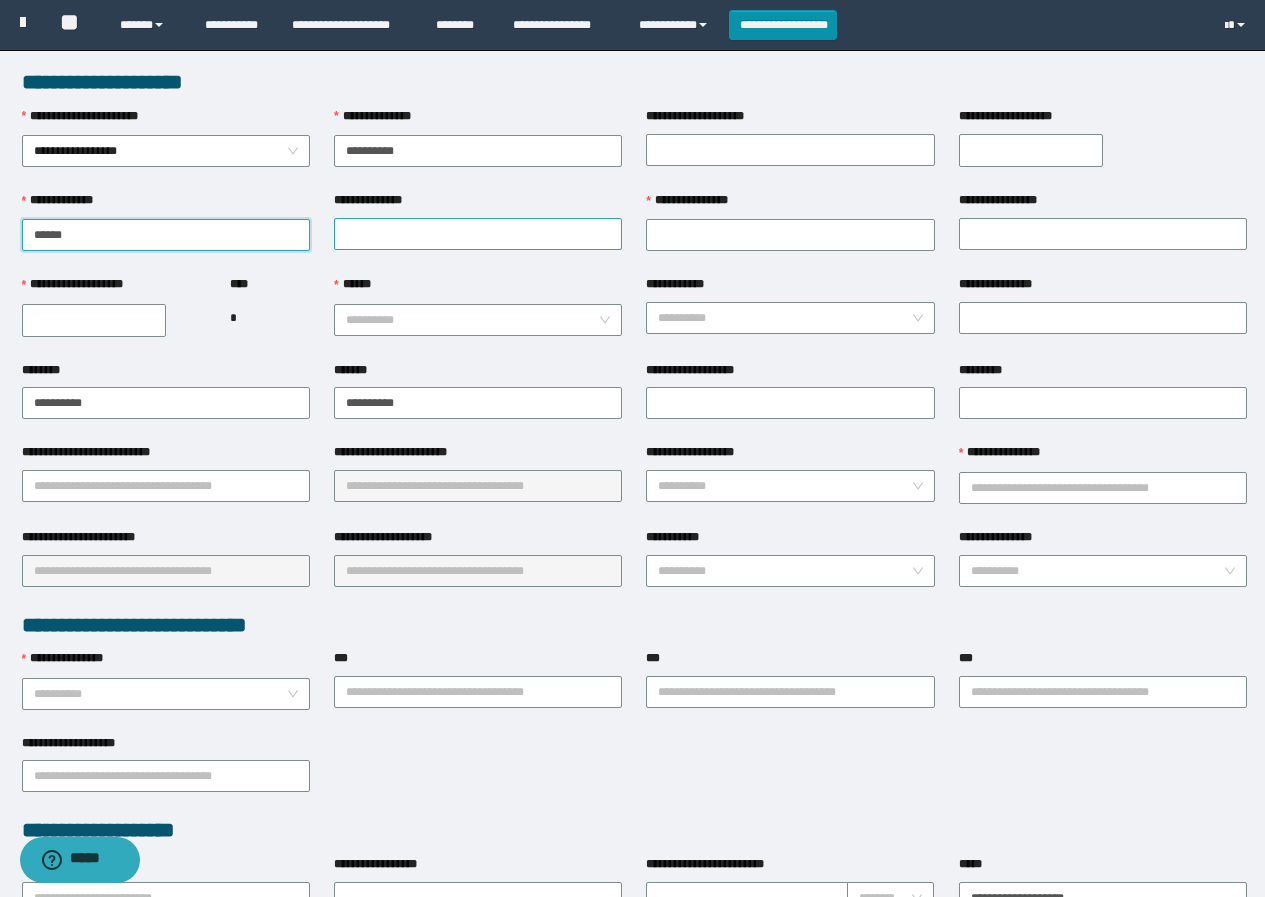 type on "*****" 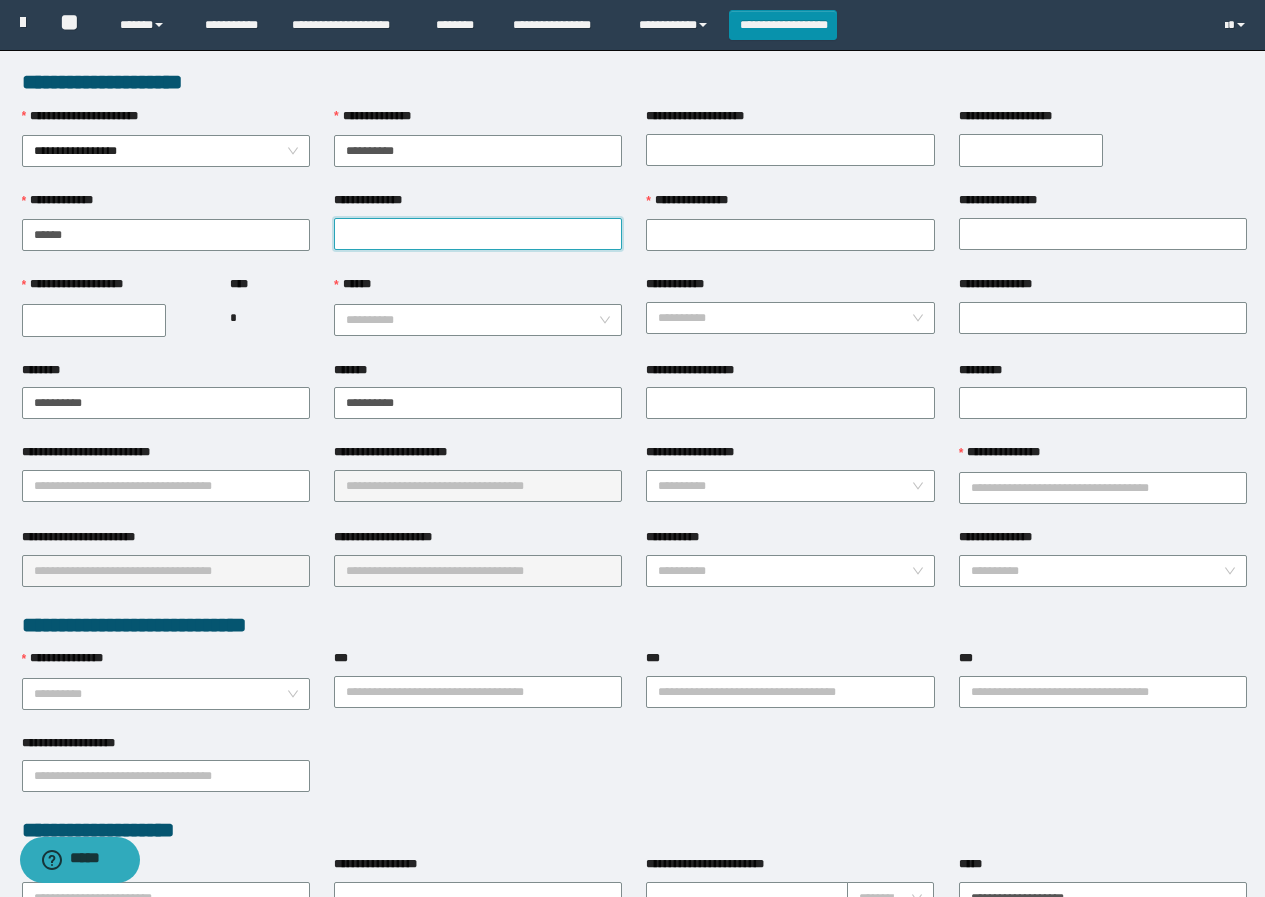 click on "**********" at bounding box center (478, 234) 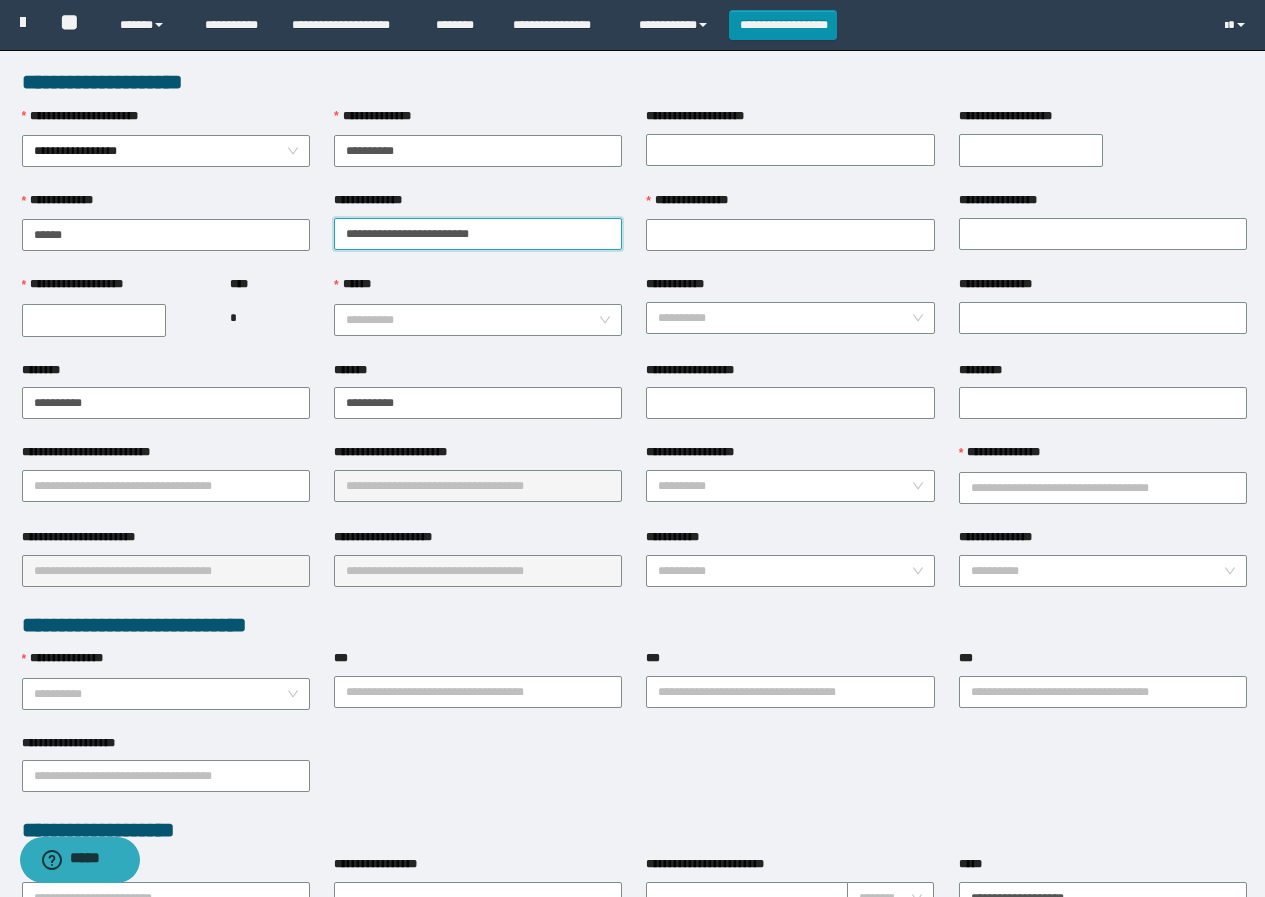 drag, startPoint x: 403, startPoint y: 227, endPoint x: 501, endPoint y: 233, distance: 98.1835 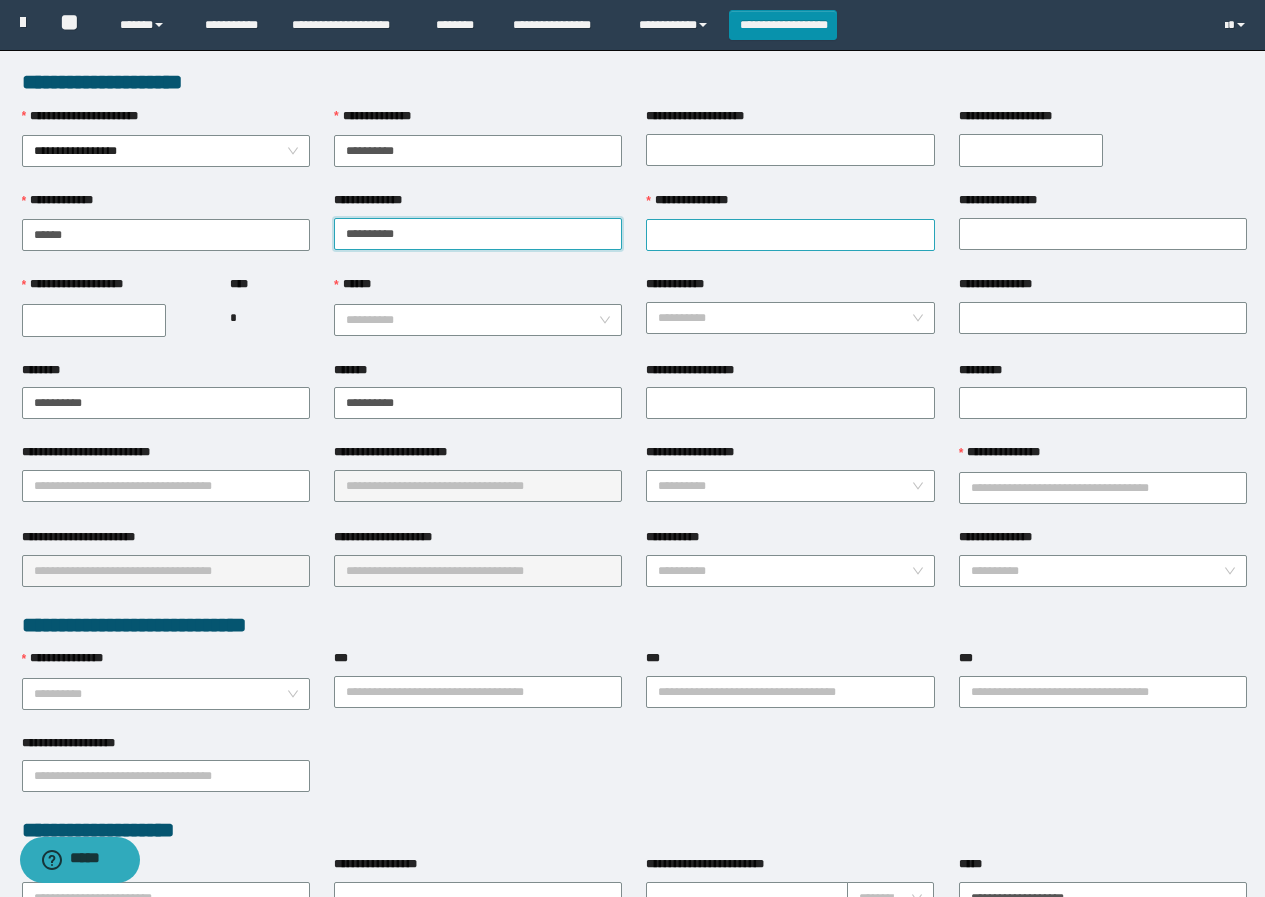 type on "*********" 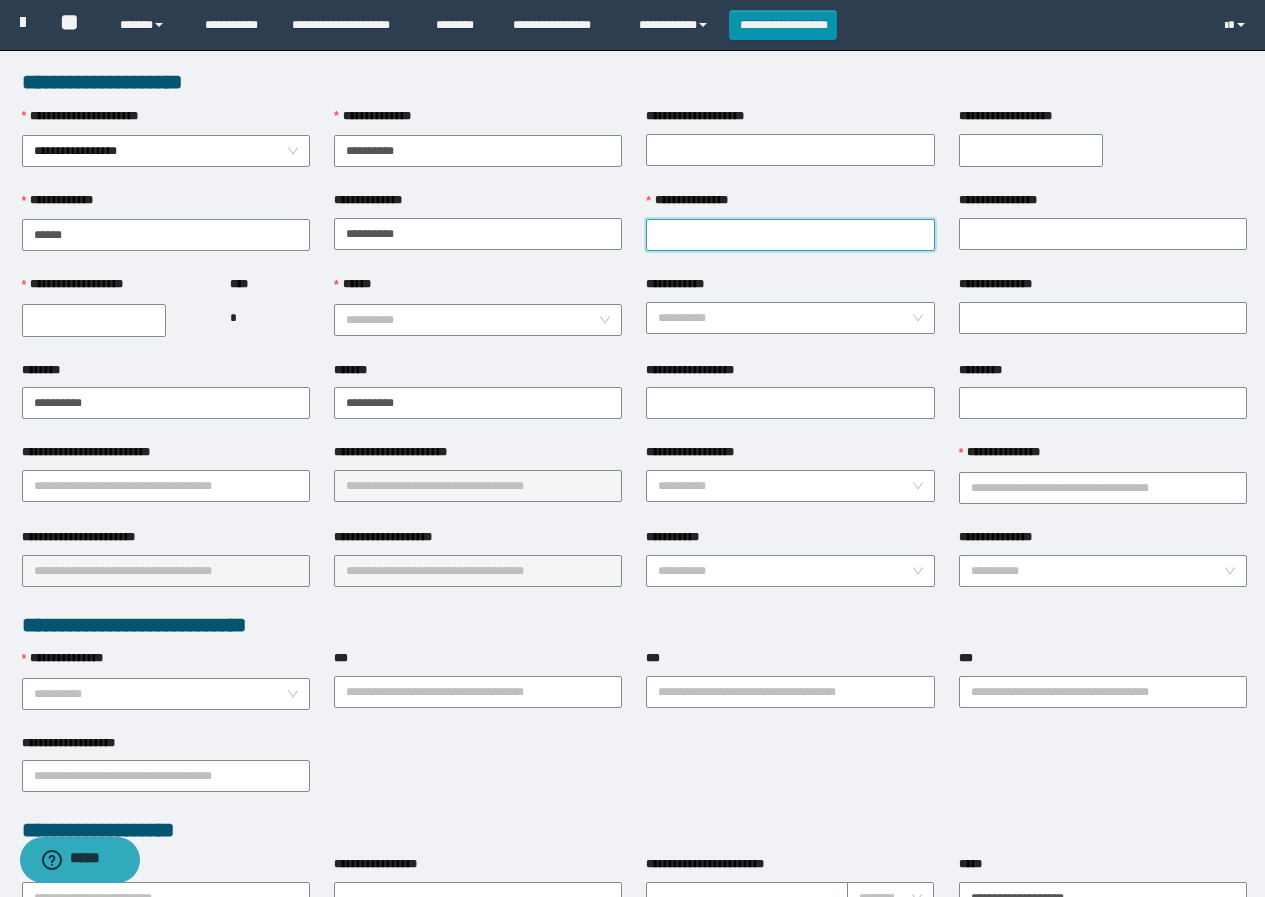 click on "**********" at bounding box center (790, 235) 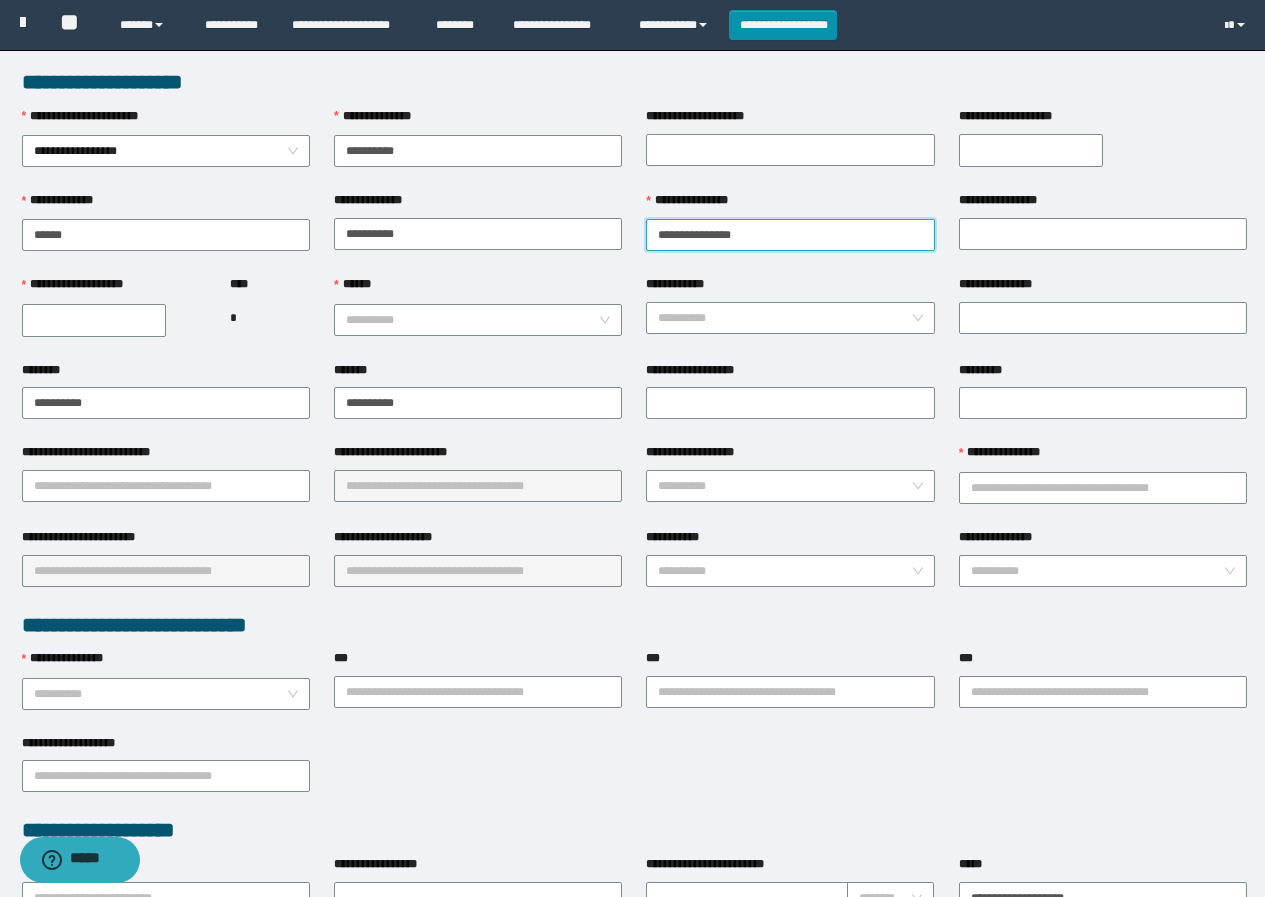 drag, startPoint x: 699, startPoint y: 230, endPoint x: 831, endPoint y: 238, distance: 132.2422 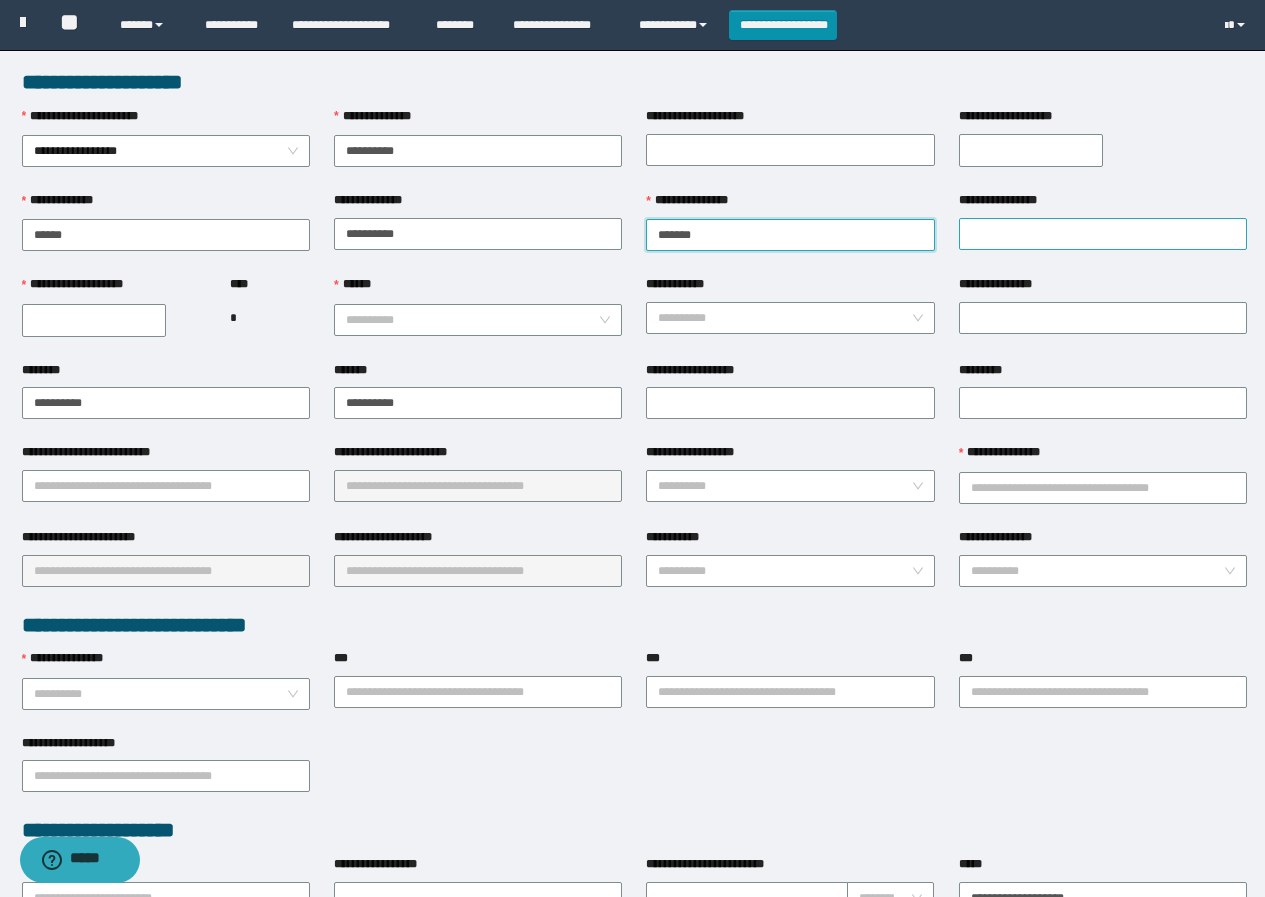 type on "******" 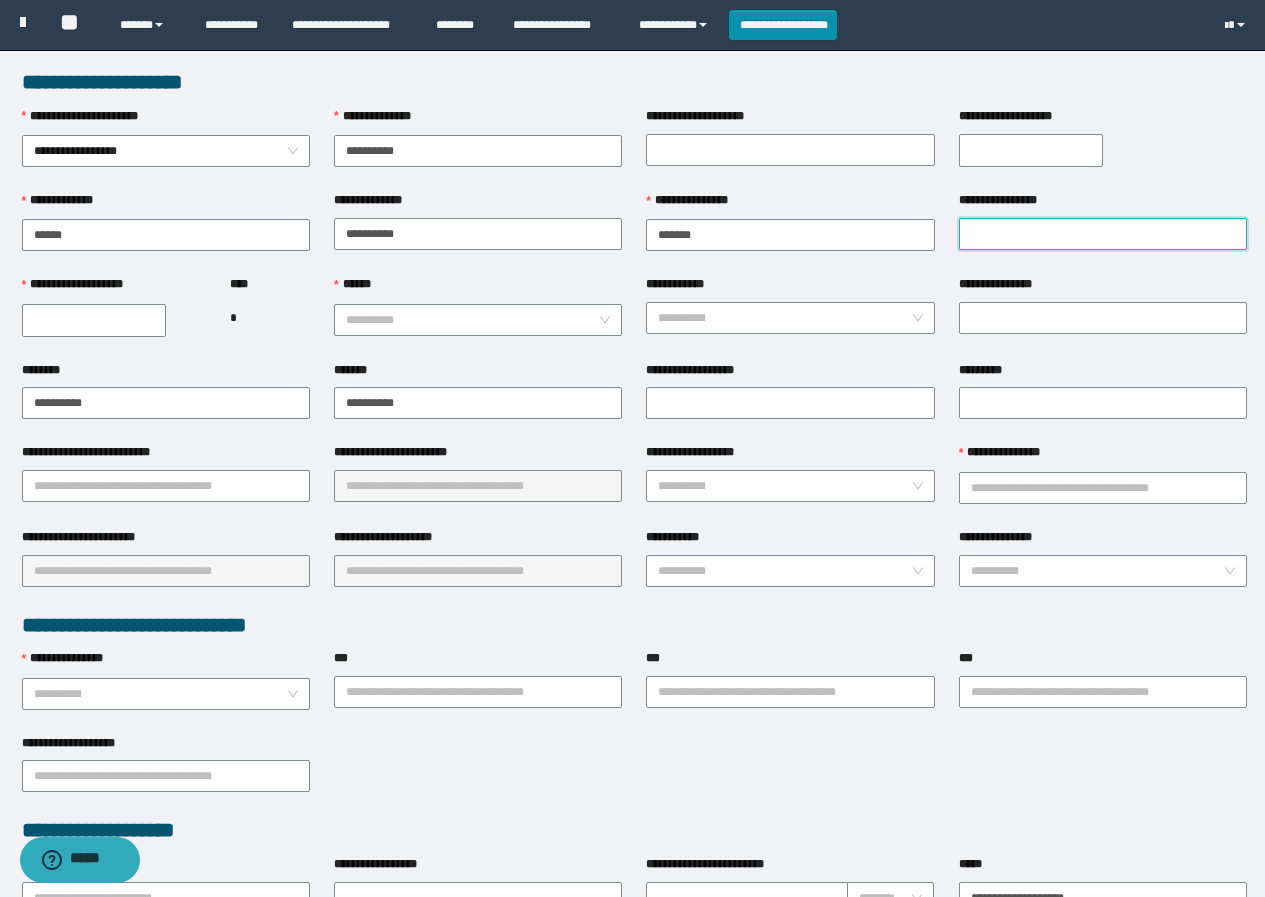 click on "**********" at bounding box center (1103, 234) 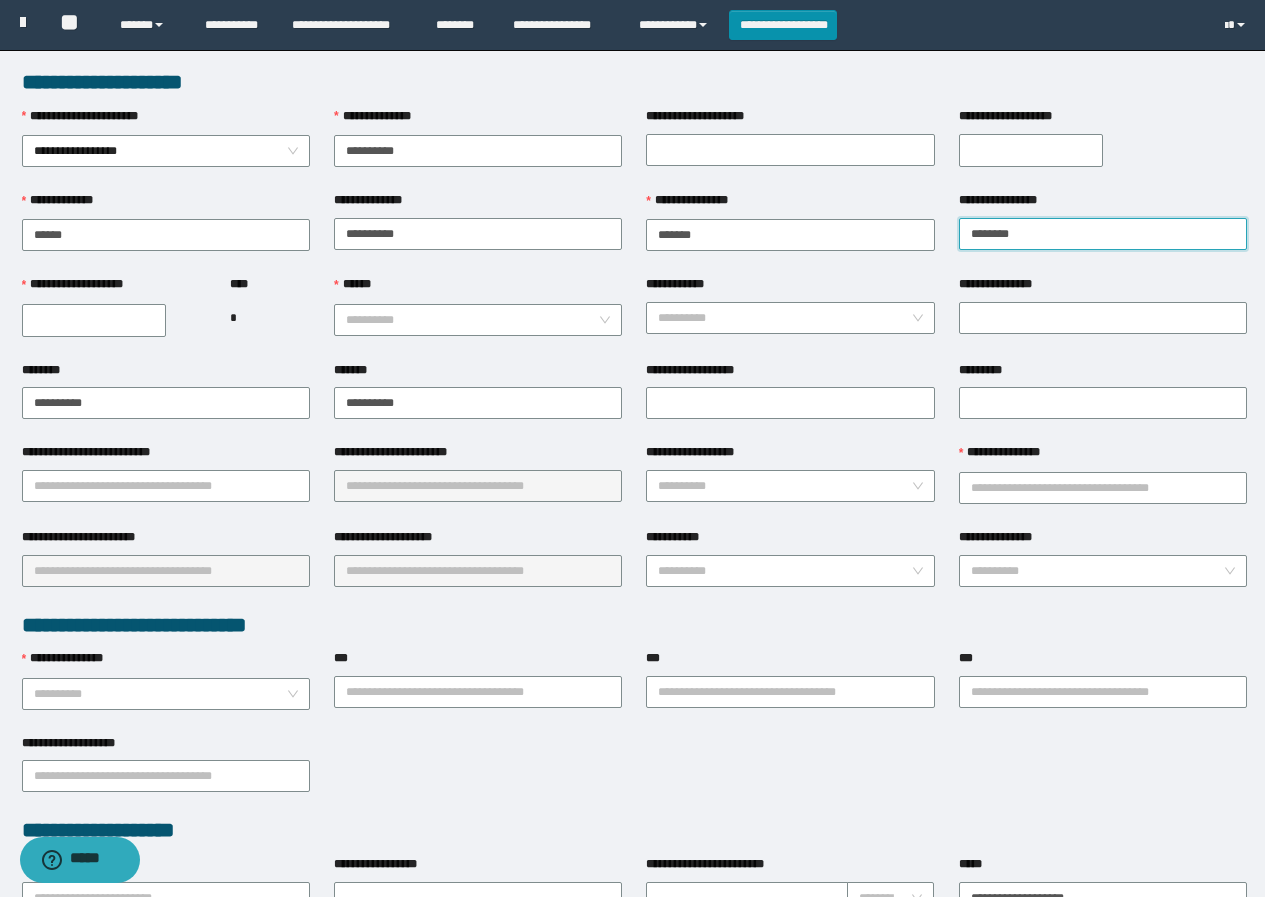 click on "*******" at bounding box center (1103, 234) 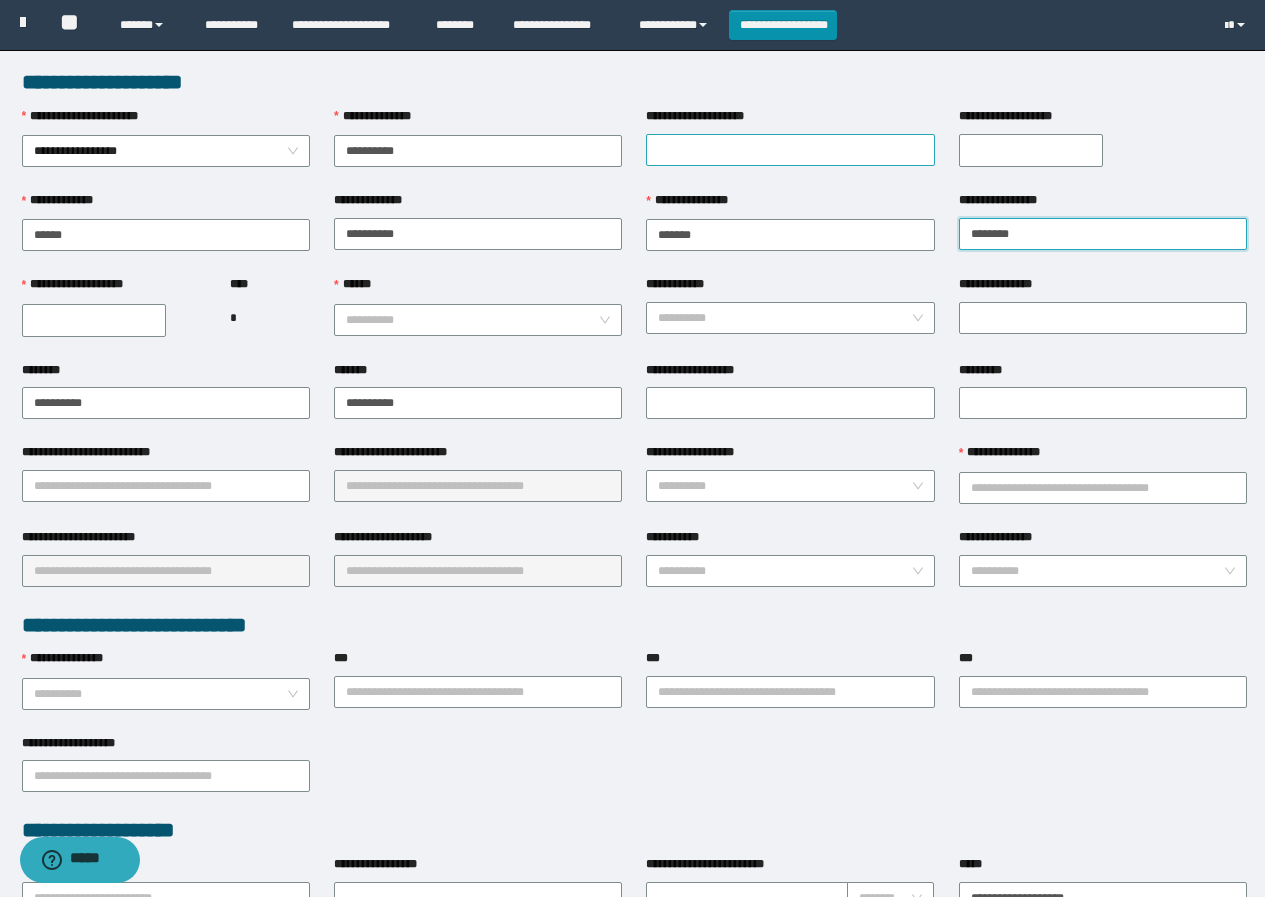 type on "********" 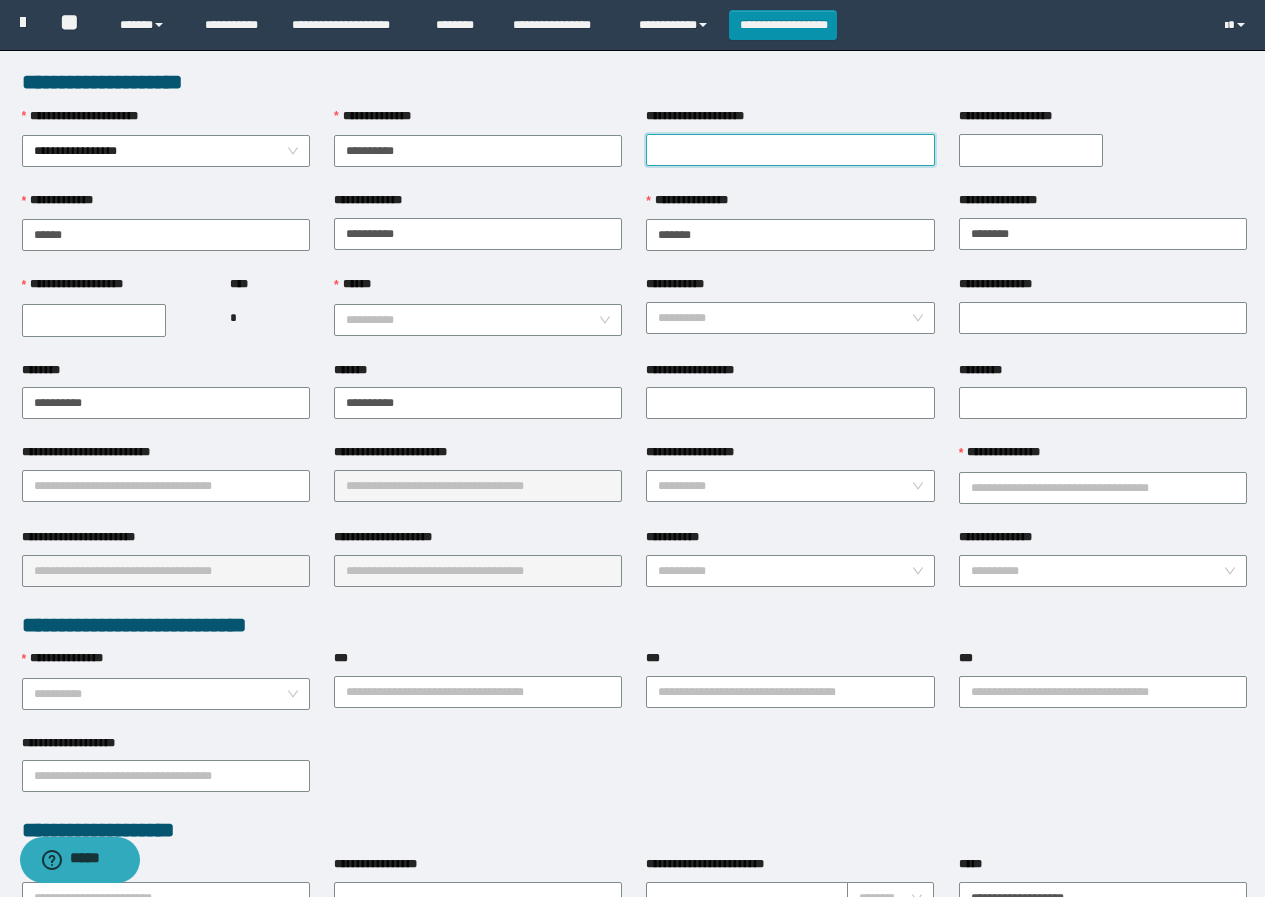 click on "**********" at bounding box center (790, 150) 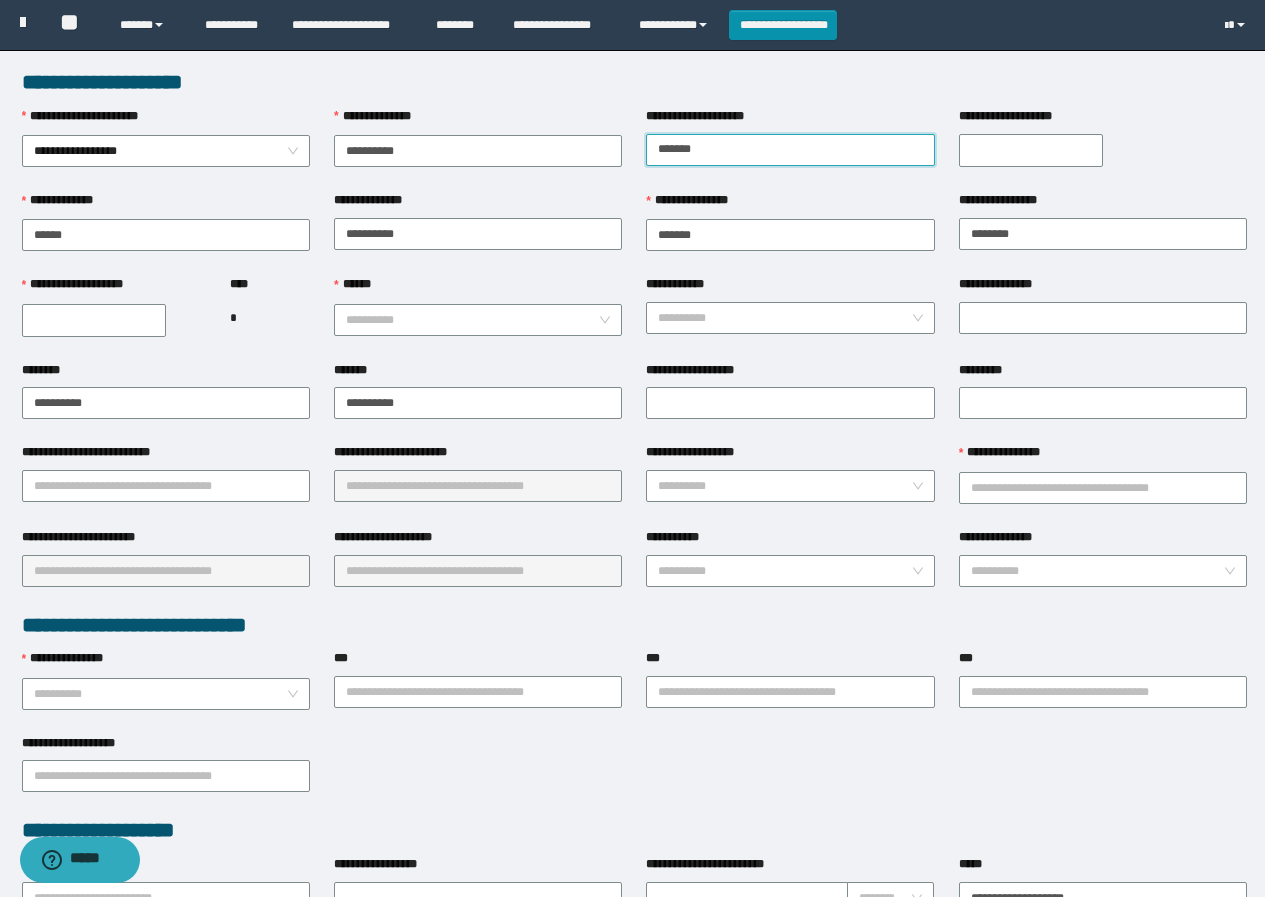 type on "******" 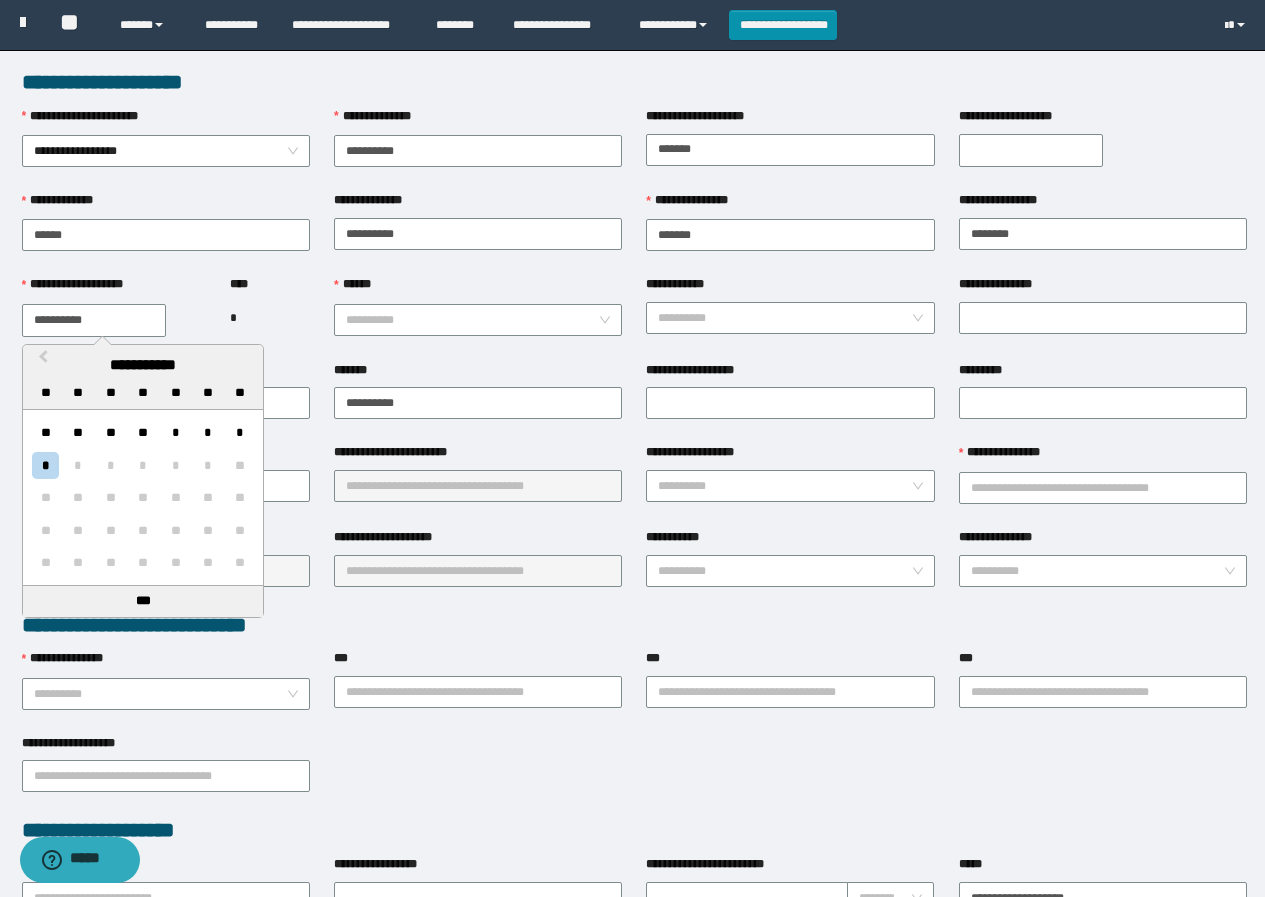 click on "**********" at bounding box center (94, 320) 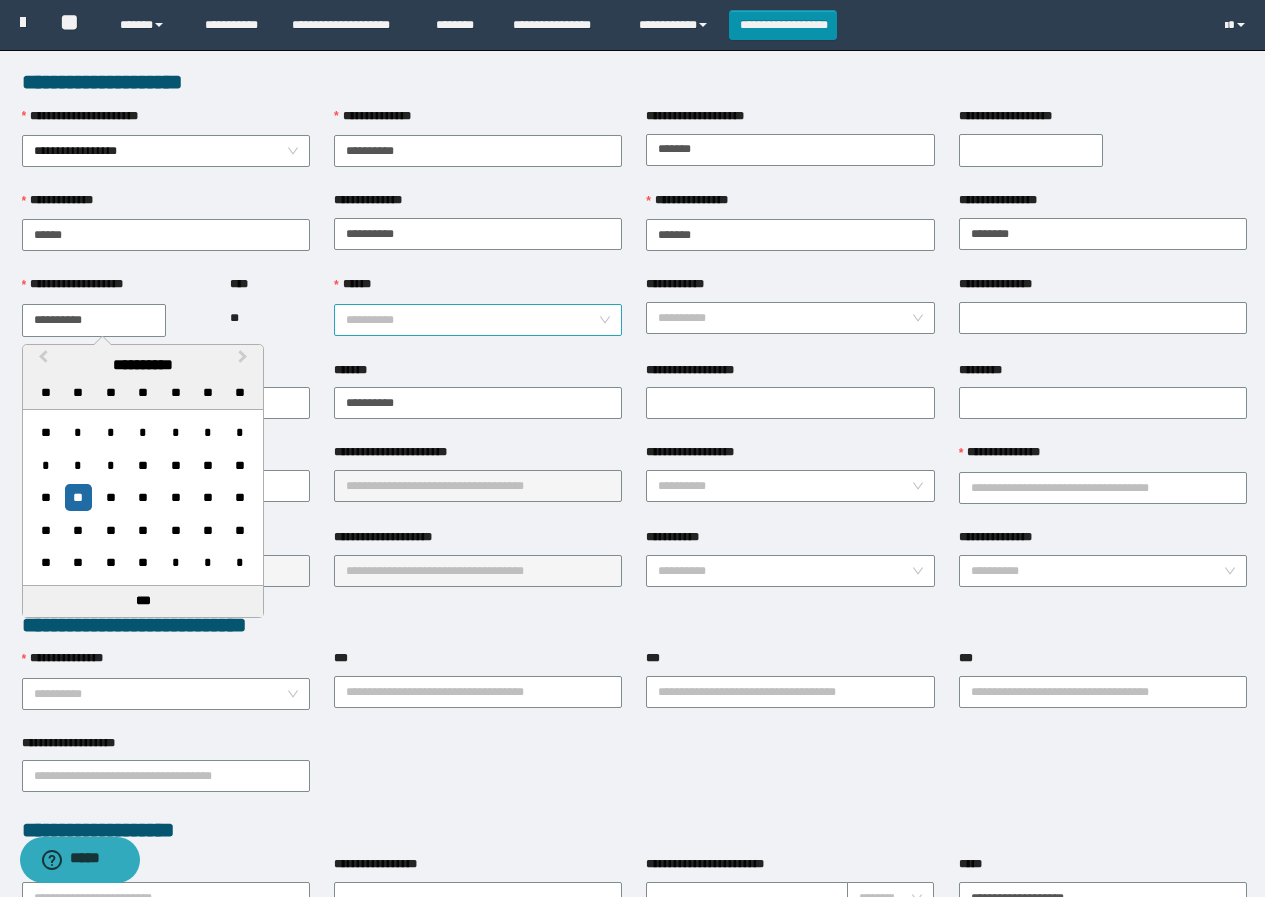 type on "**********" 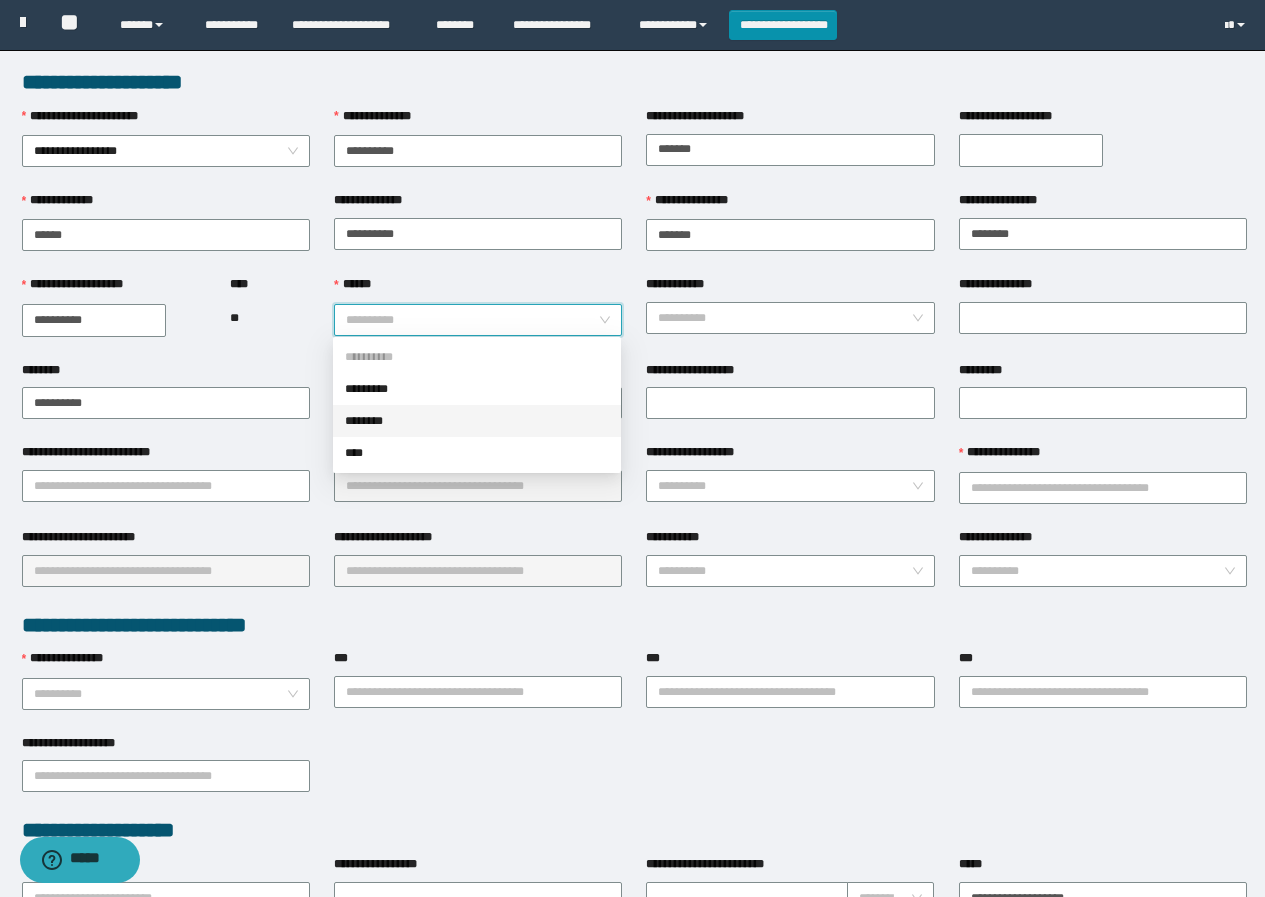 click on "********" at bounding box center [477, 421] 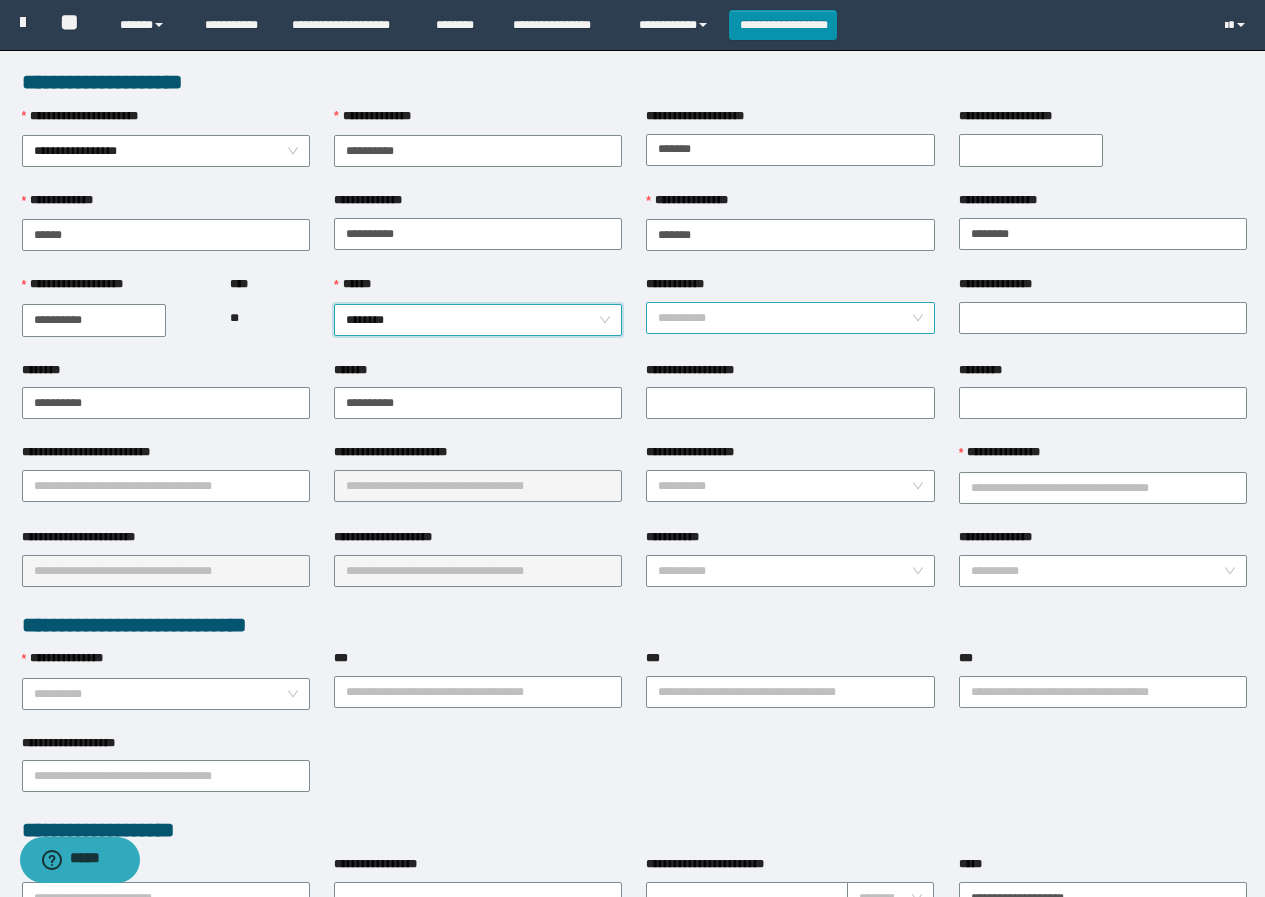 click on "**********" at bounding box center (784, 318) 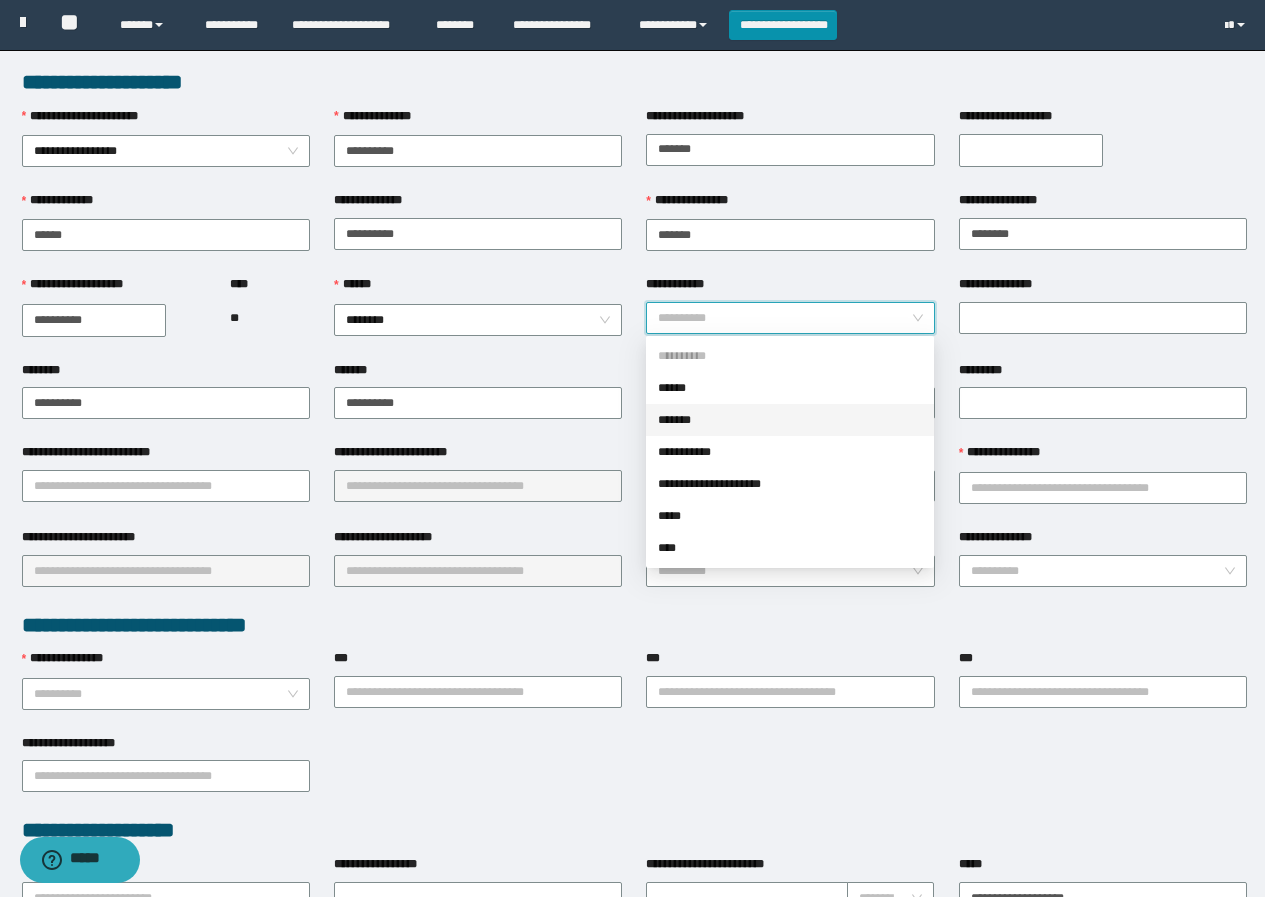 click on "*******" at bounding box center [790, 420] 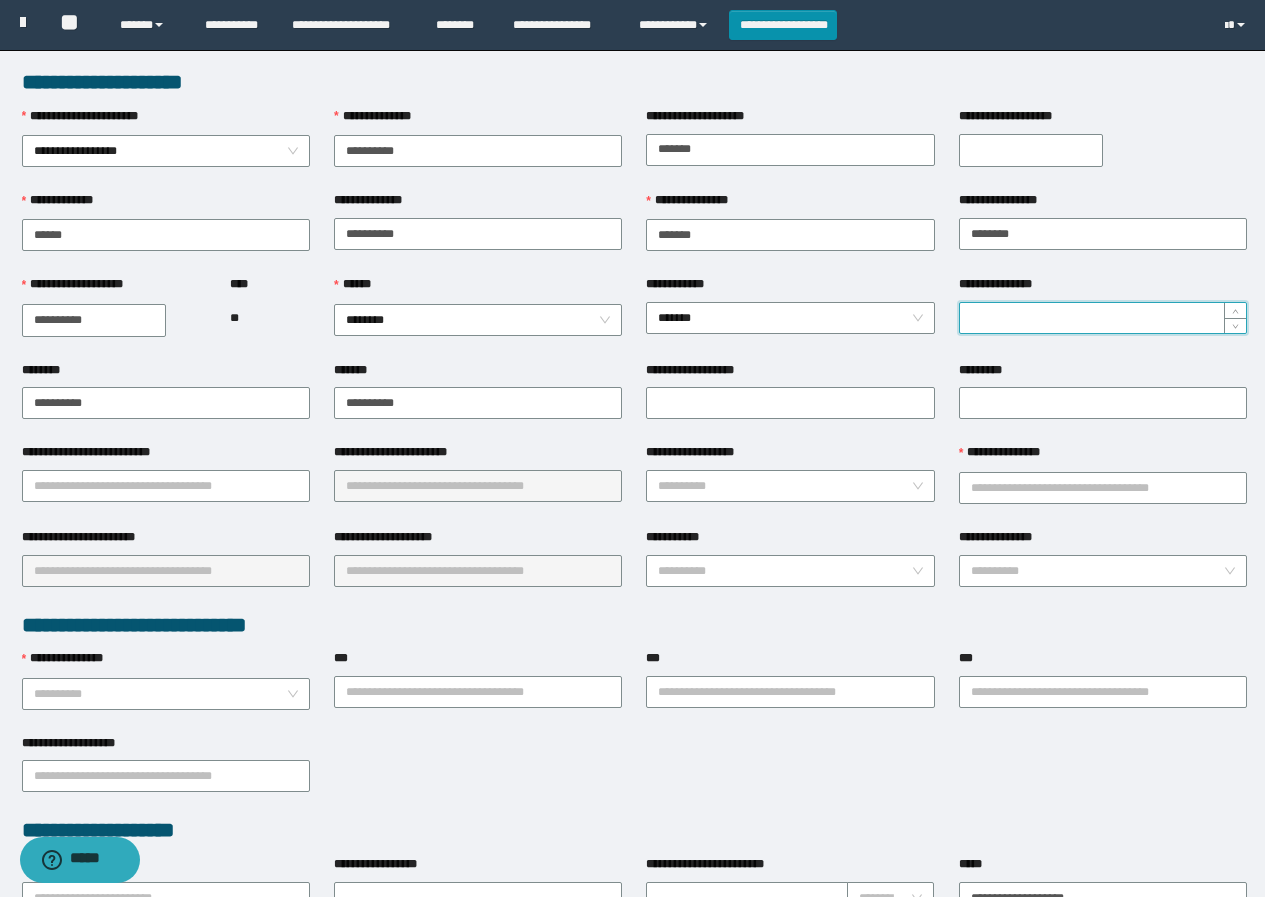 click on "**********" at bounding box center [1103, 318] 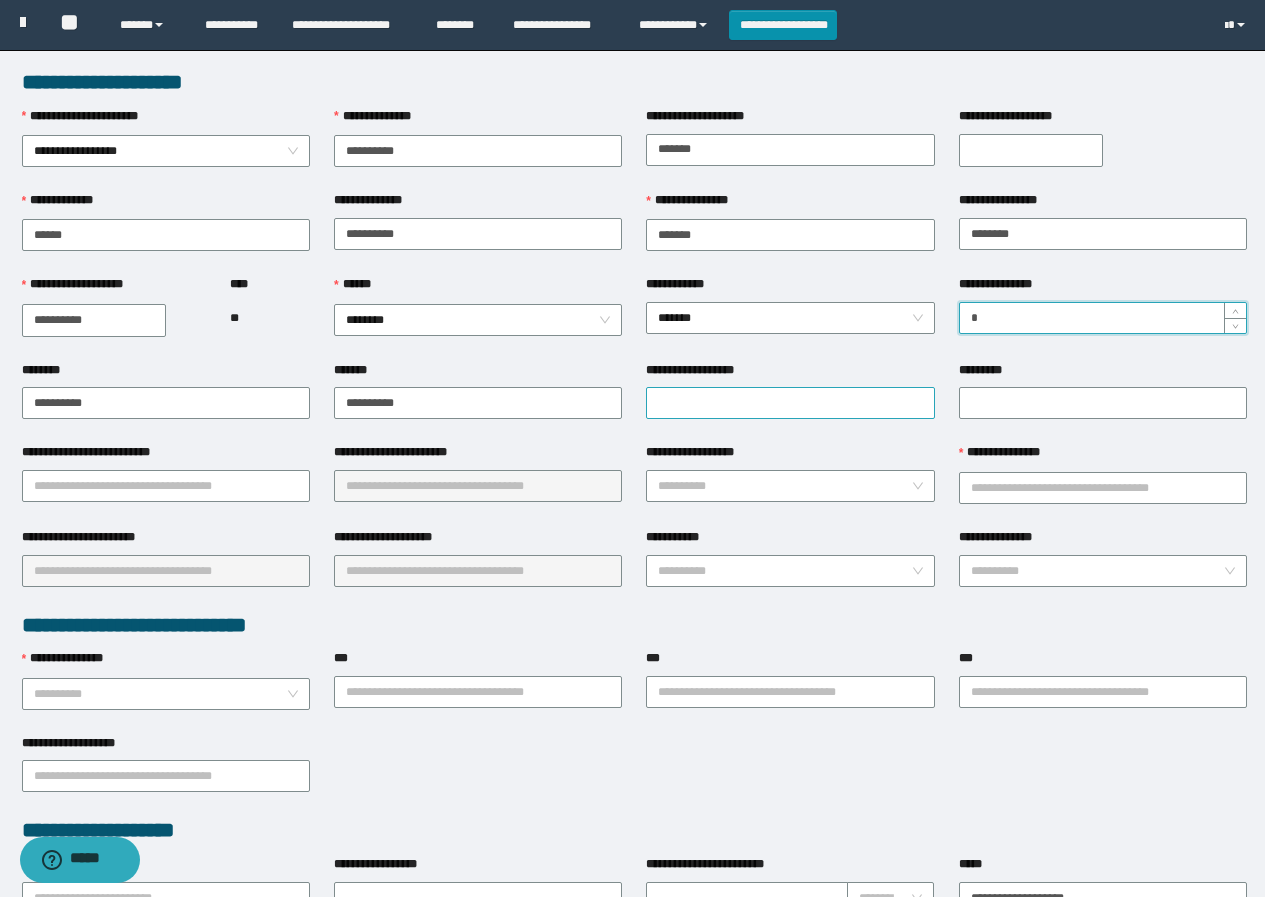 type on "*" 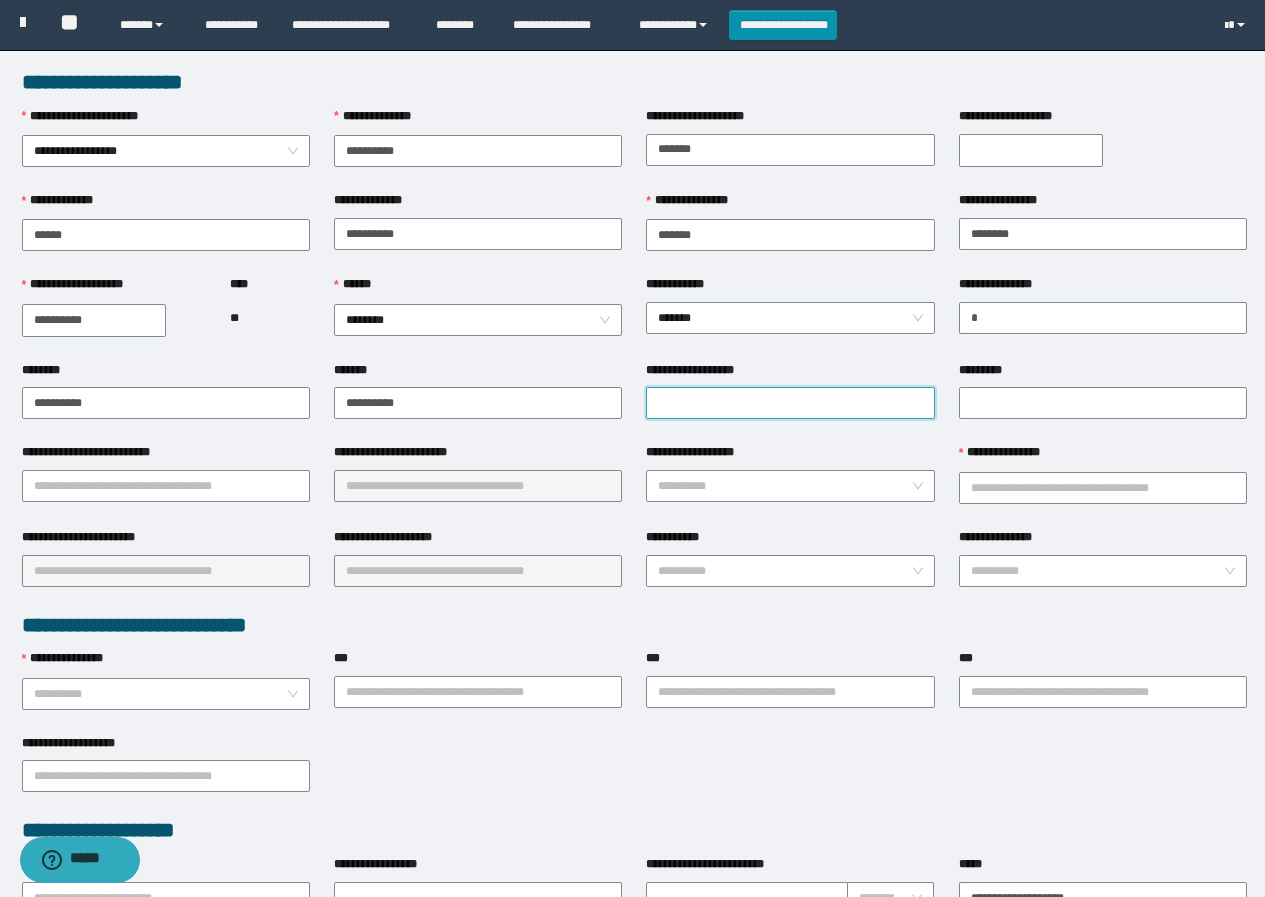 click on "**********" at bounding box center (790, 403) 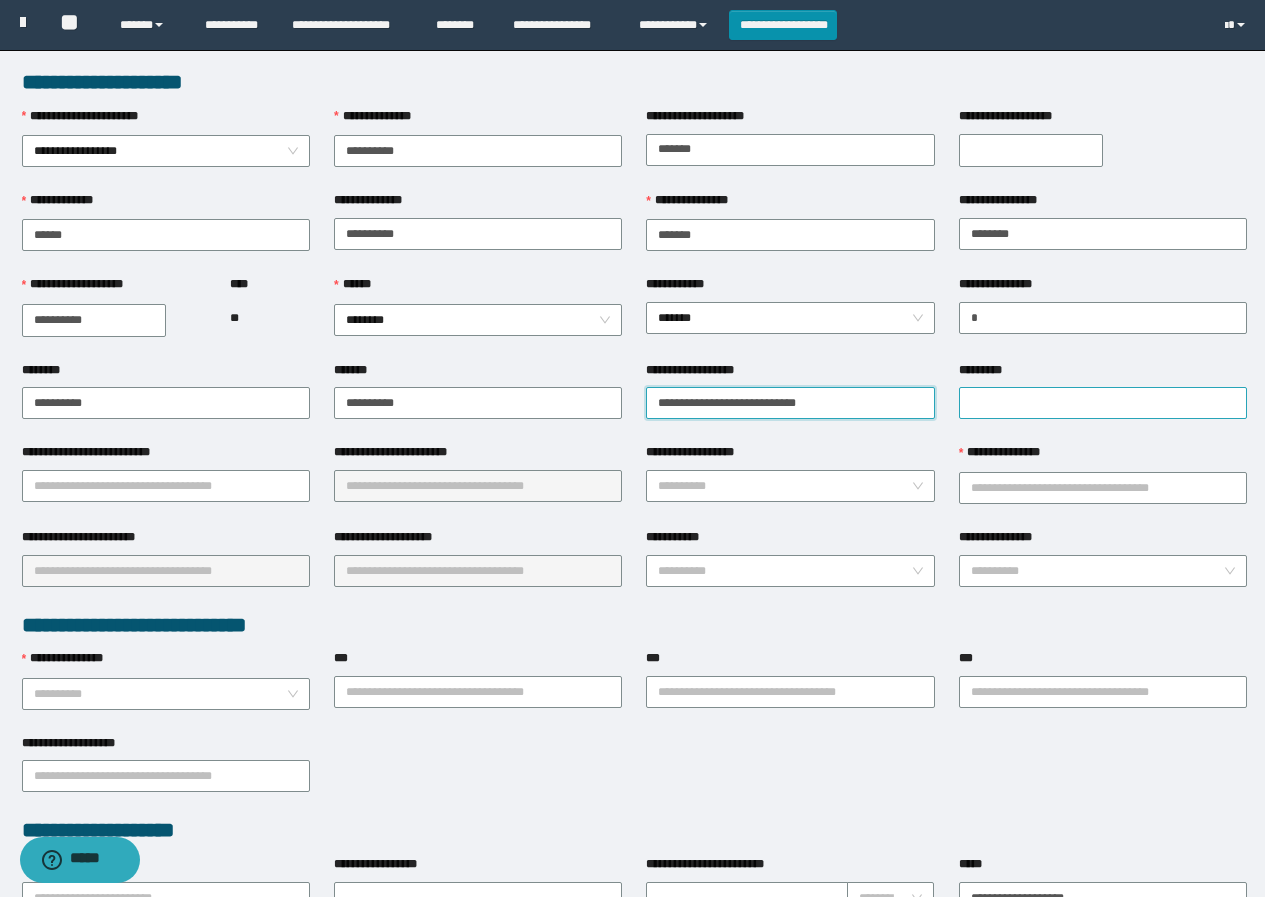 type on "**********" 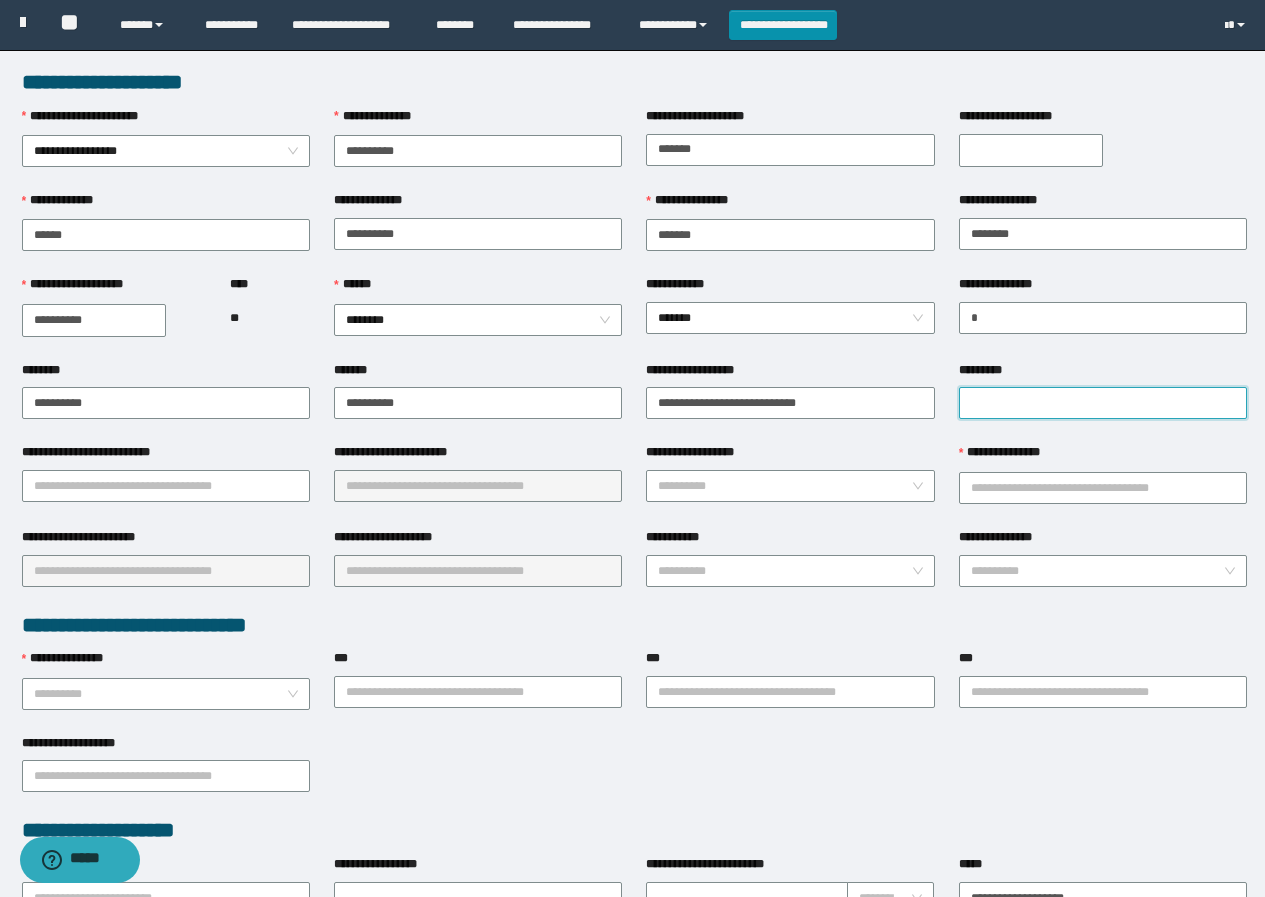 click on "*********" at bounding box center (1103, 403) 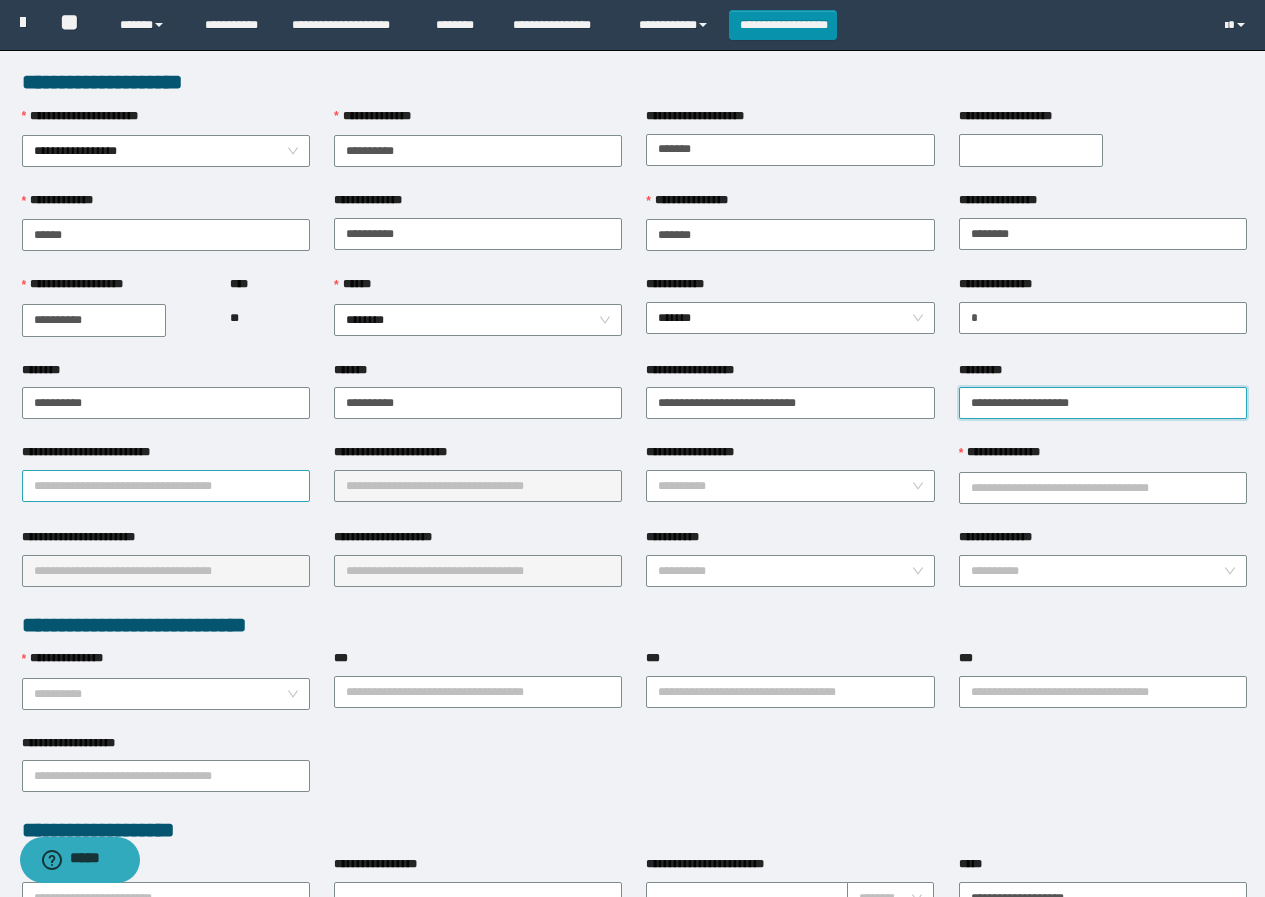 type on "**********" 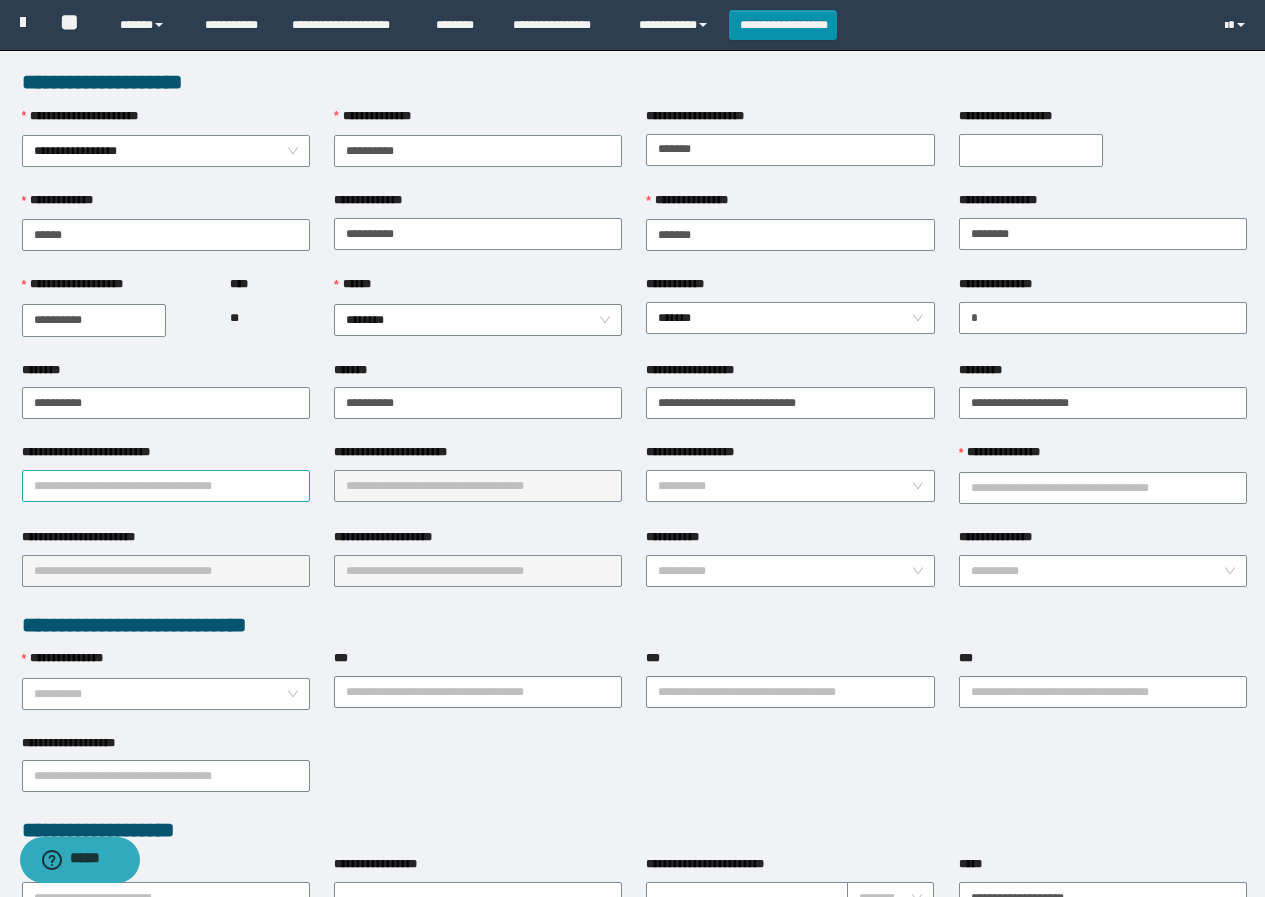 click on "**********" at bounding box center (166, 486) 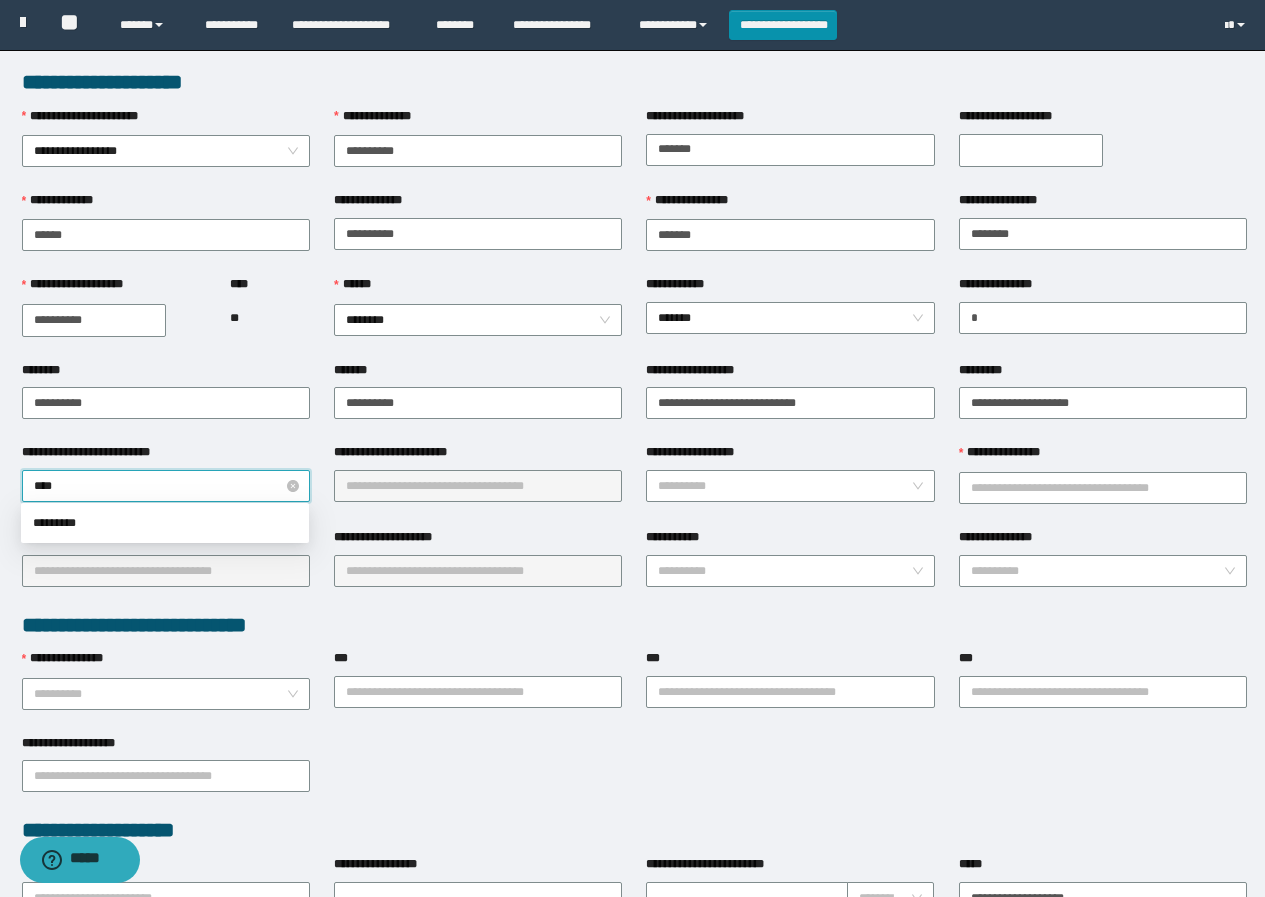 type on "*****" 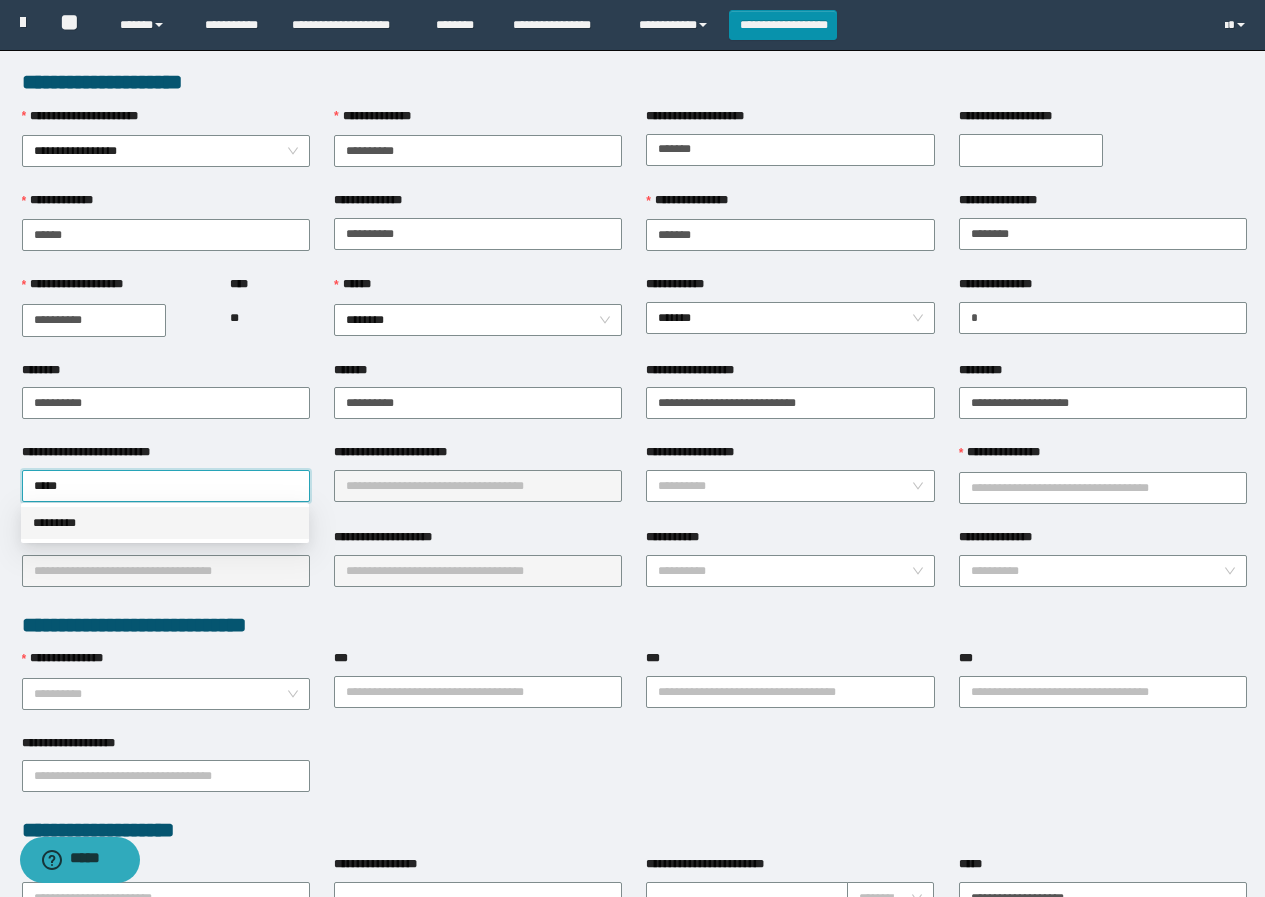 click on "*********" at bounding box center (165, 523) 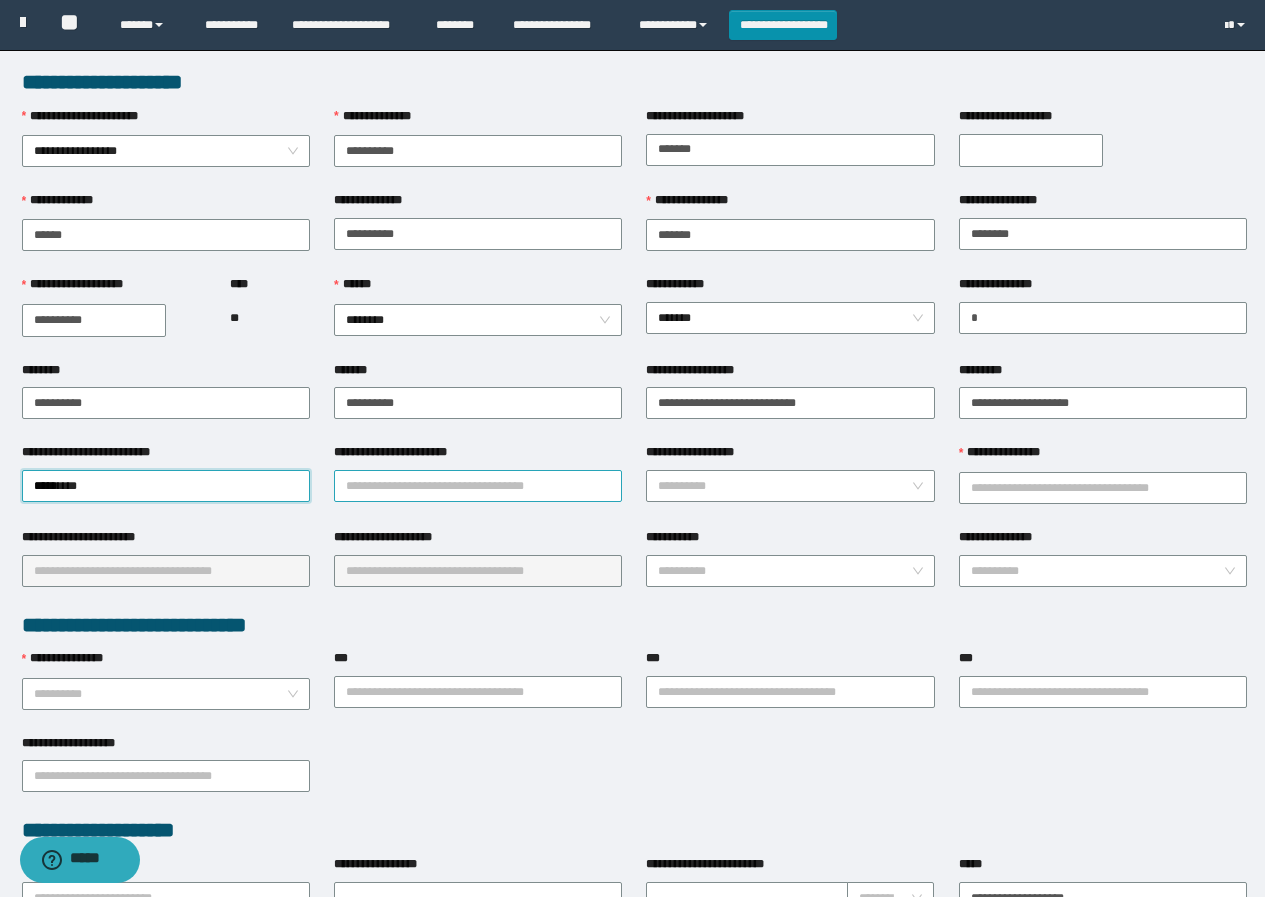 click on "**********" at bounding box center (478, 486) 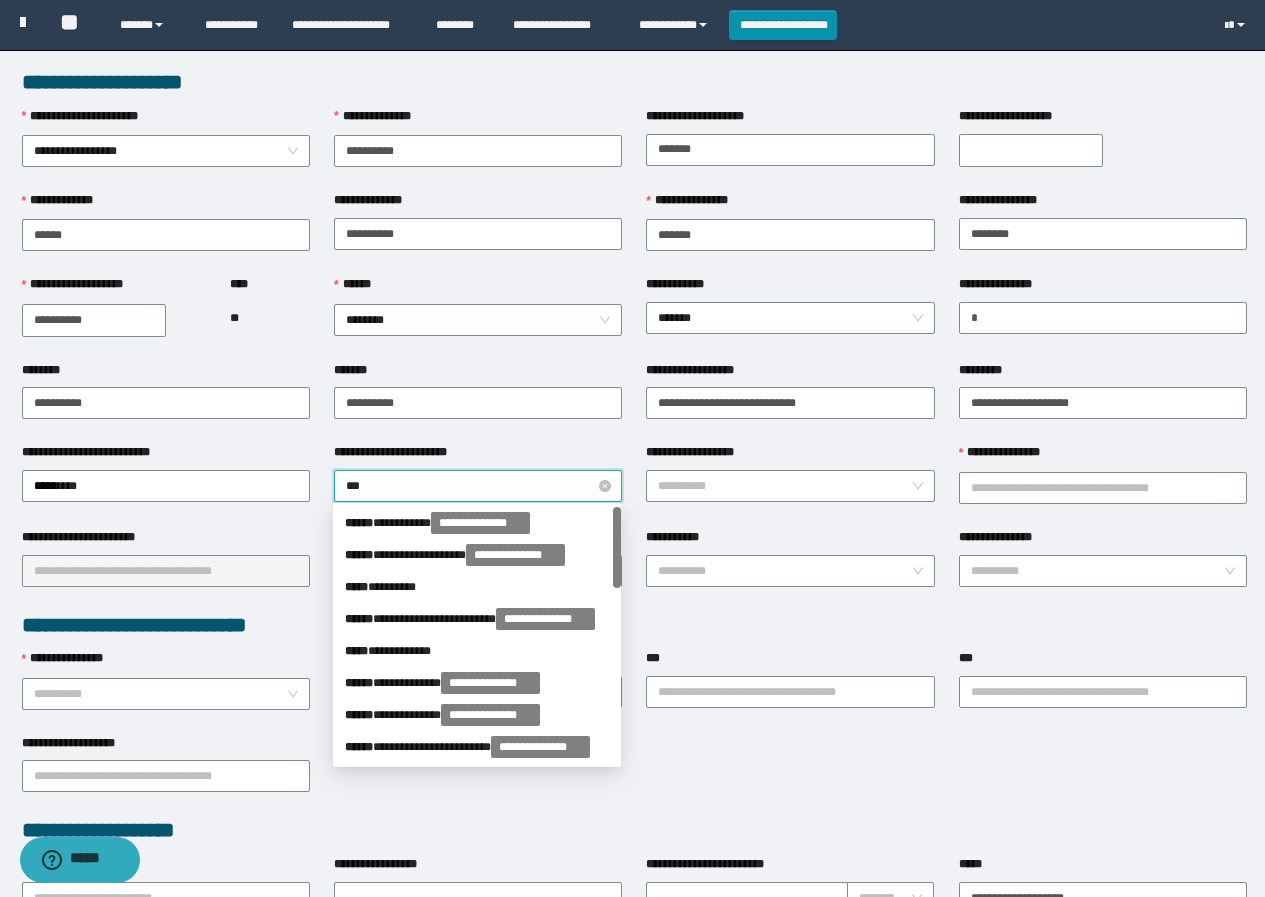 type on "****" 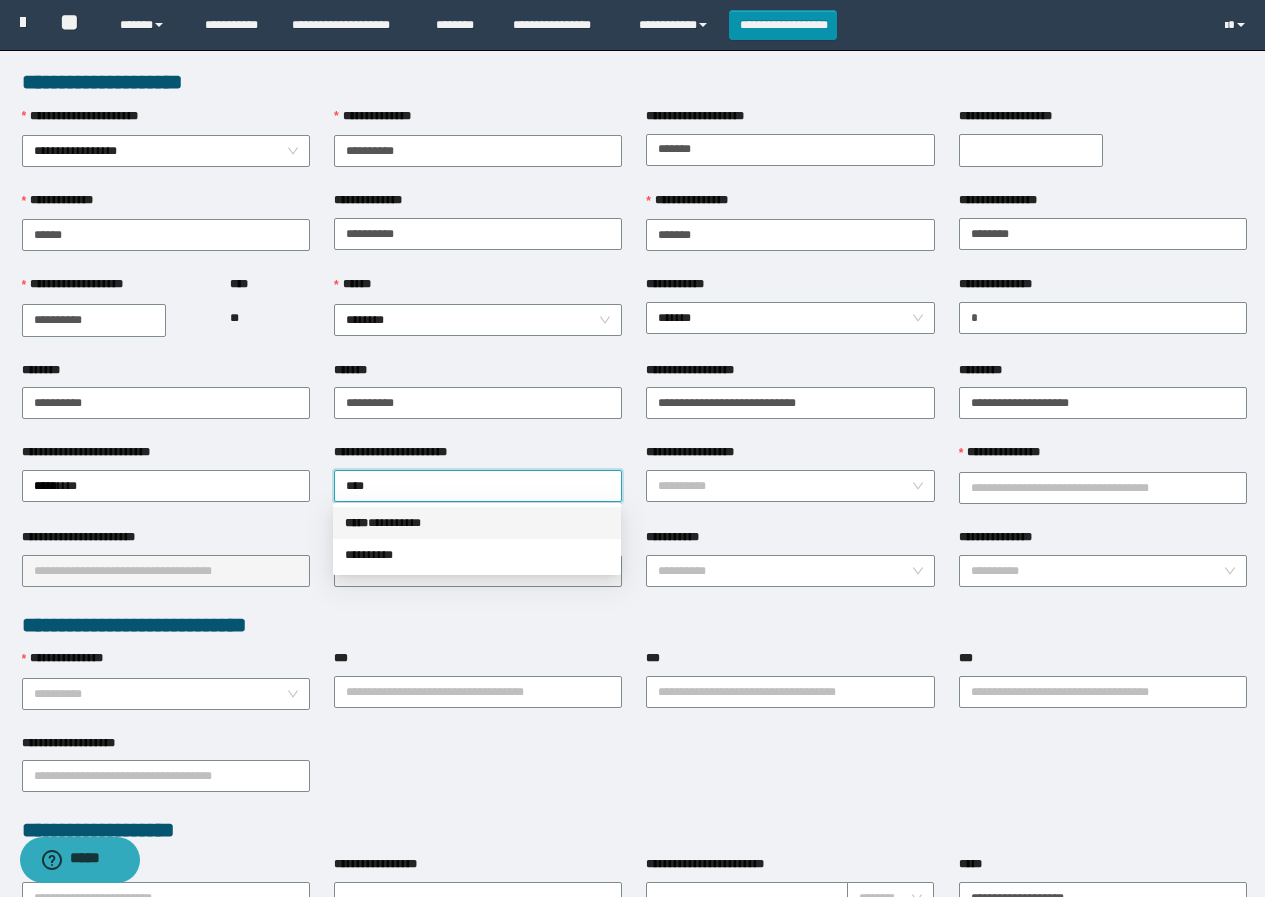 click on "***** * ********" at bounding box center [477, 523] 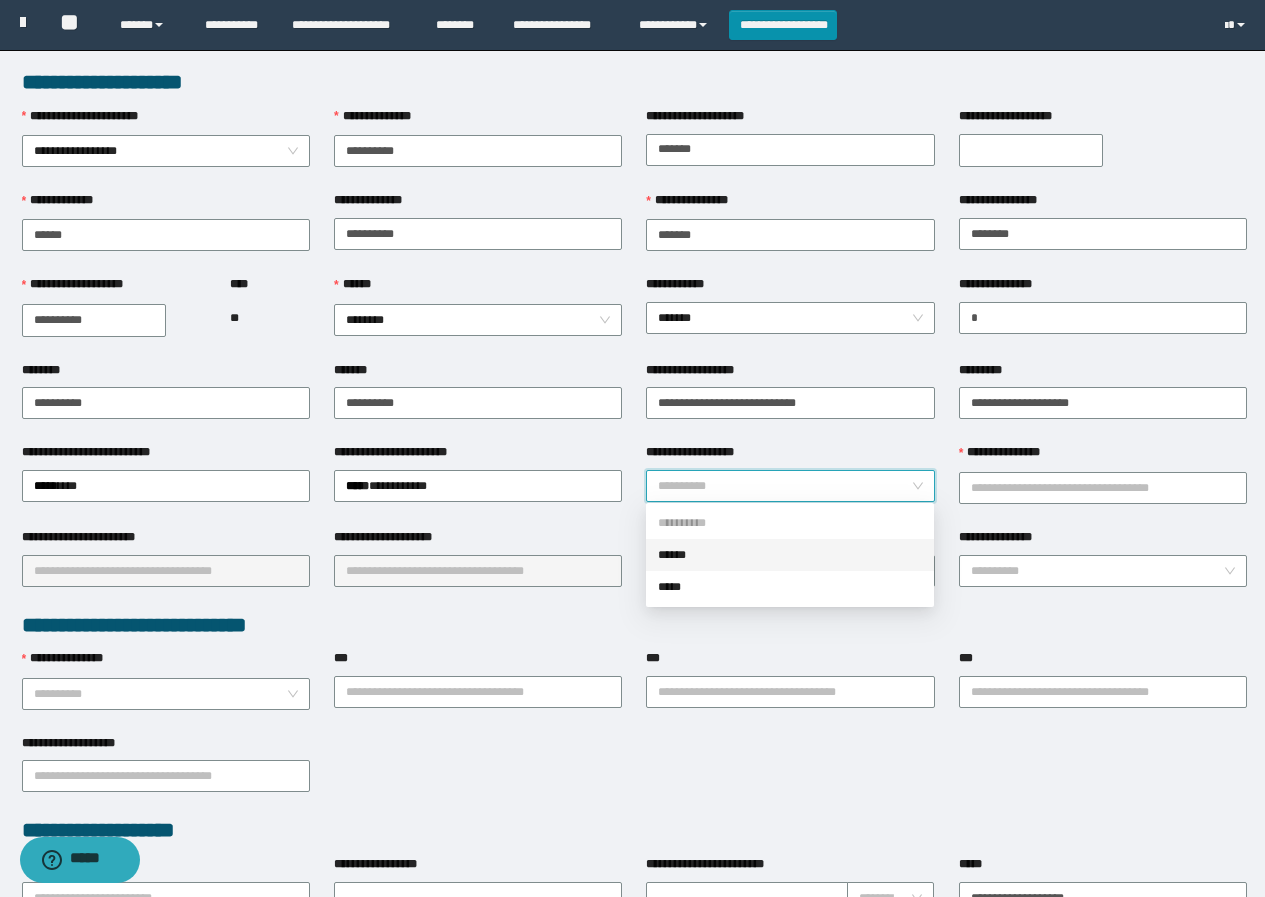 click on "**********" at bounding box center (784, 486) 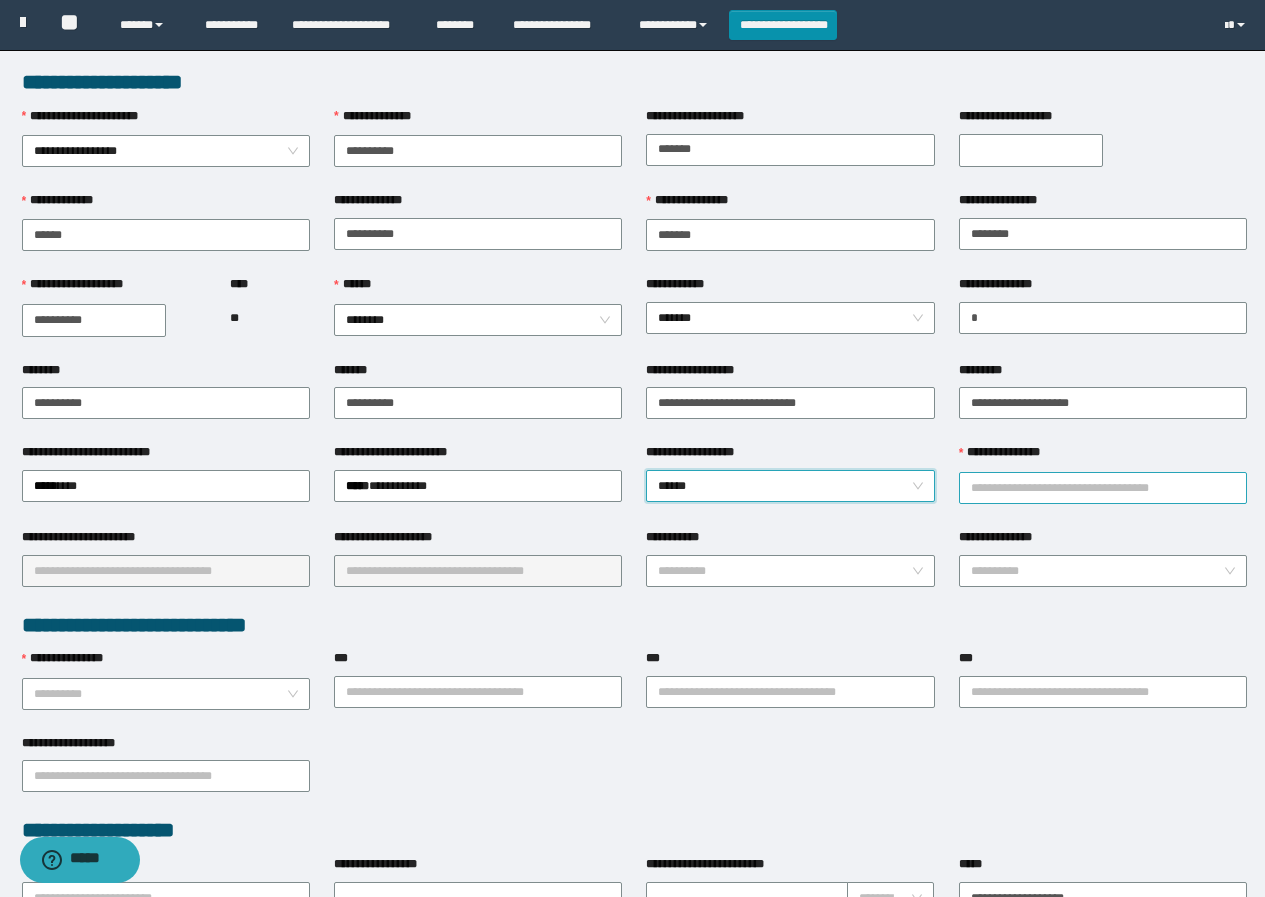 click on "**********" at bounding box center (1103, 488) 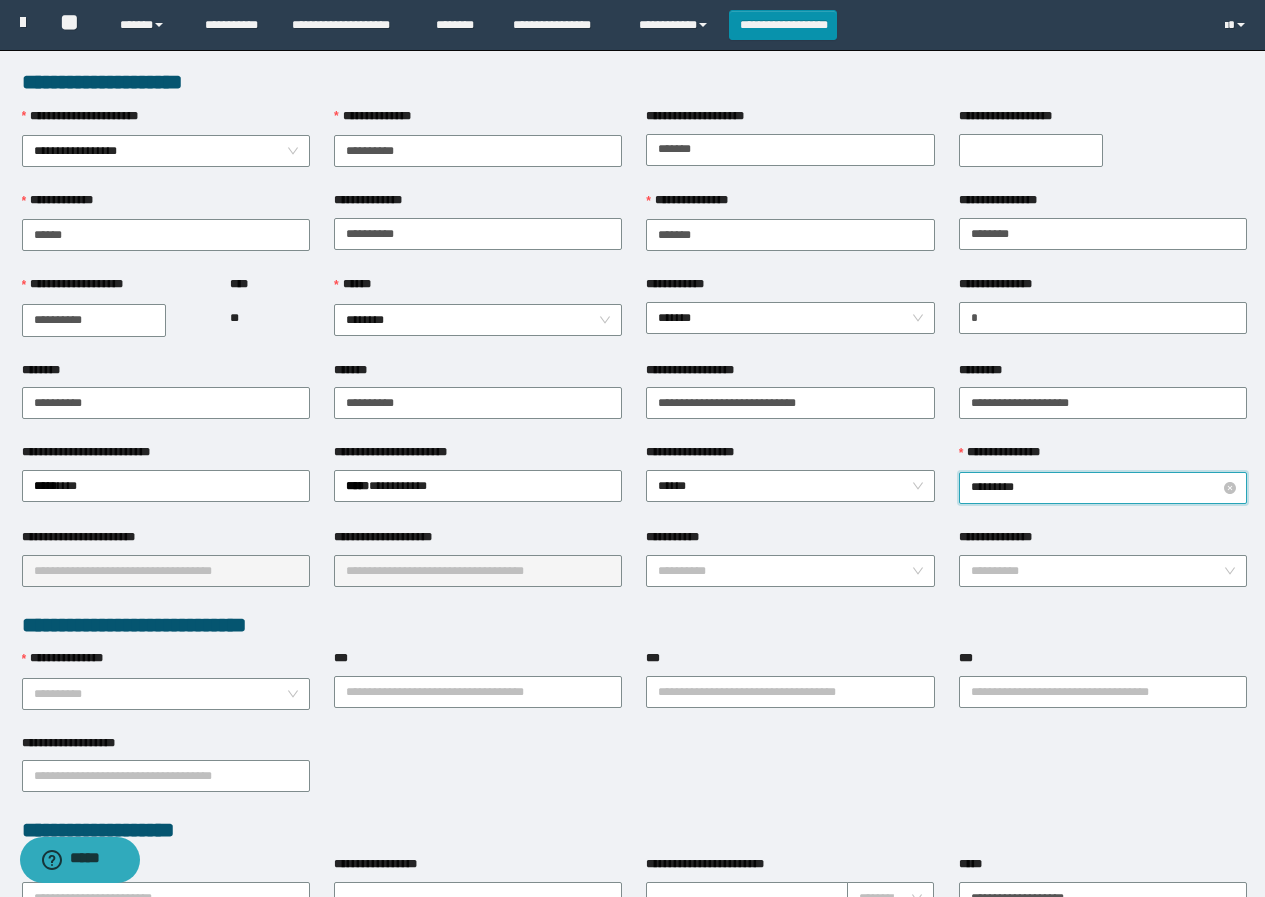 type on "********" 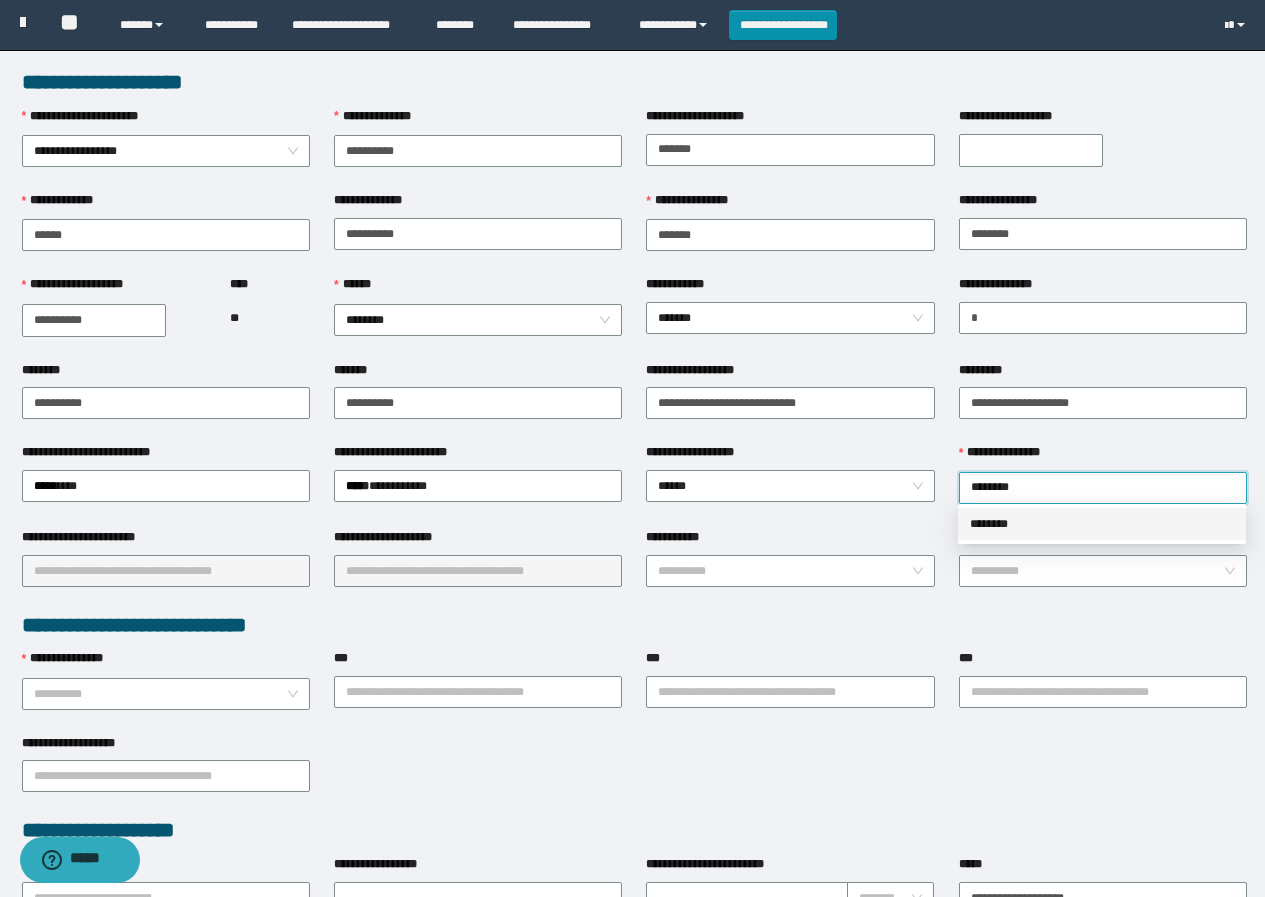 click on "********" at bounding box center (1102, 524) 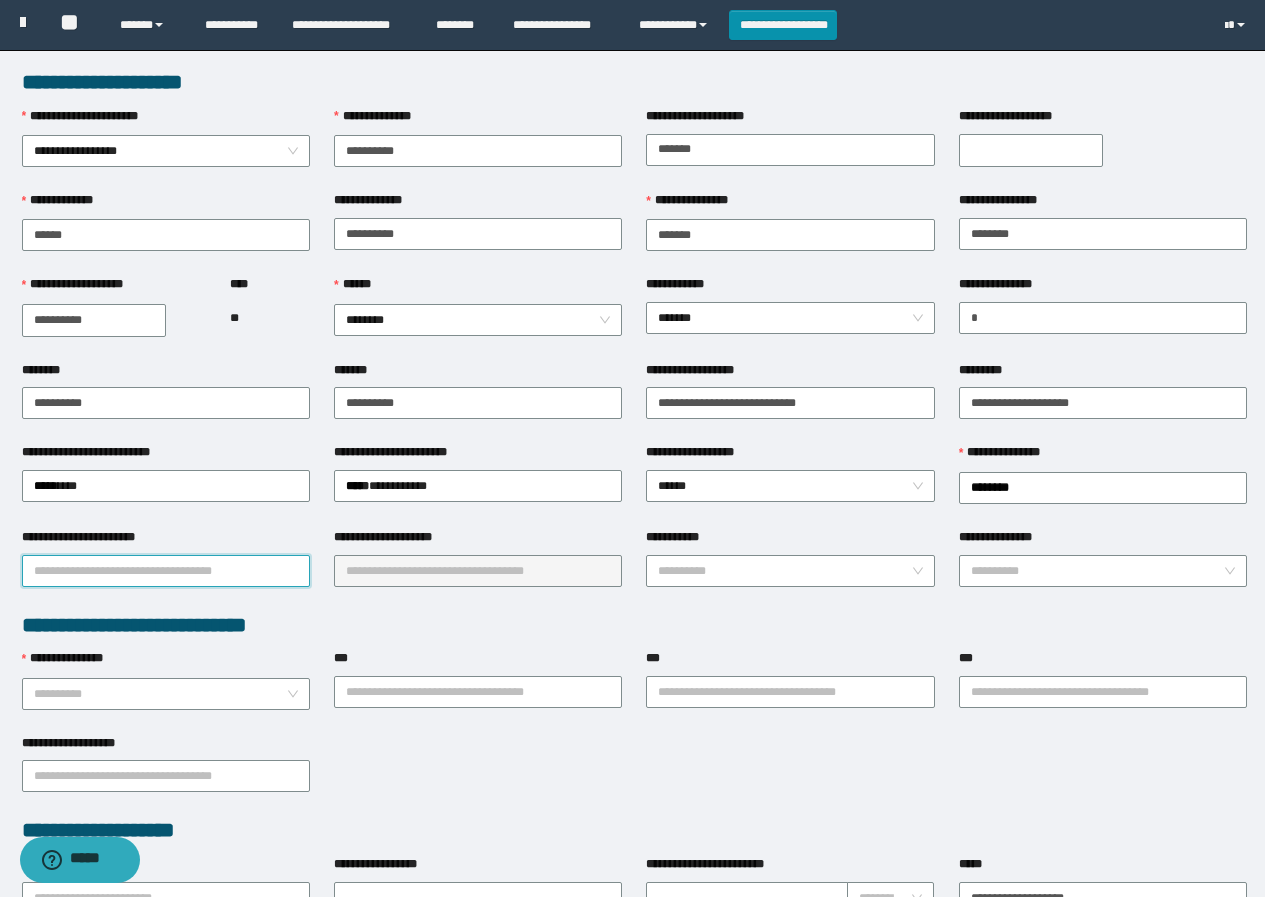 click on "**********" at bounding box center [166, 571] 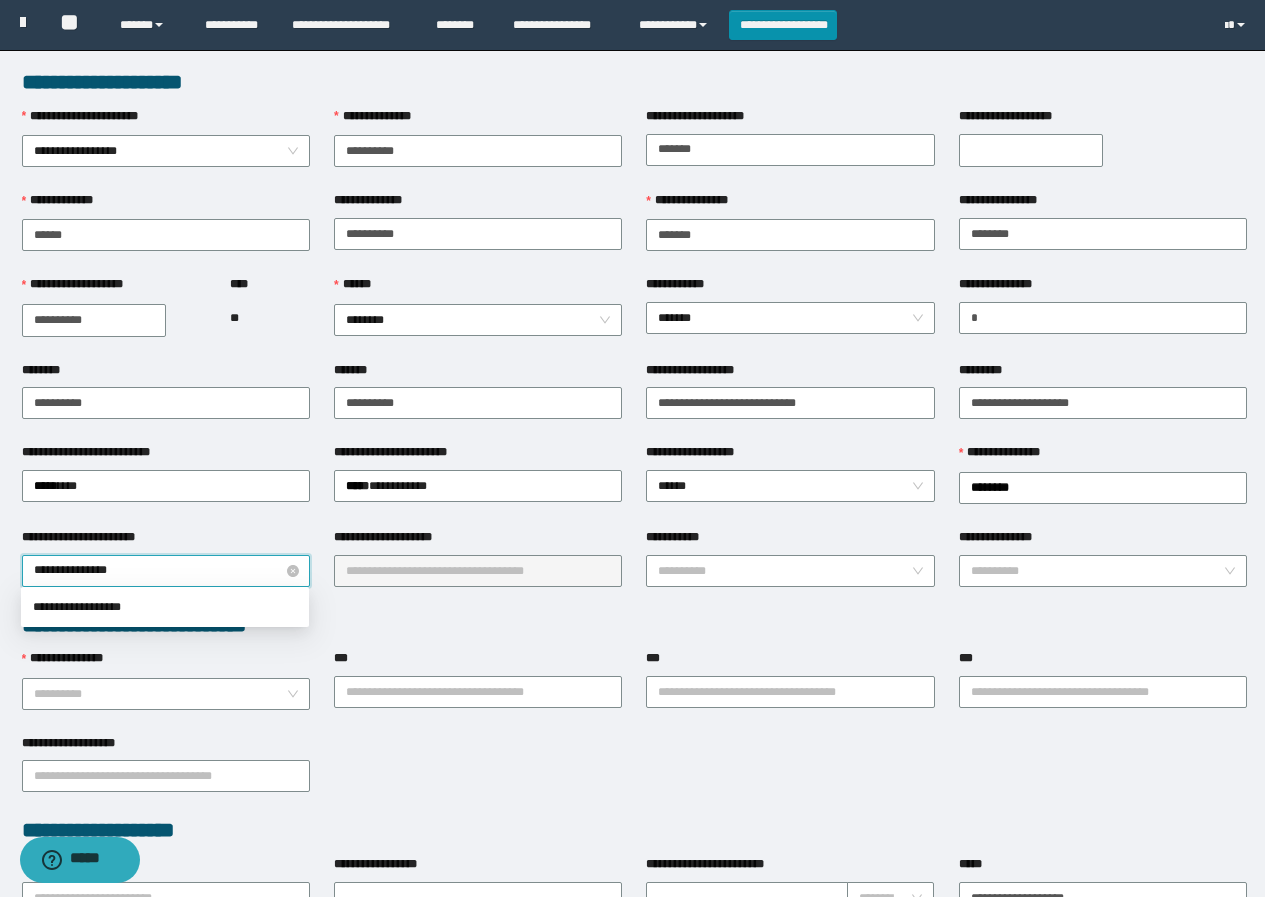 type on "**********" 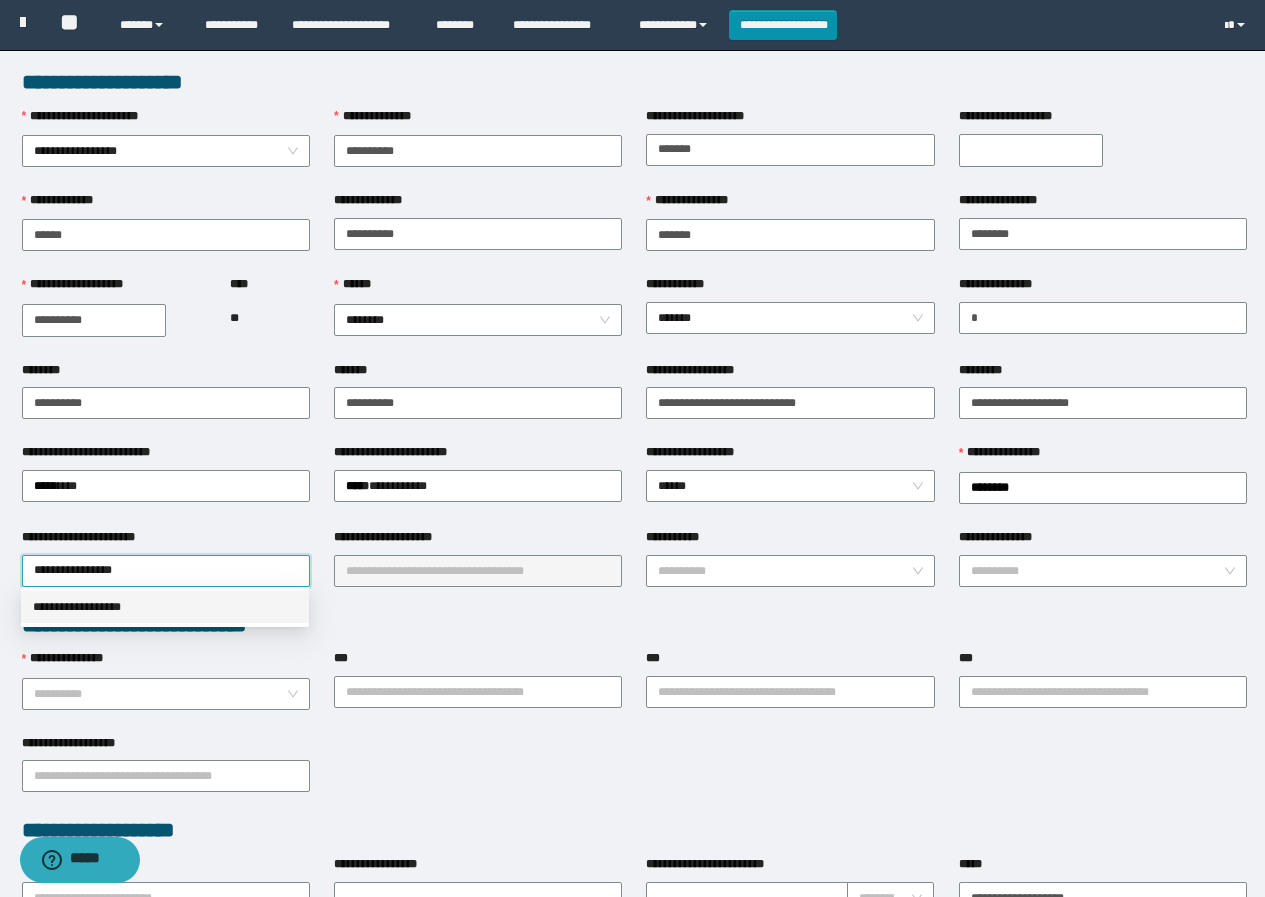 click on "**********" at bounding box center [165, 607] 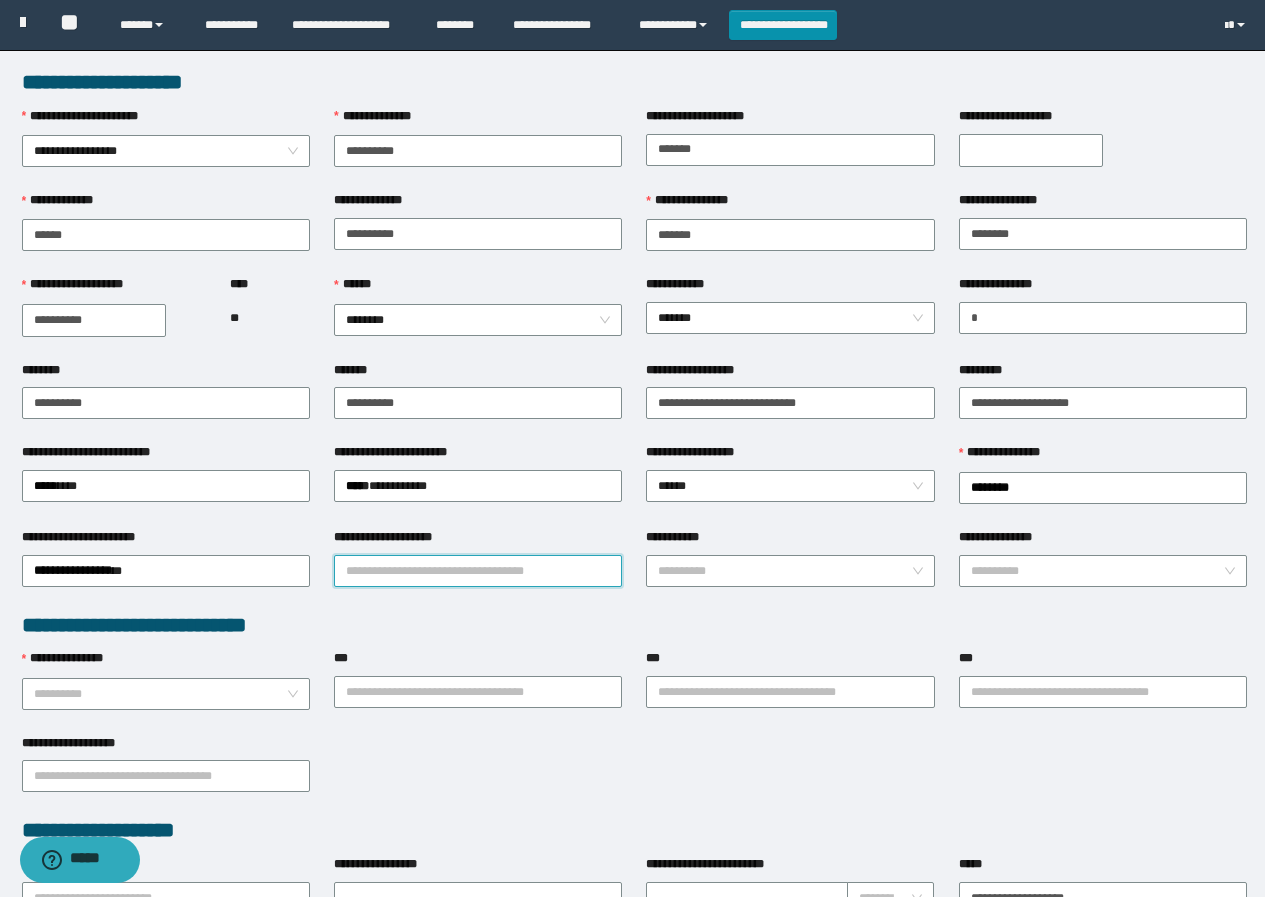click on "**********" at bounding box center (478, 571) 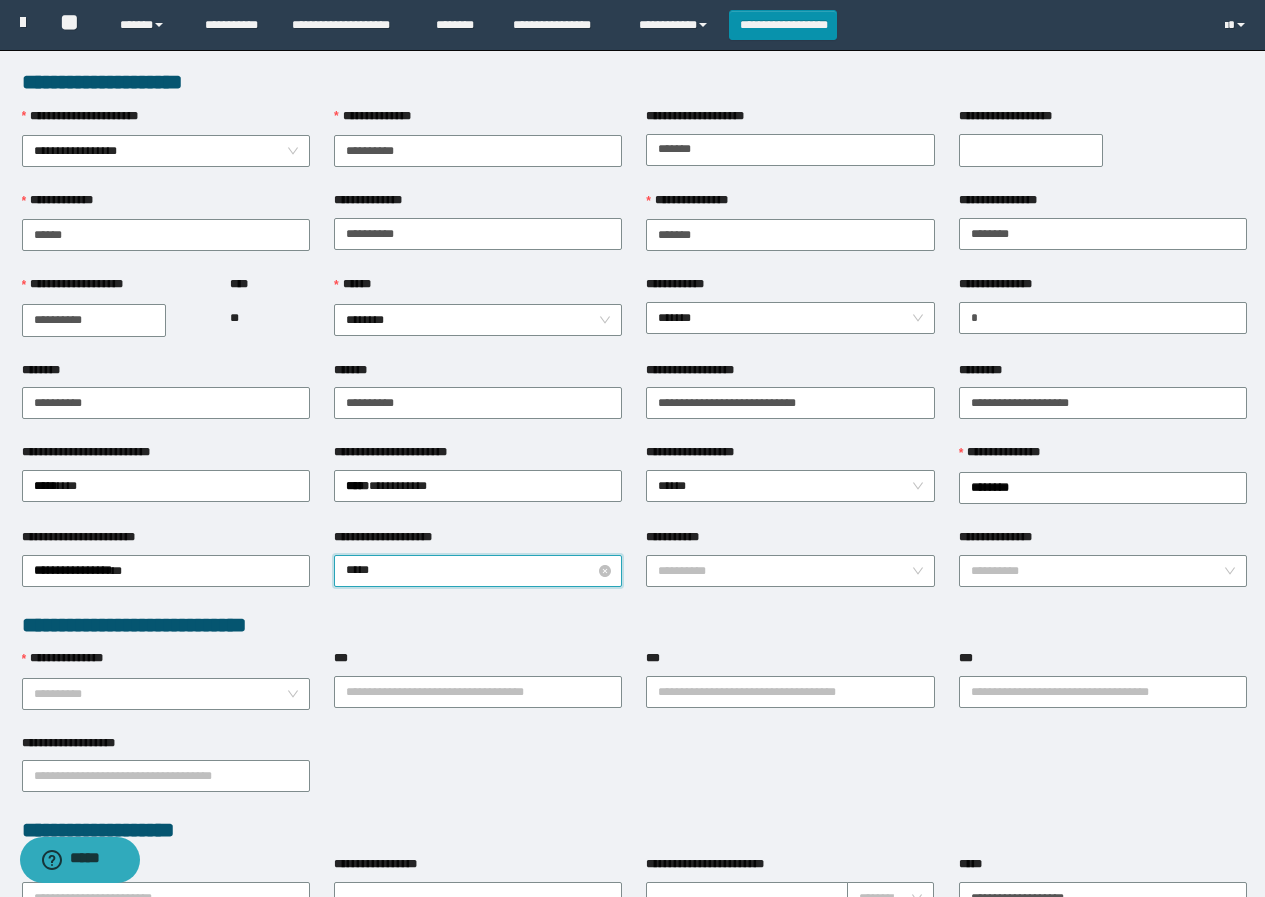 type on "******" 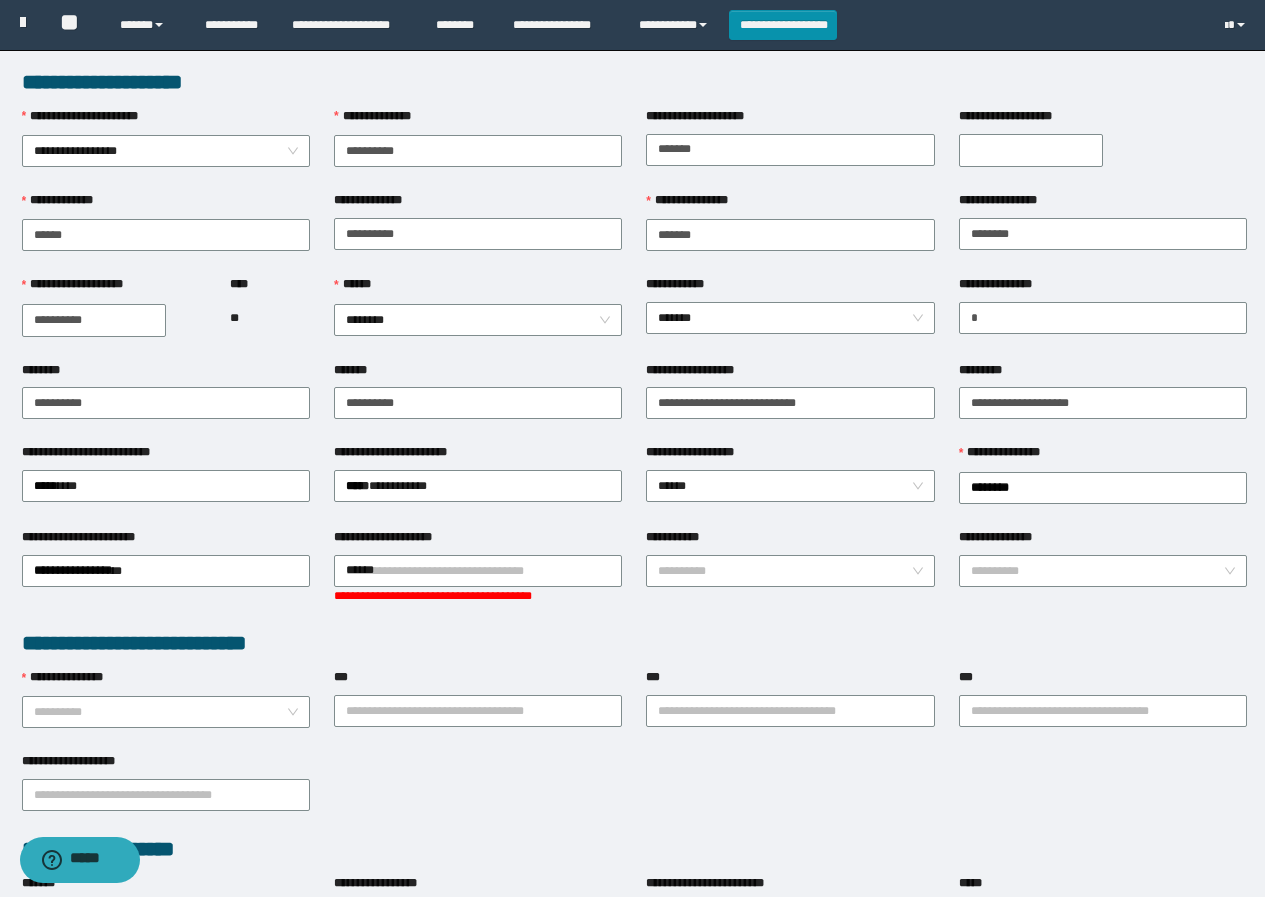 click on "**********" at bounding box center [634, 643] 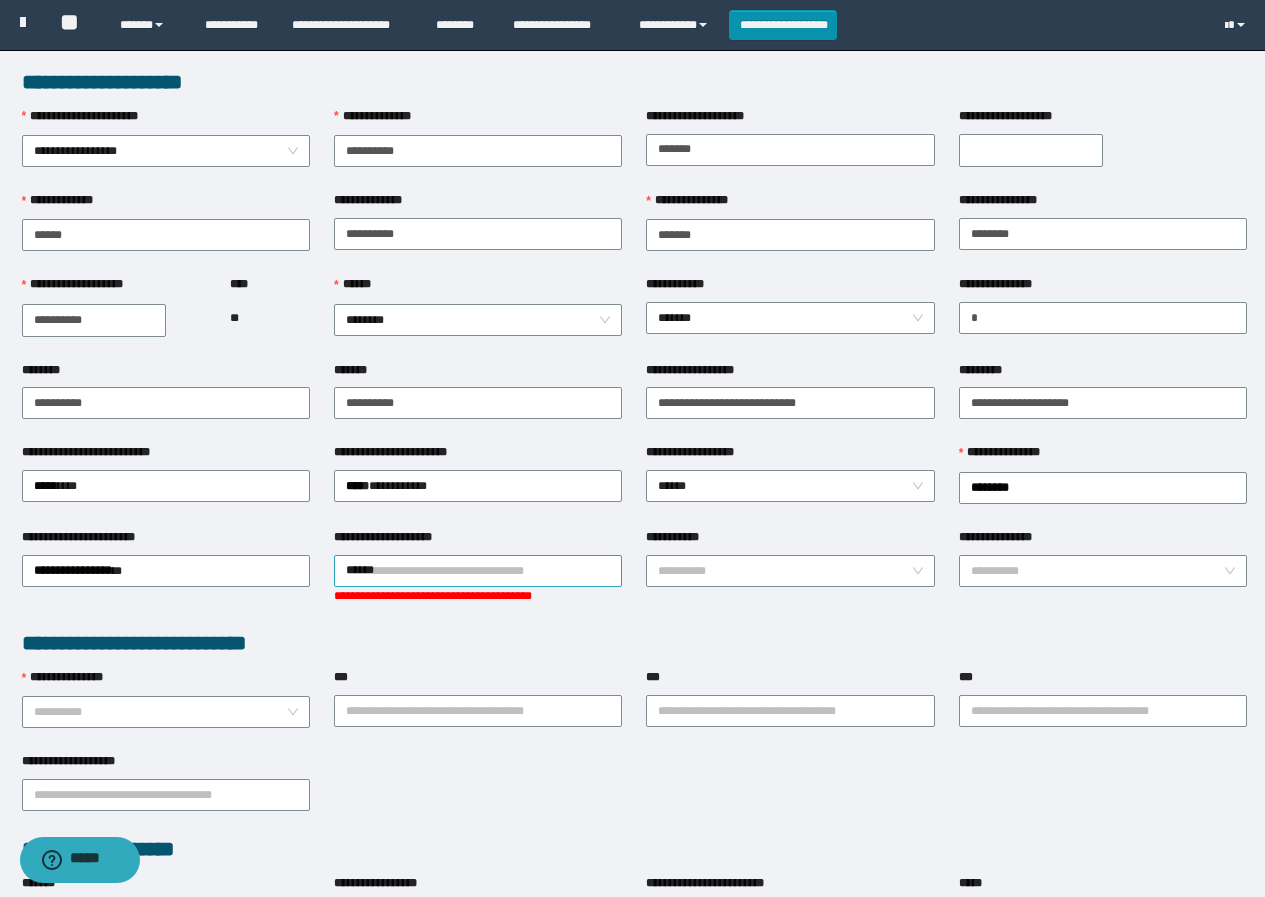 click on "******" at bounding box center (478, 571) 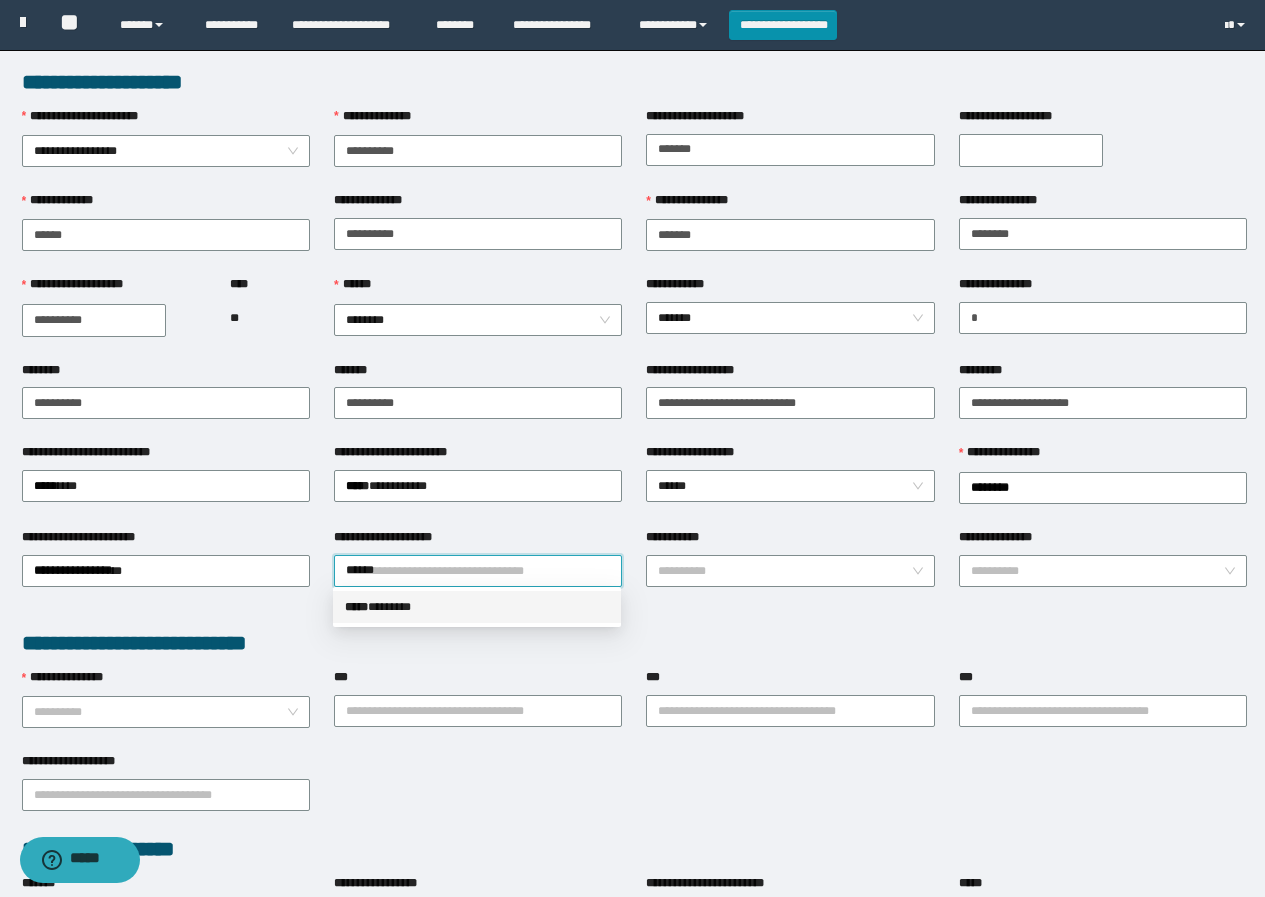click on "***** * ******" at bounding box center [477, 607] 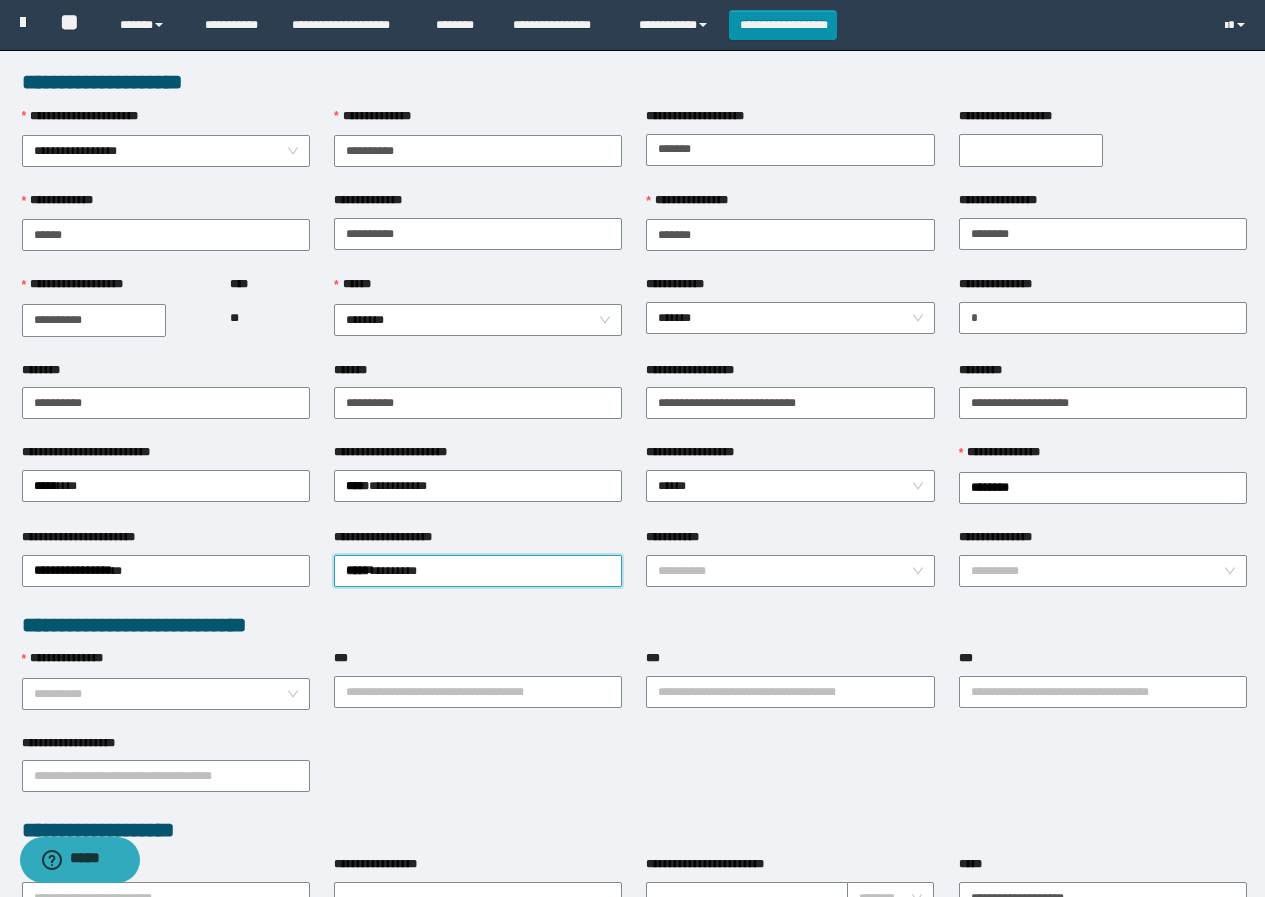click on "**********" at bounding box center (790, 541) 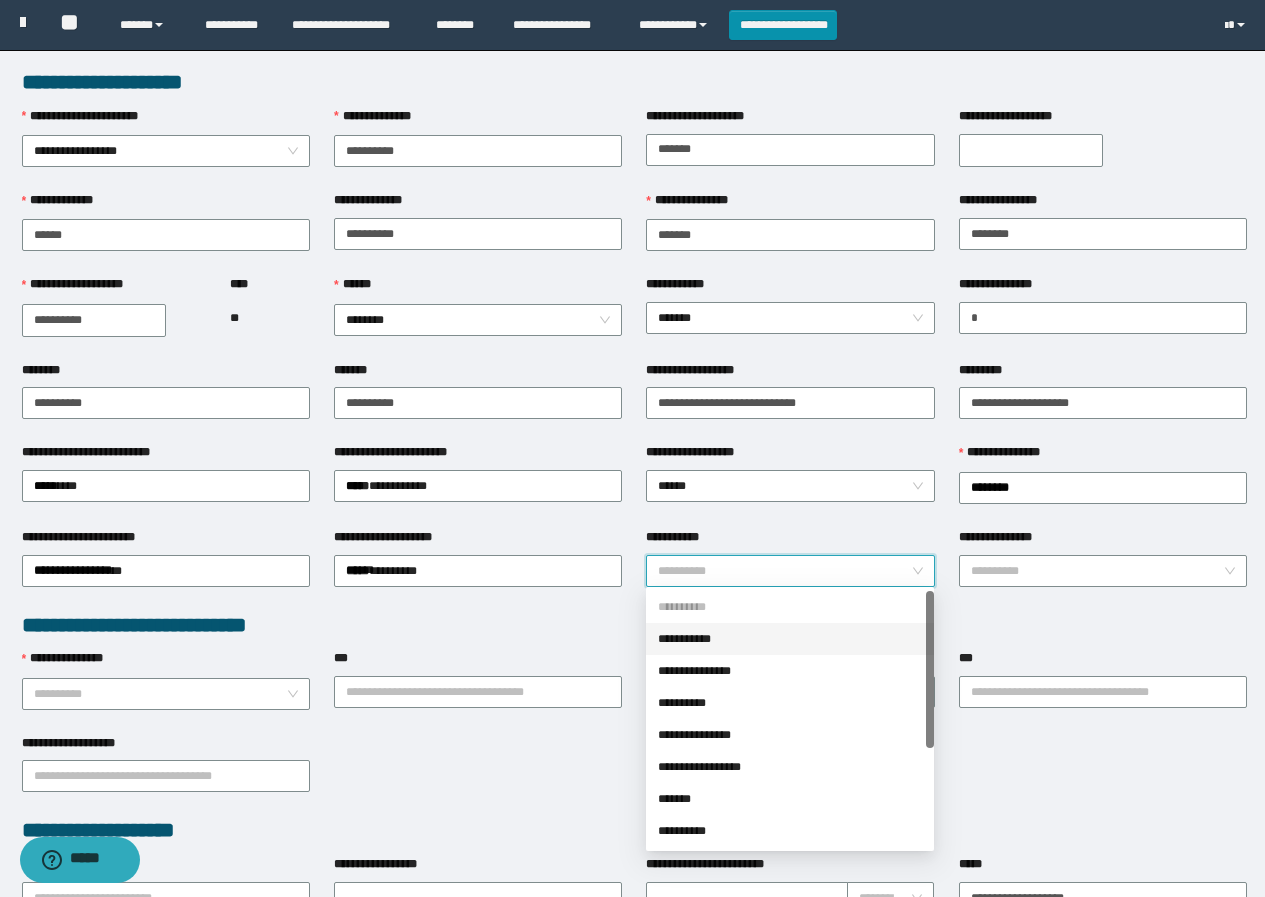 click on "**********" at bounding box center [784, 571] 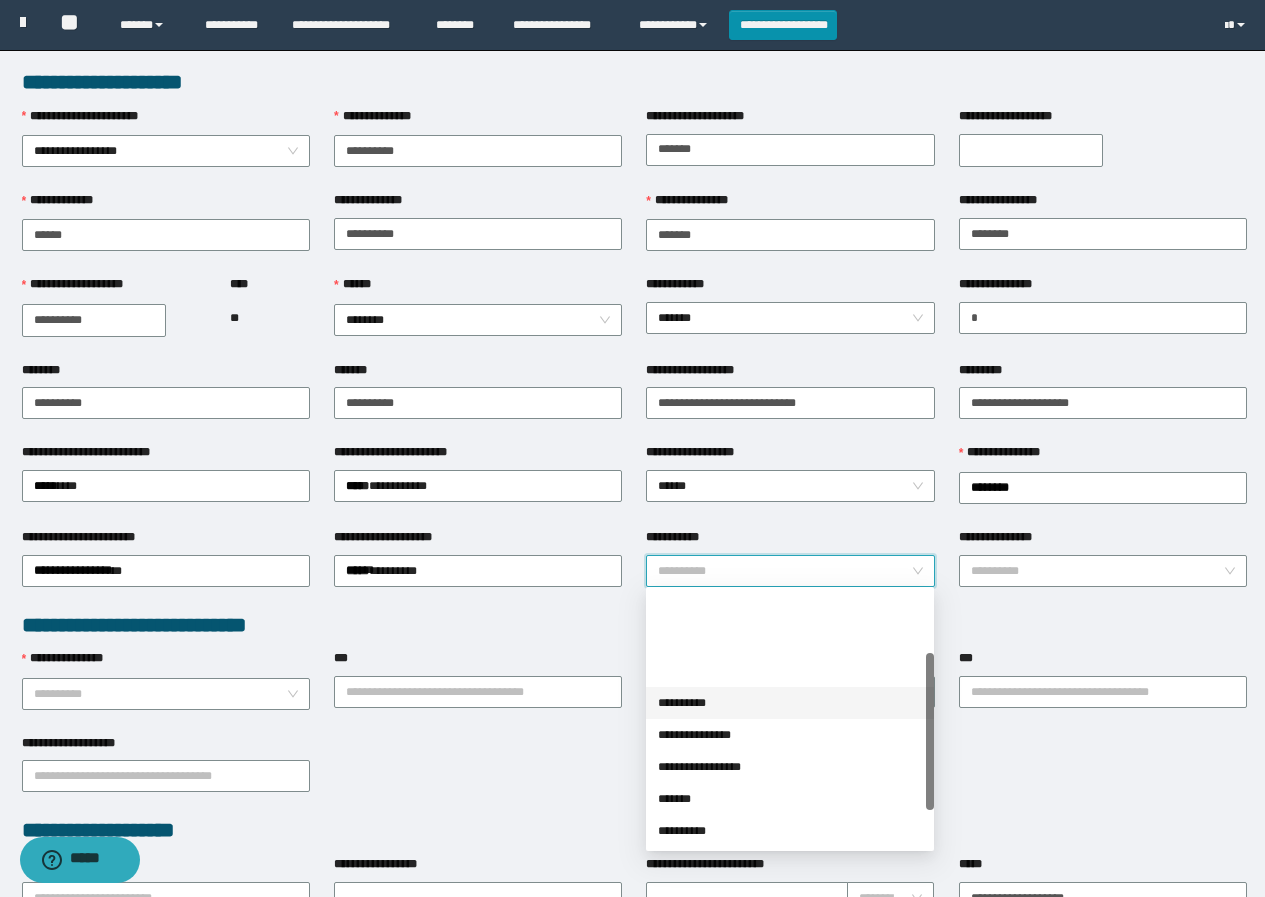 scroll, scrollTop: 100, scrollLeft: 0, axis: vertical 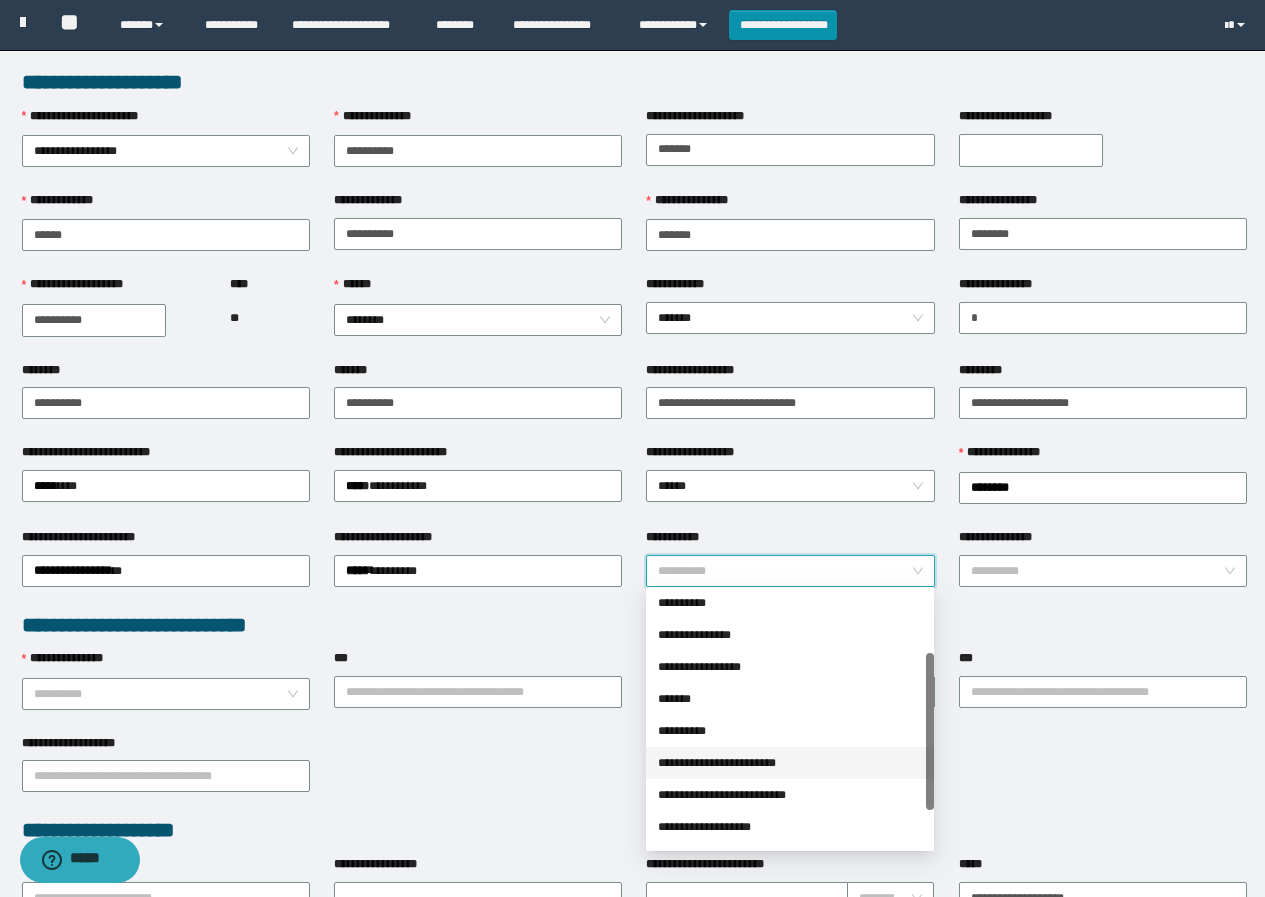 click on "**********" at bounding box center (790, 763) 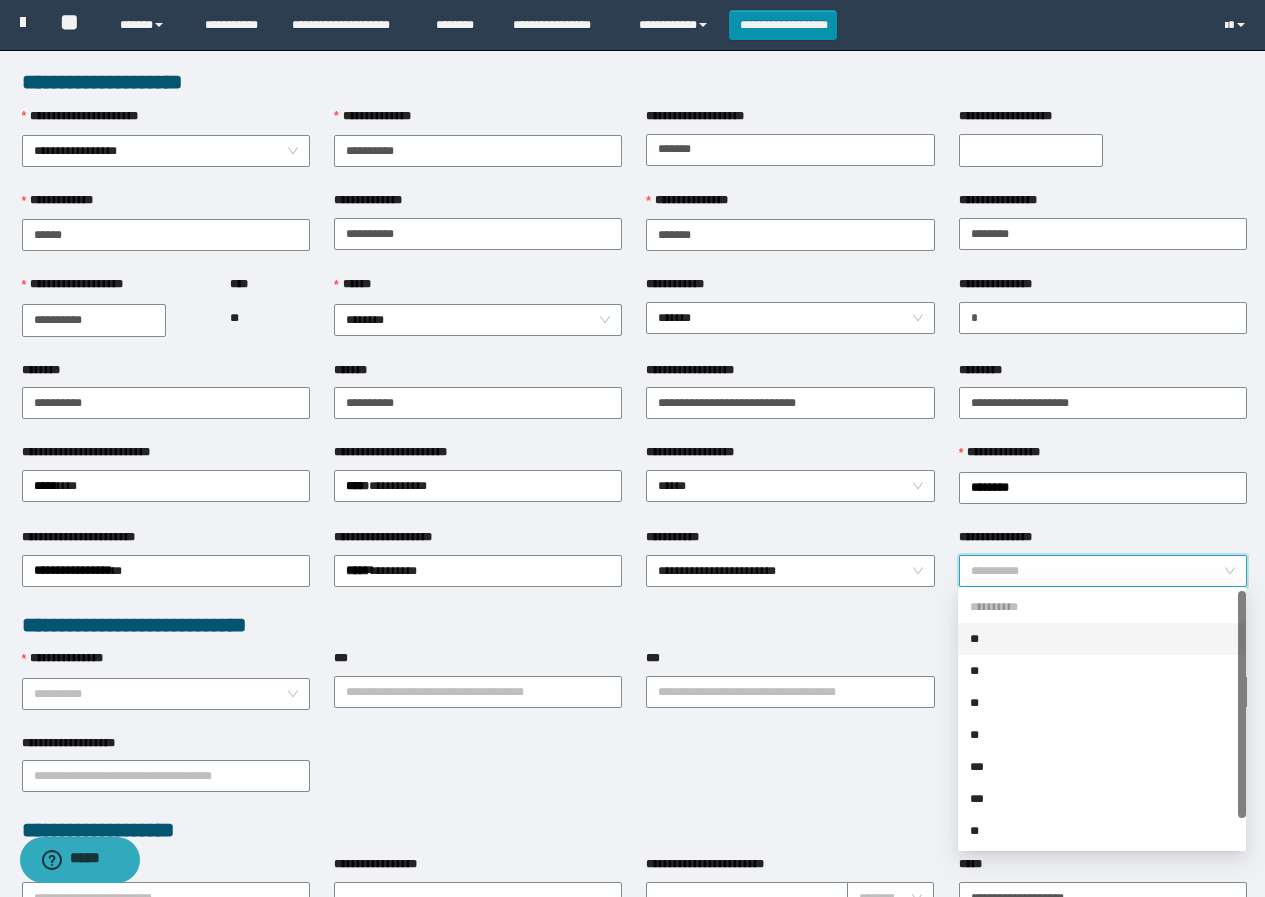 click on "**********" at bounding box center (1097, 571) 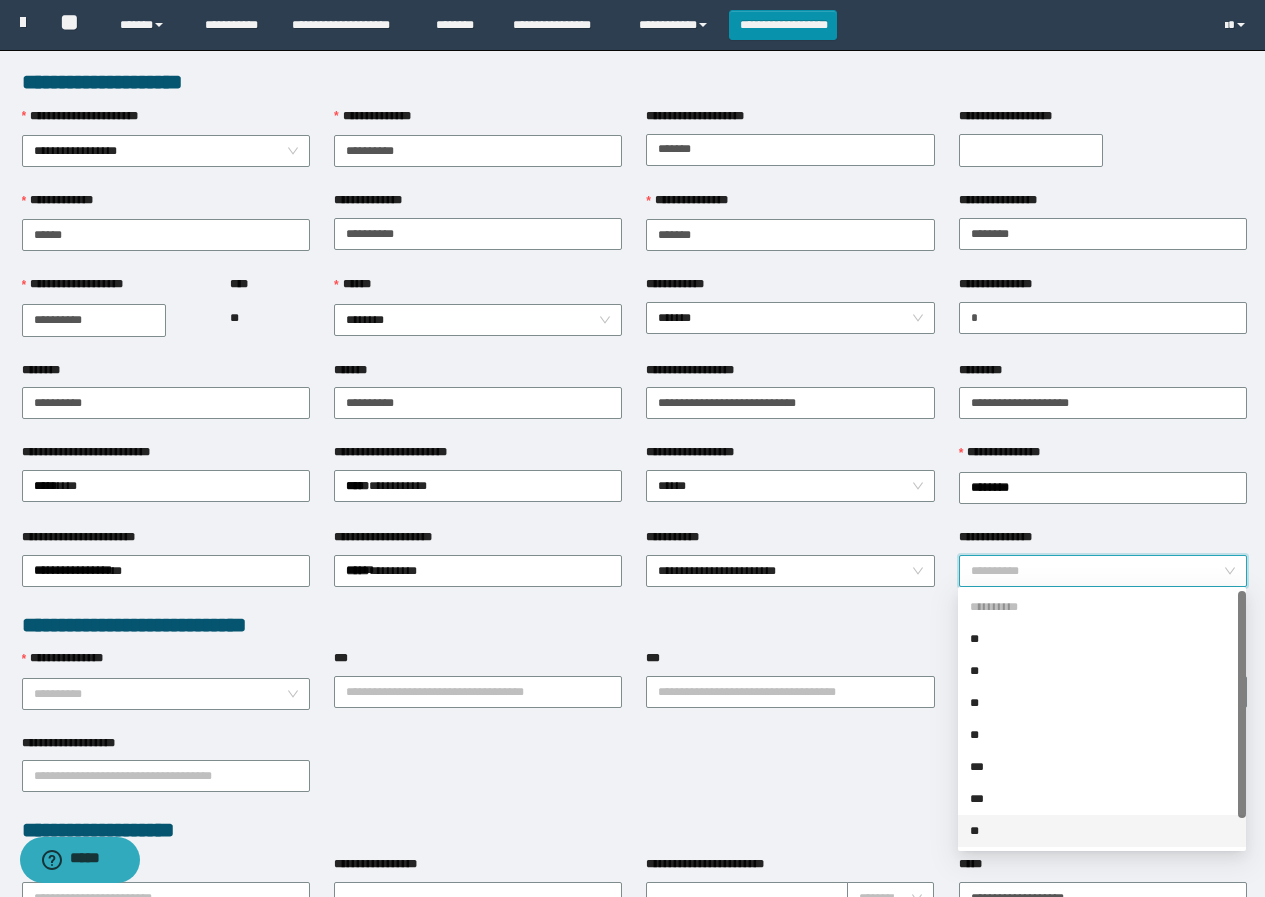 click on "**" at bounding box center (1102, 831) 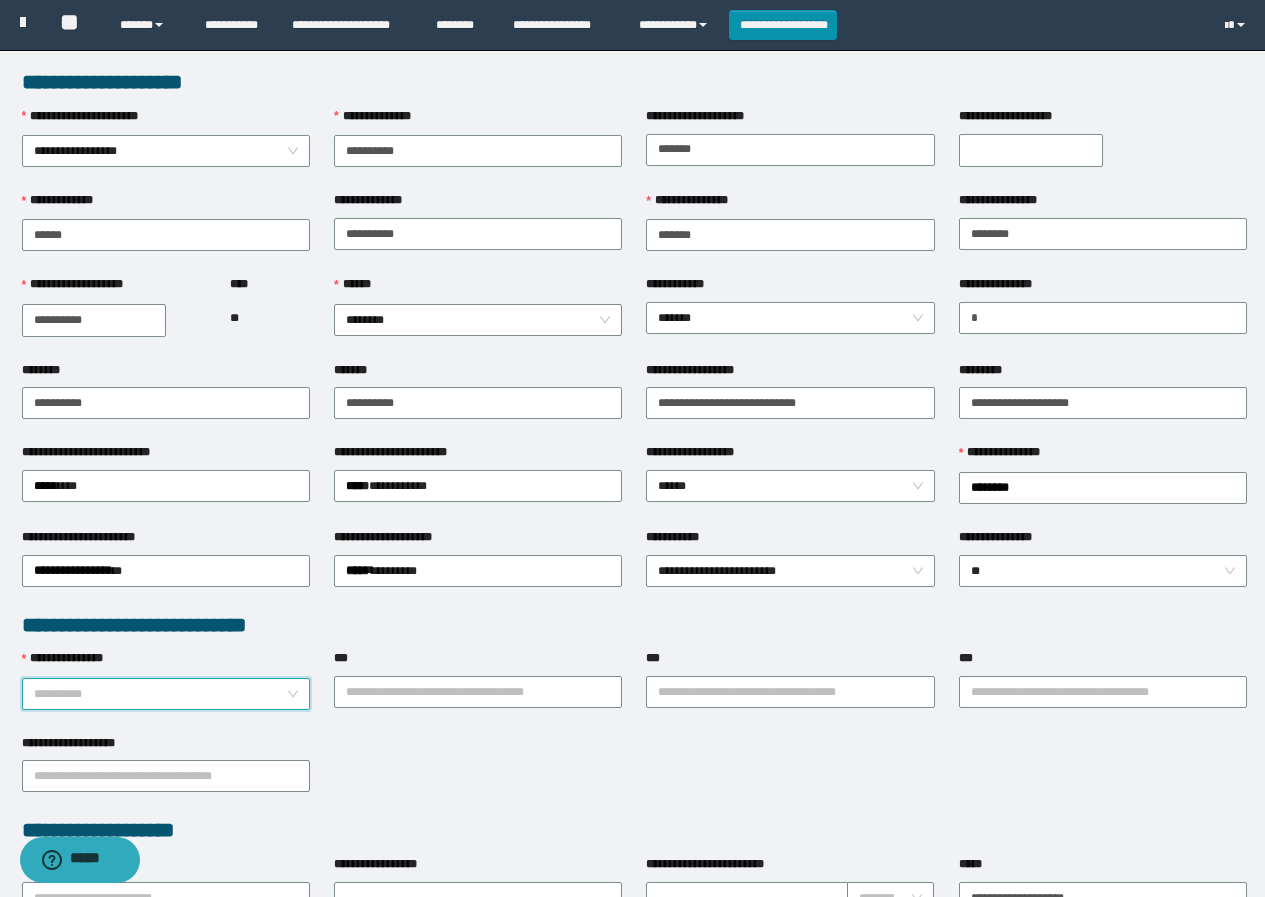click on "**********" at bounding box center (160, 694) 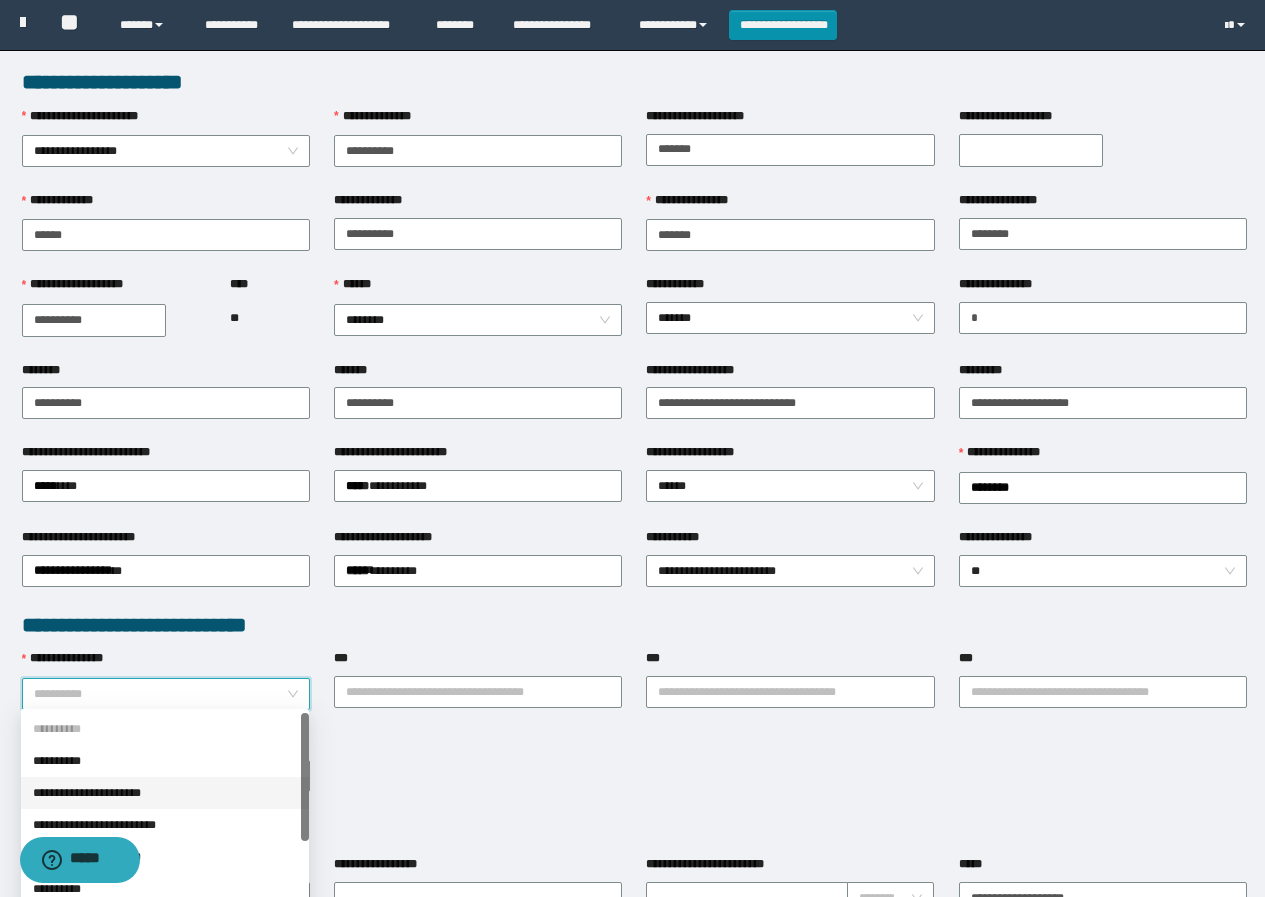 click on "**********" at bounding box center [165, 793] 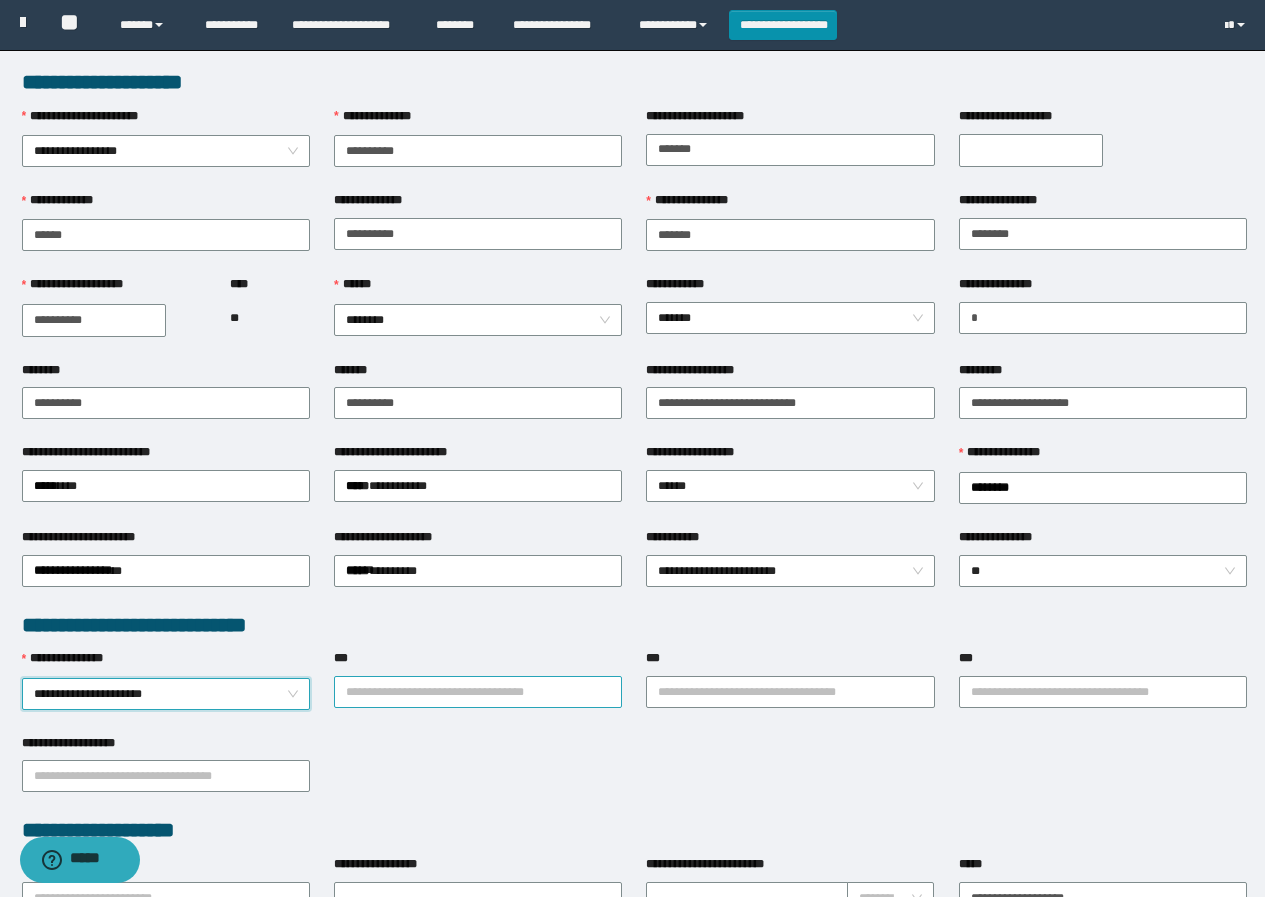 click on "***" at bounding box center [478, 692] 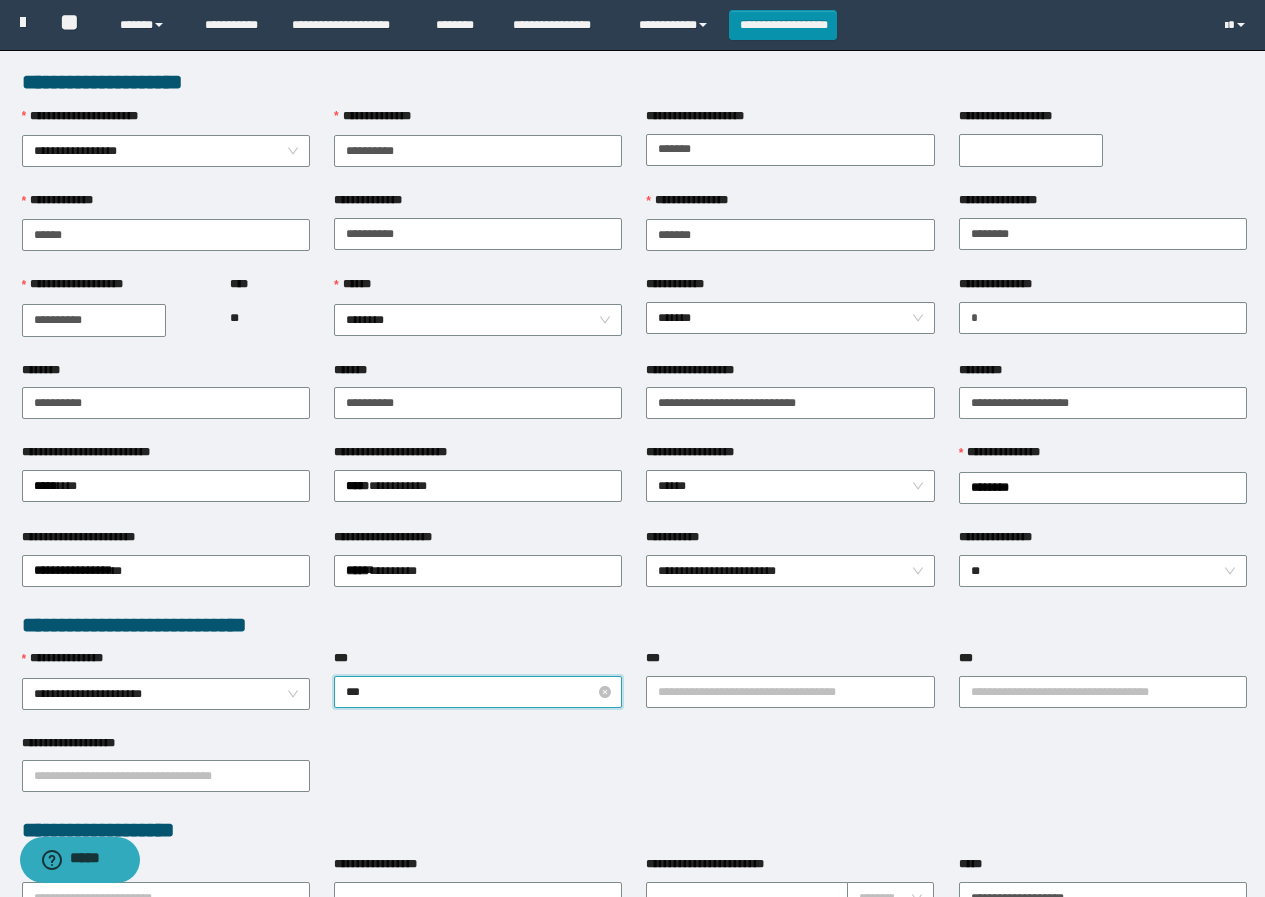 type on "****" 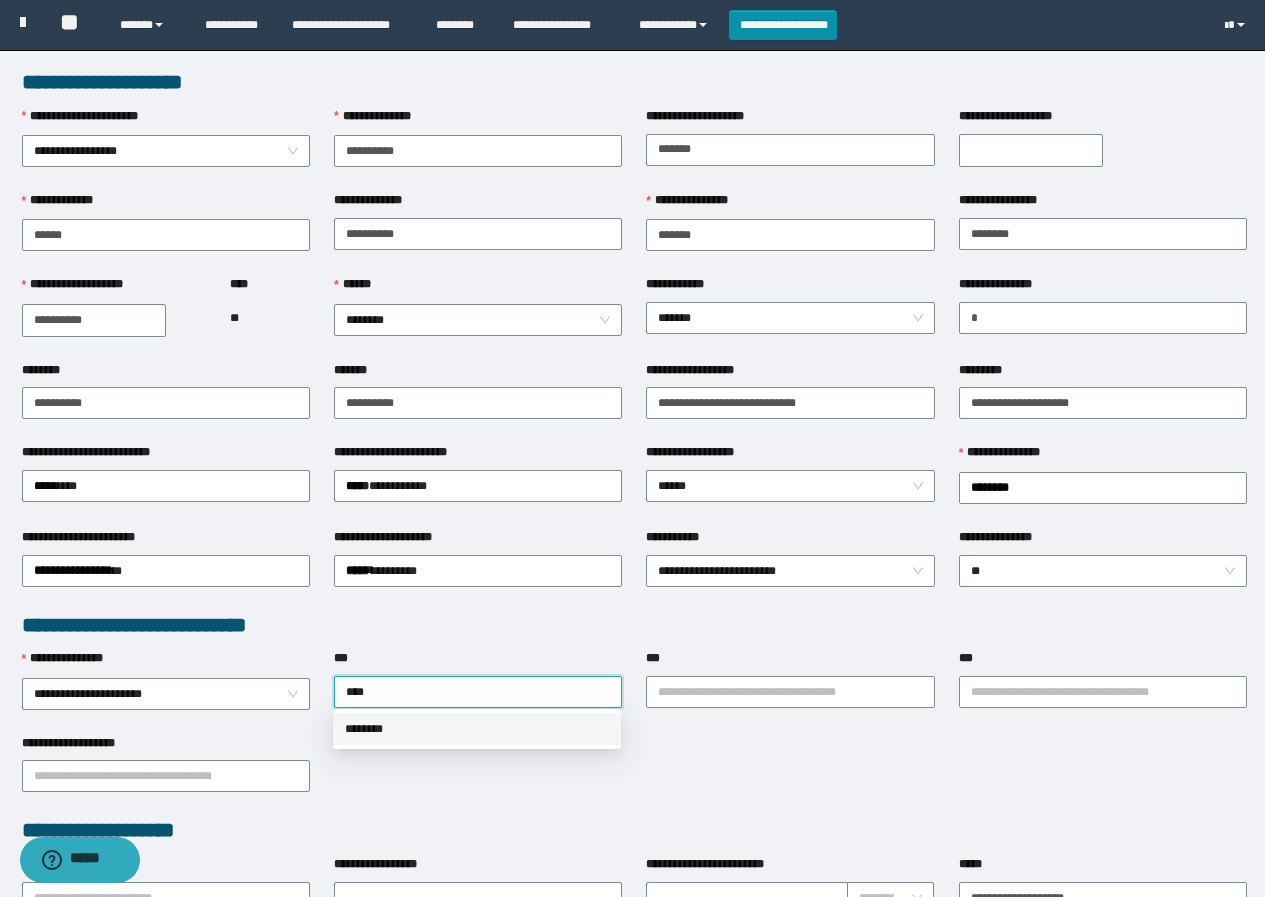 drag, startPoint x: 419, startPoint y: 728, endPoint x: 698, endPoint y: 753, distance: 280.11783 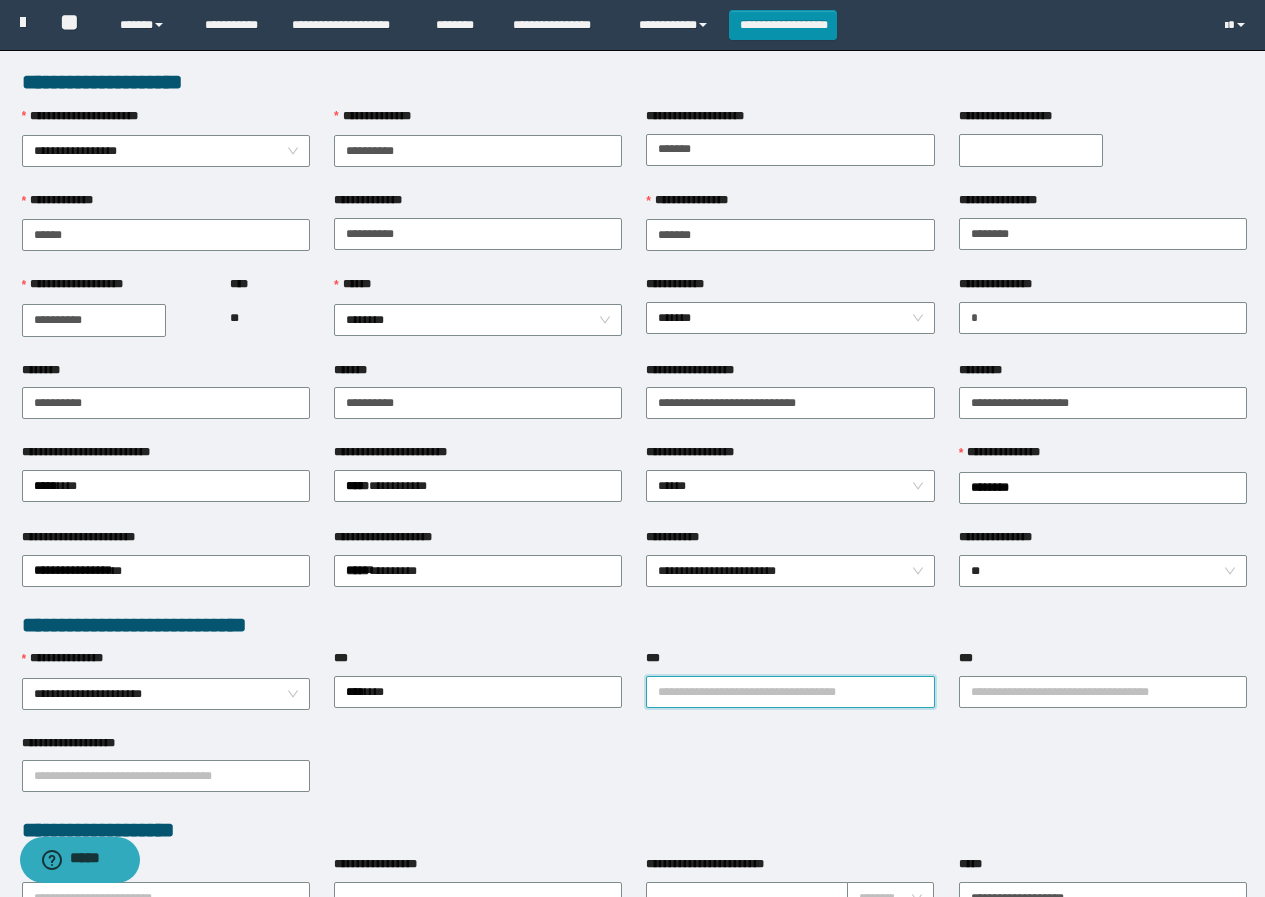 click on "***" at bounding box center (790, 692) 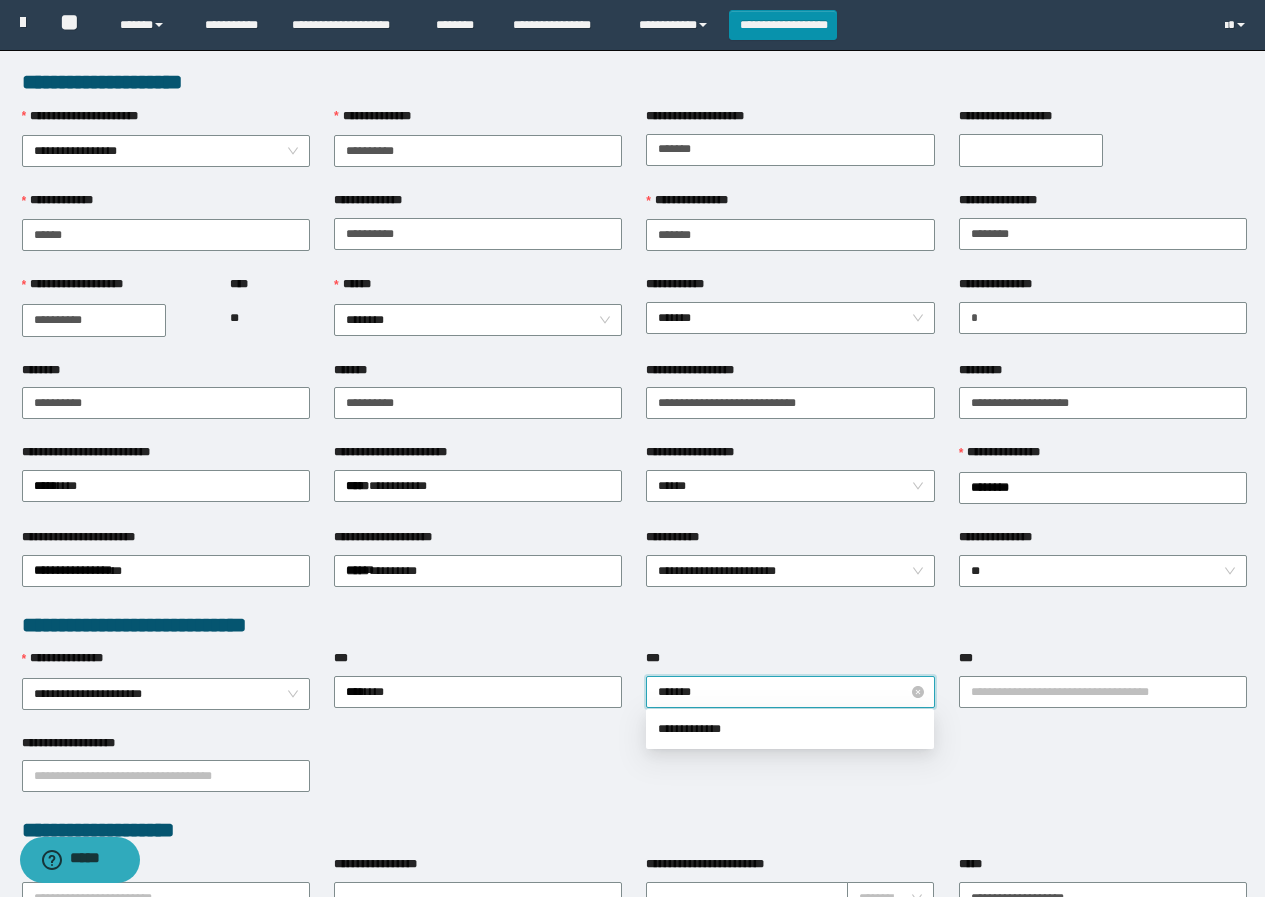 type on "********" 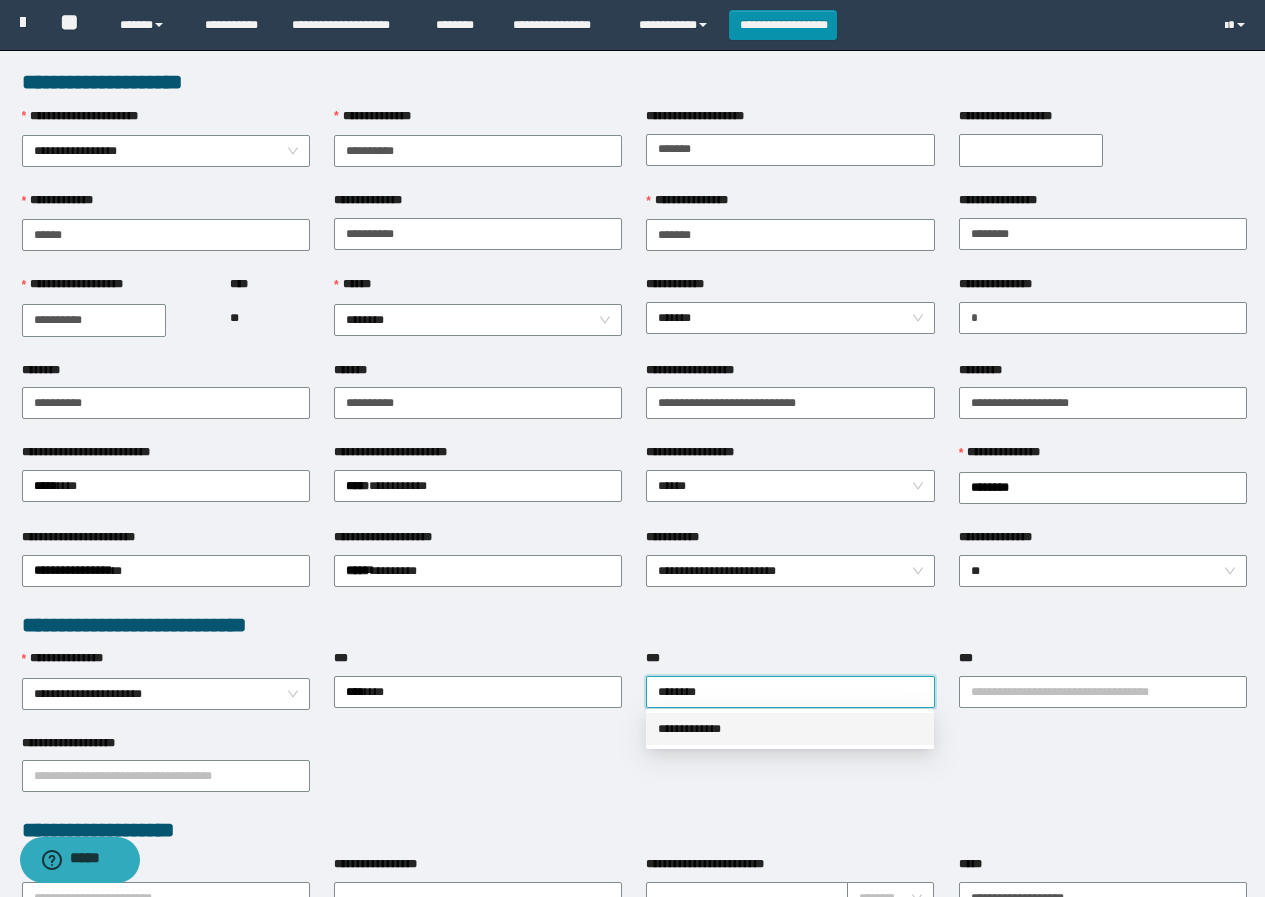 click on "**********" at bounding box center [790, 729] 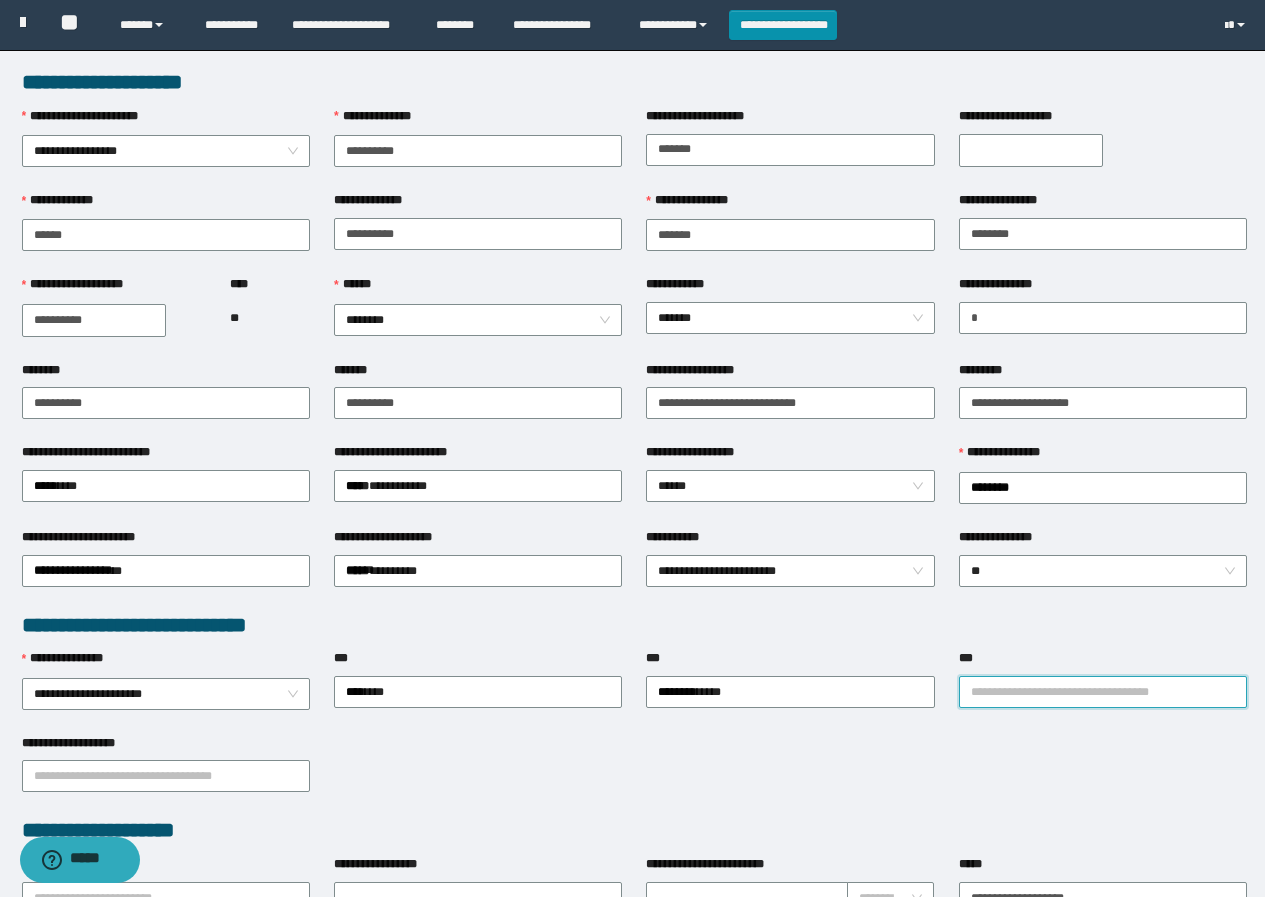 click on "***" at bounding box center (1103, 692) 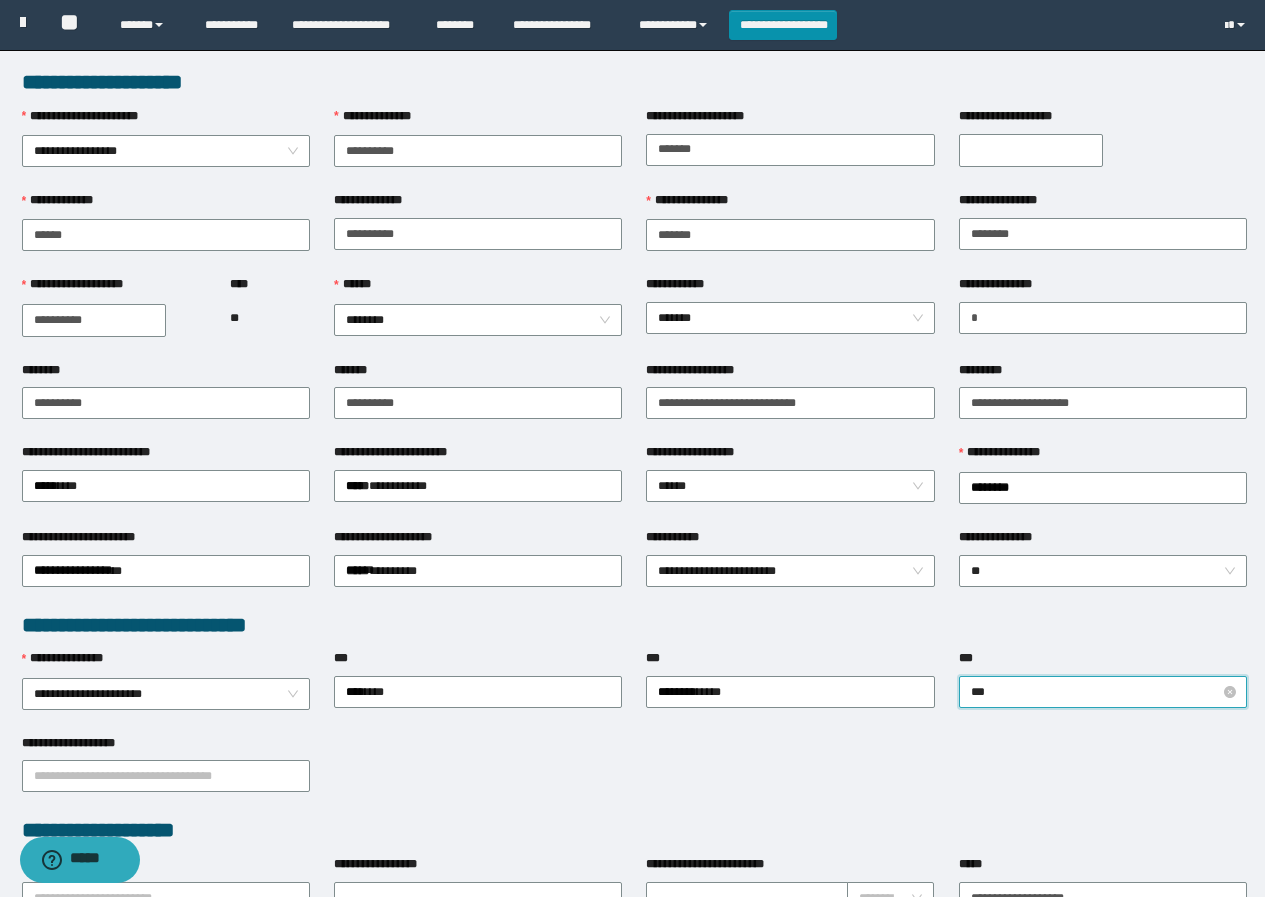 type on "****" 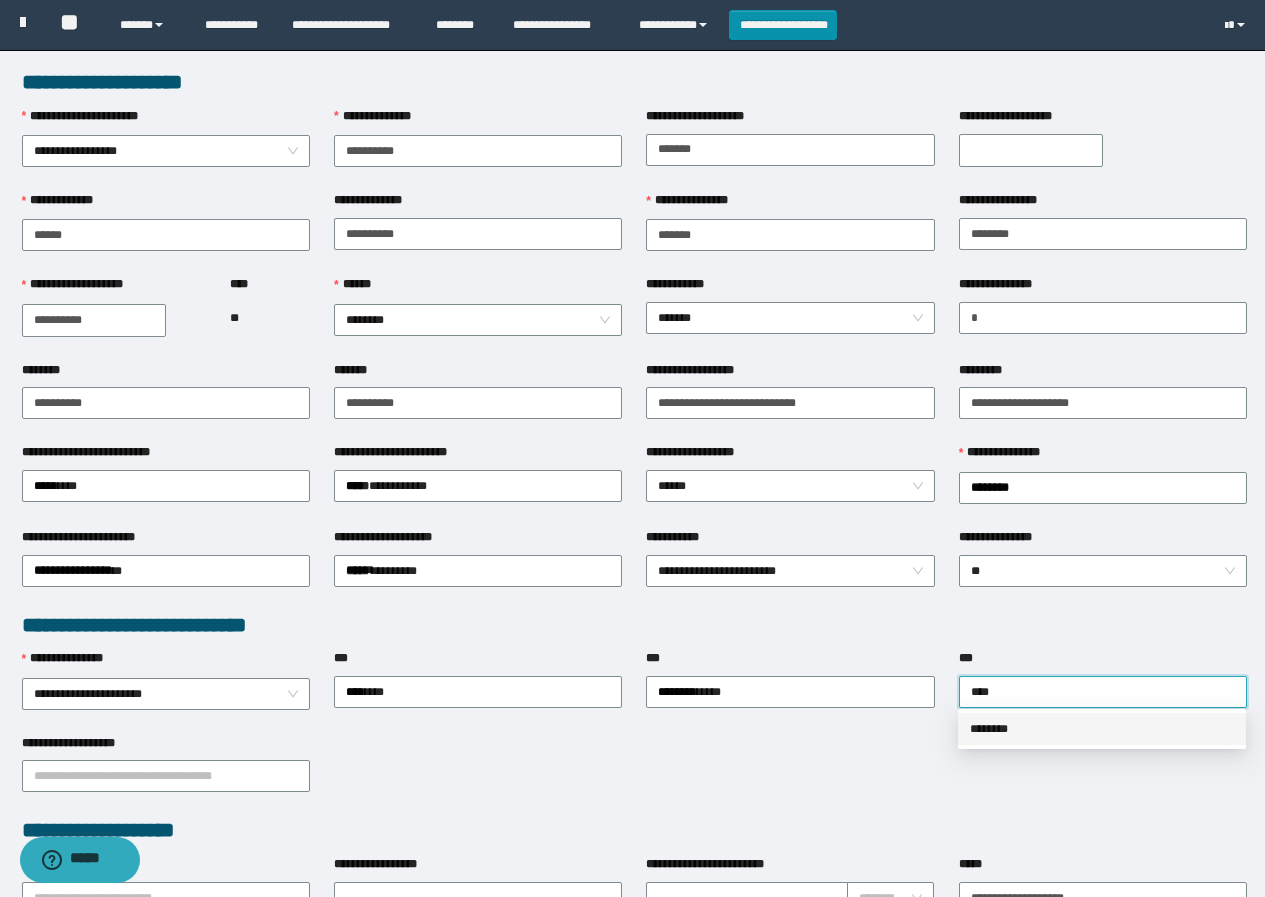 click on "********" at bounding box center (1102, 729) 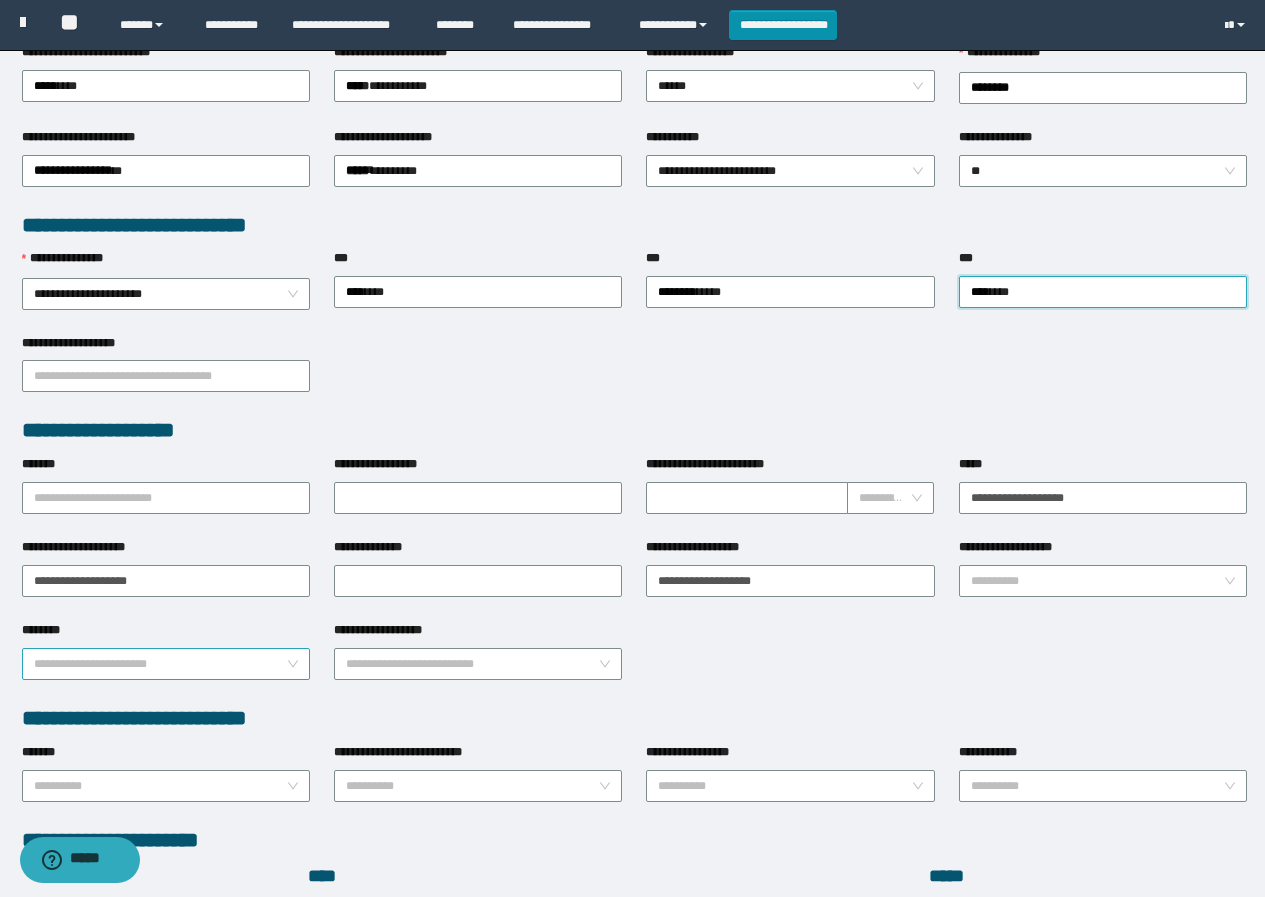 scroll, scrollTop: 500, scrollLeft: 0, axis: vertical 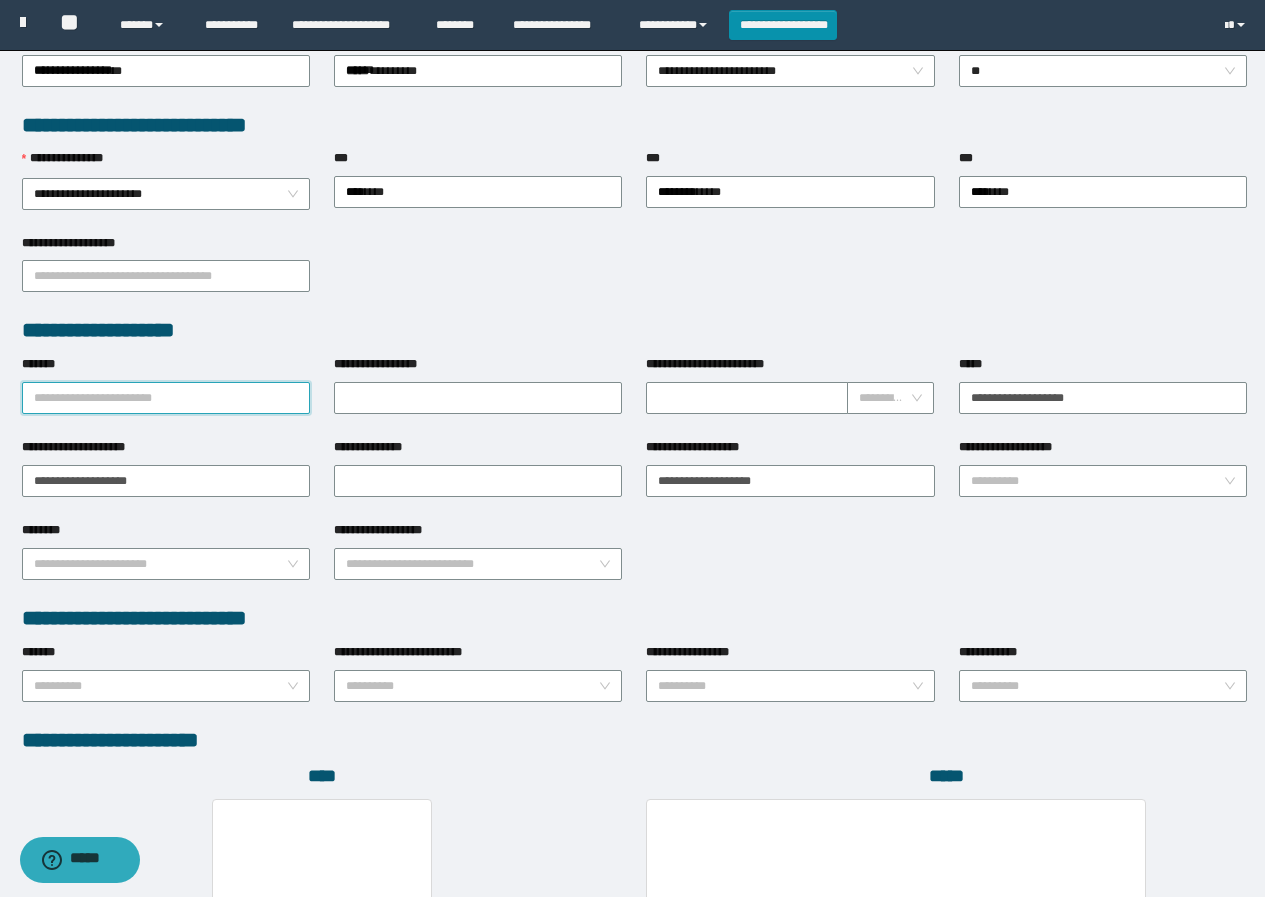 click on "*******" at bounding box center [166, 398] 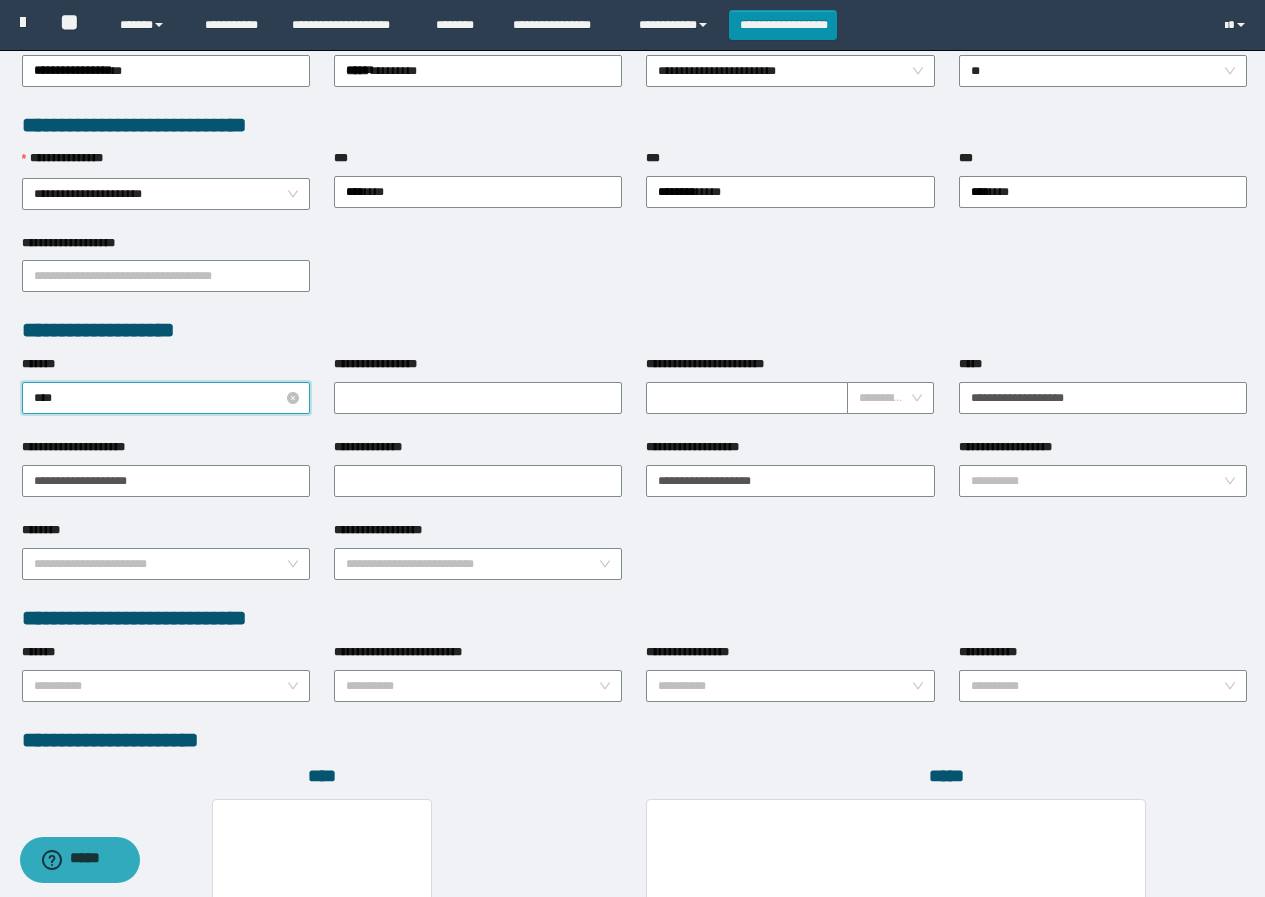 type on "*****" 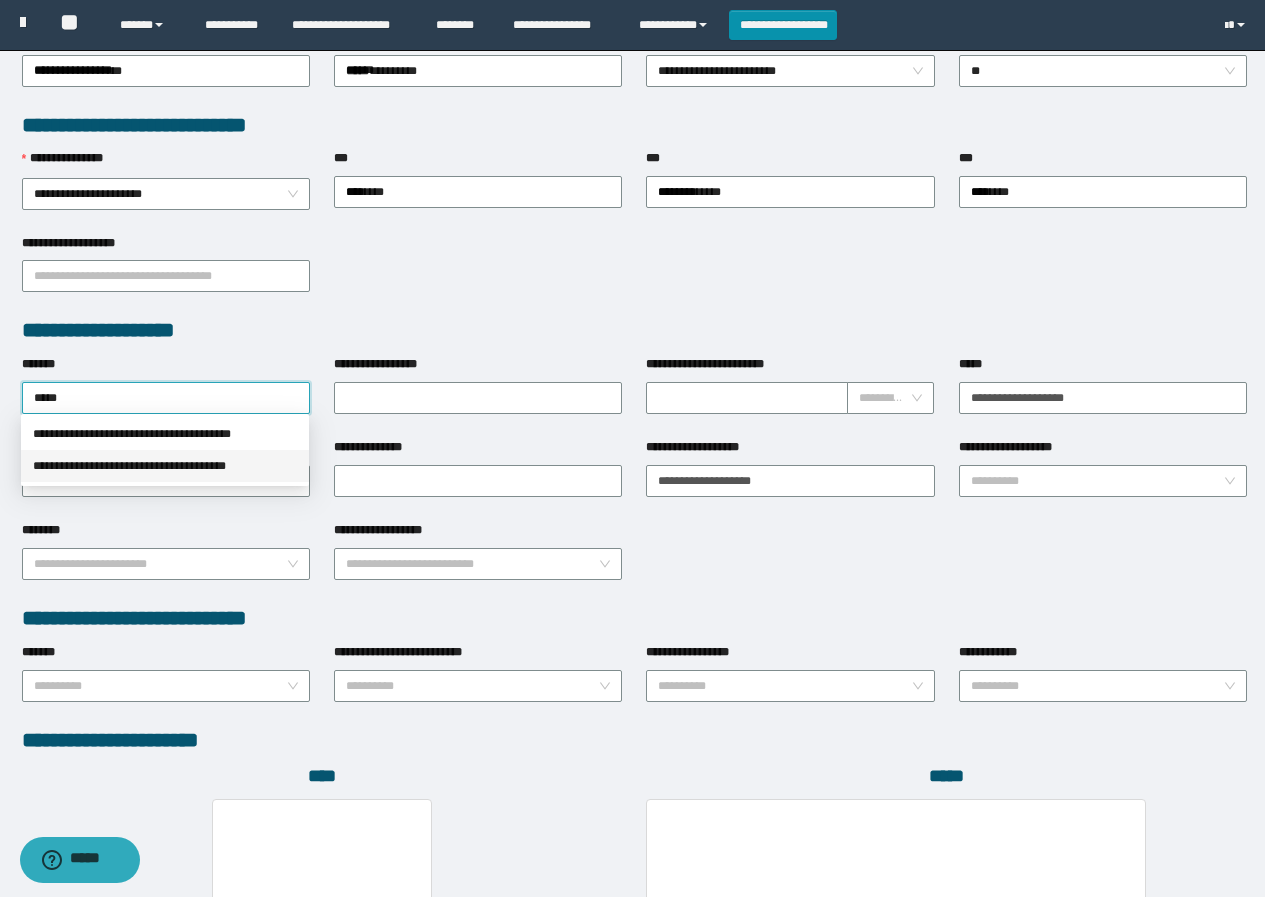 click on "**********" at bounding box center [165, 466] 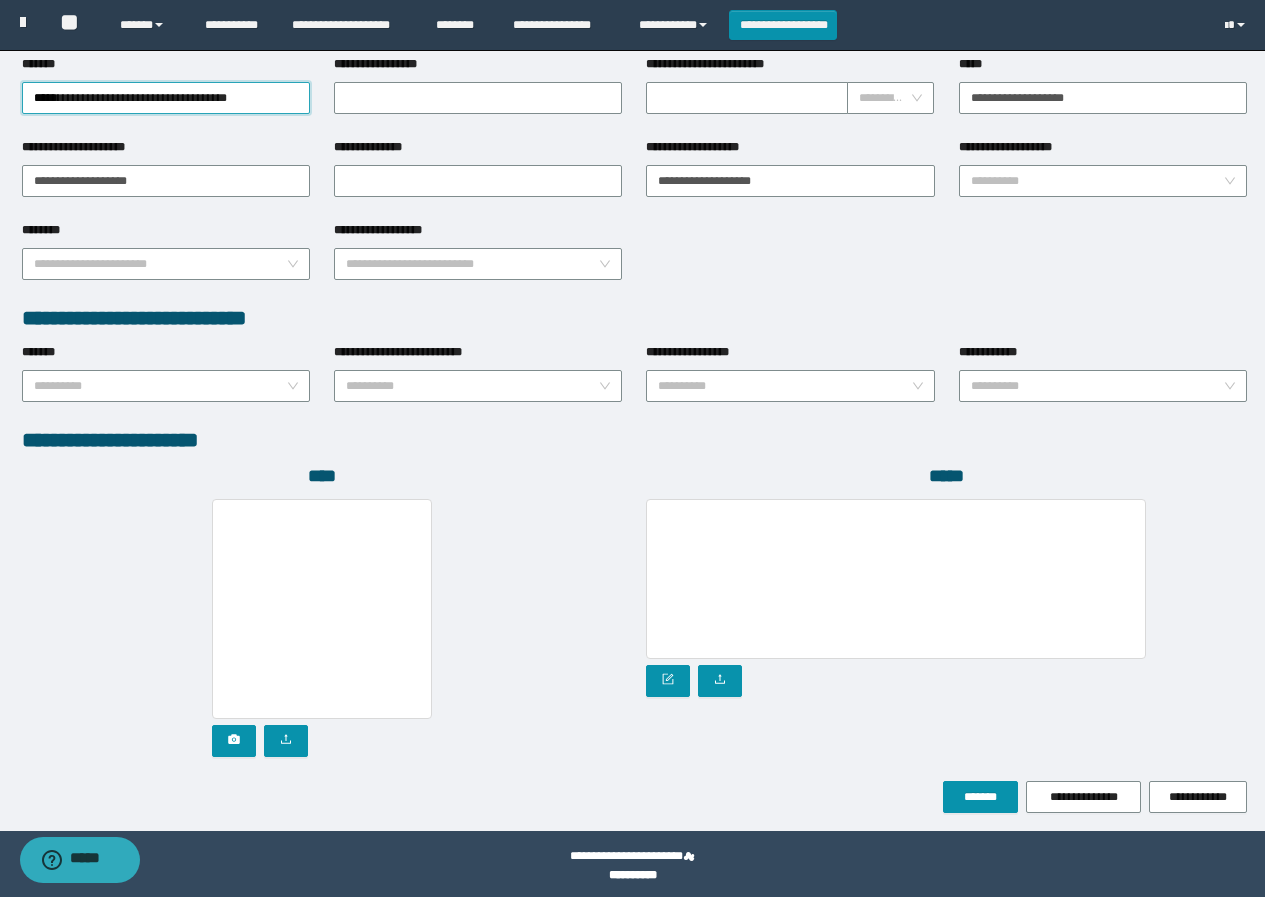 scroll, scrollTop: 808, scrollLeft: 0, axis: vertical 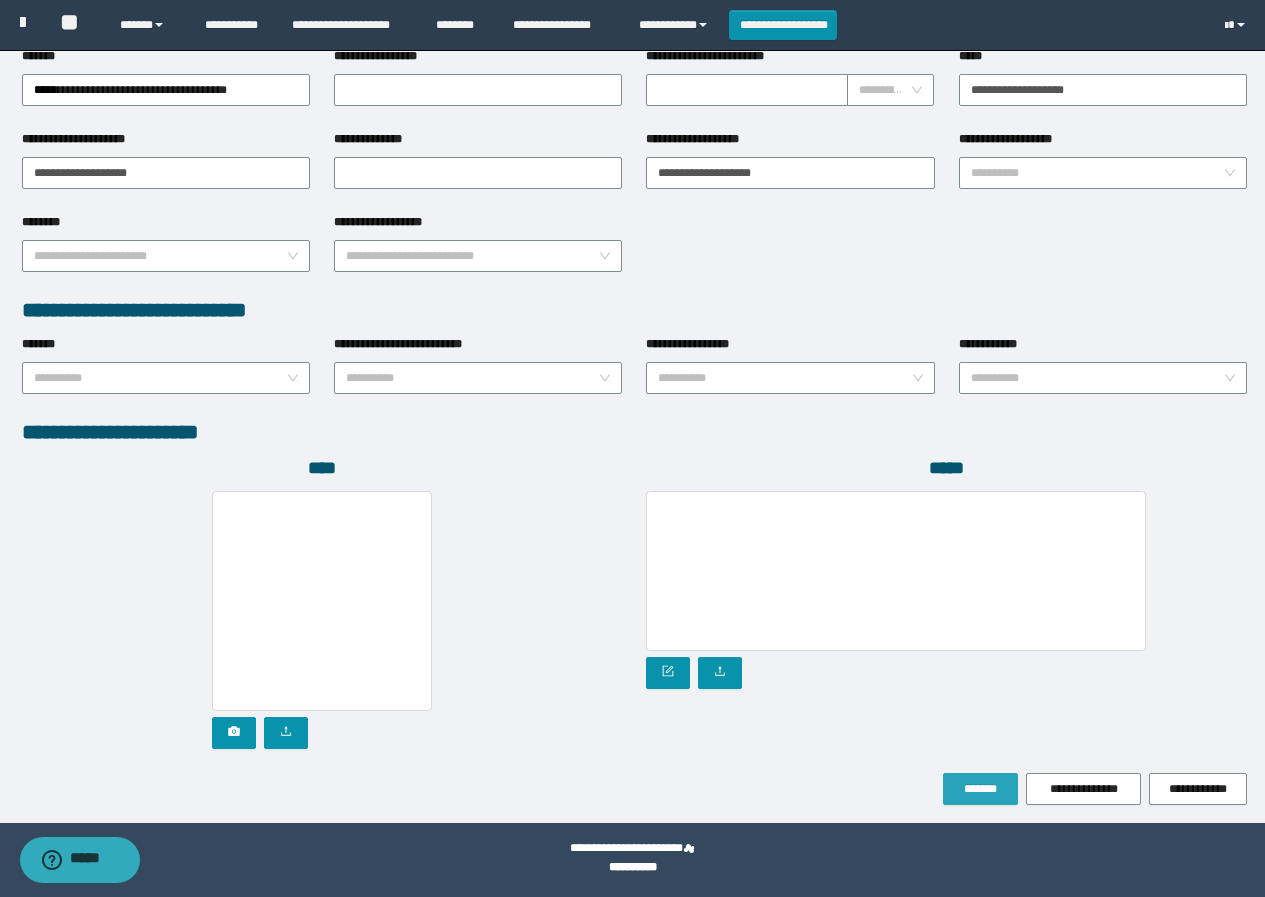 click on "*******" at bounding box center (980, 789) 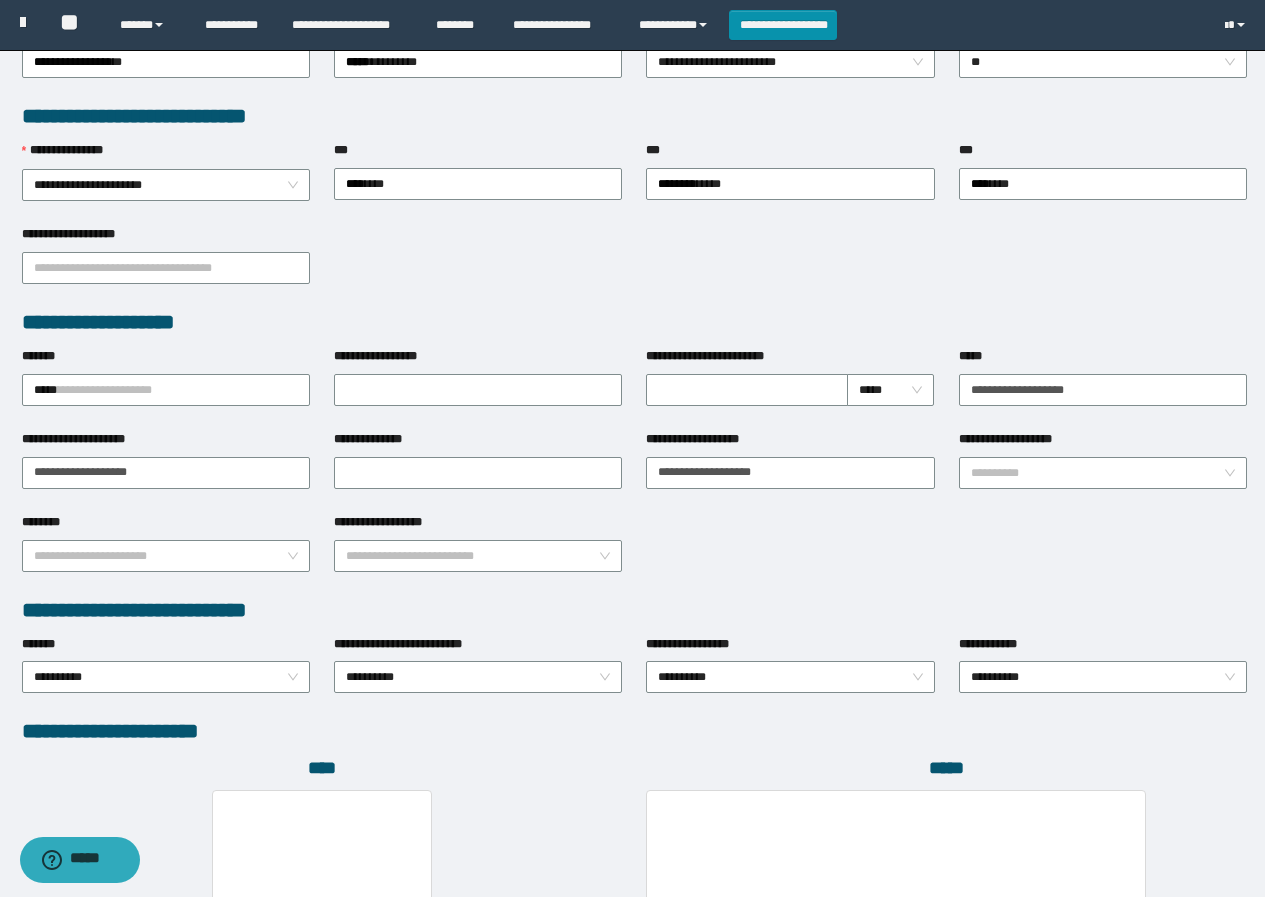 scroll, scrollTop: 461, scrollLeft: 0, axis: vertical 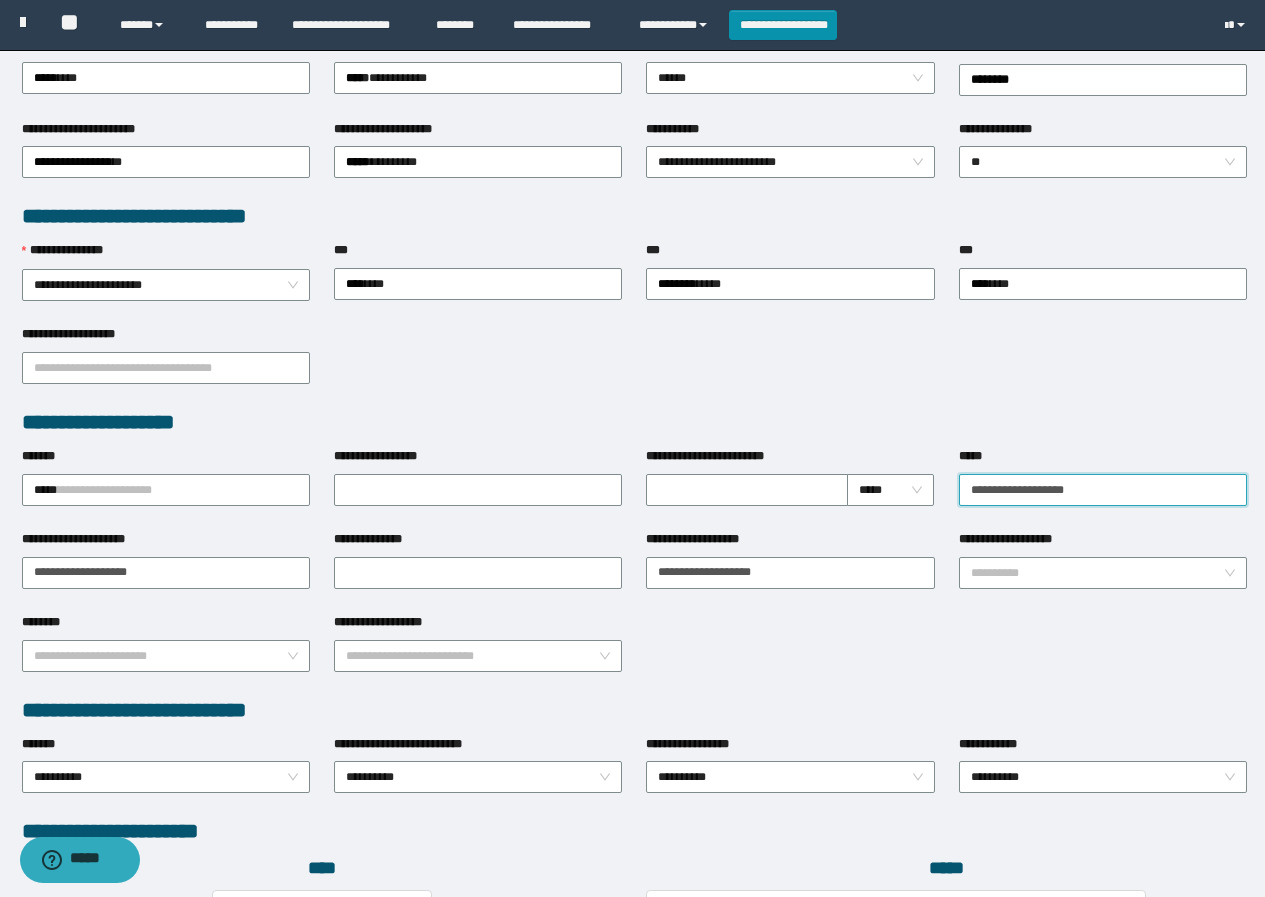 click on "**********" at bounding box center [1103, 490] 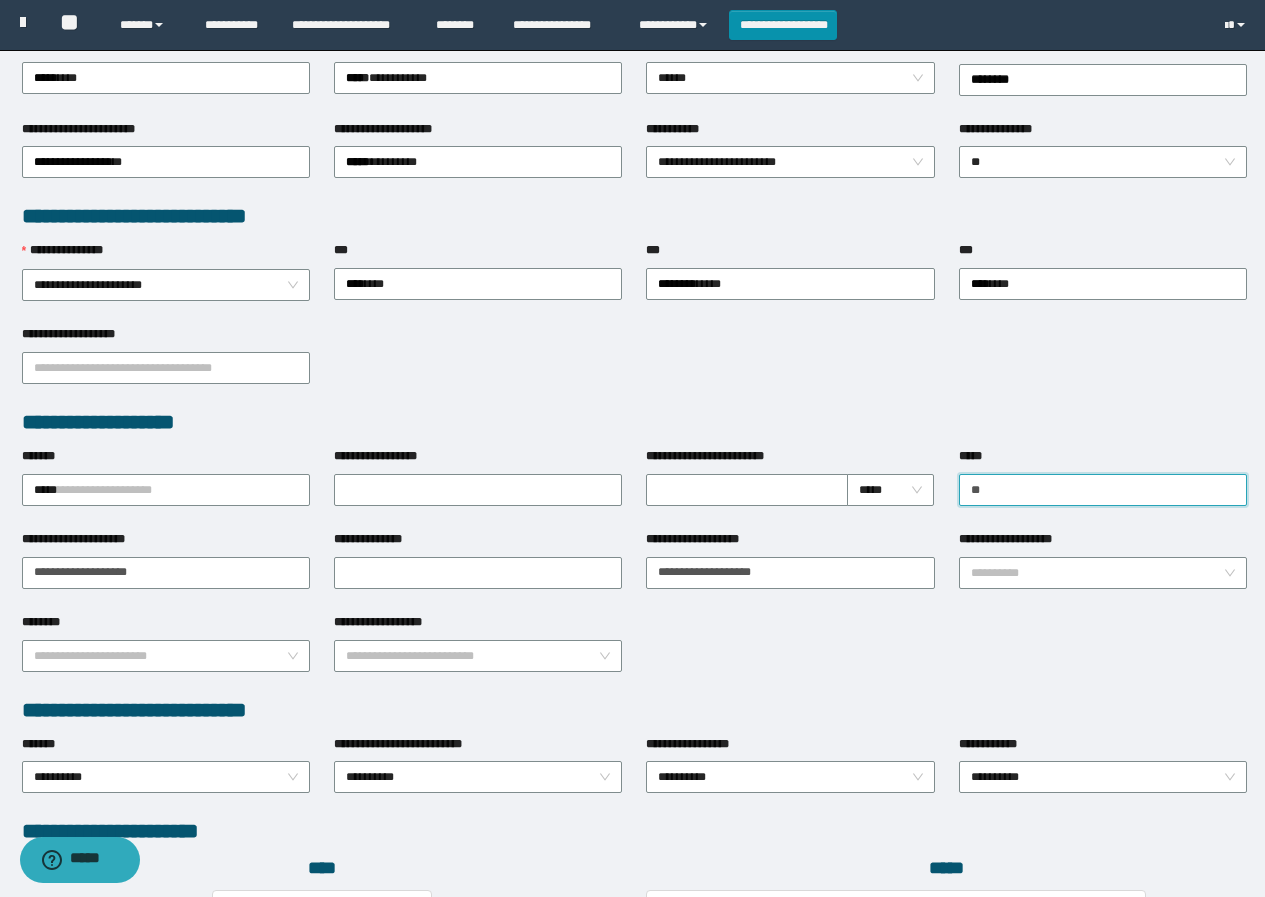 type on "**********" 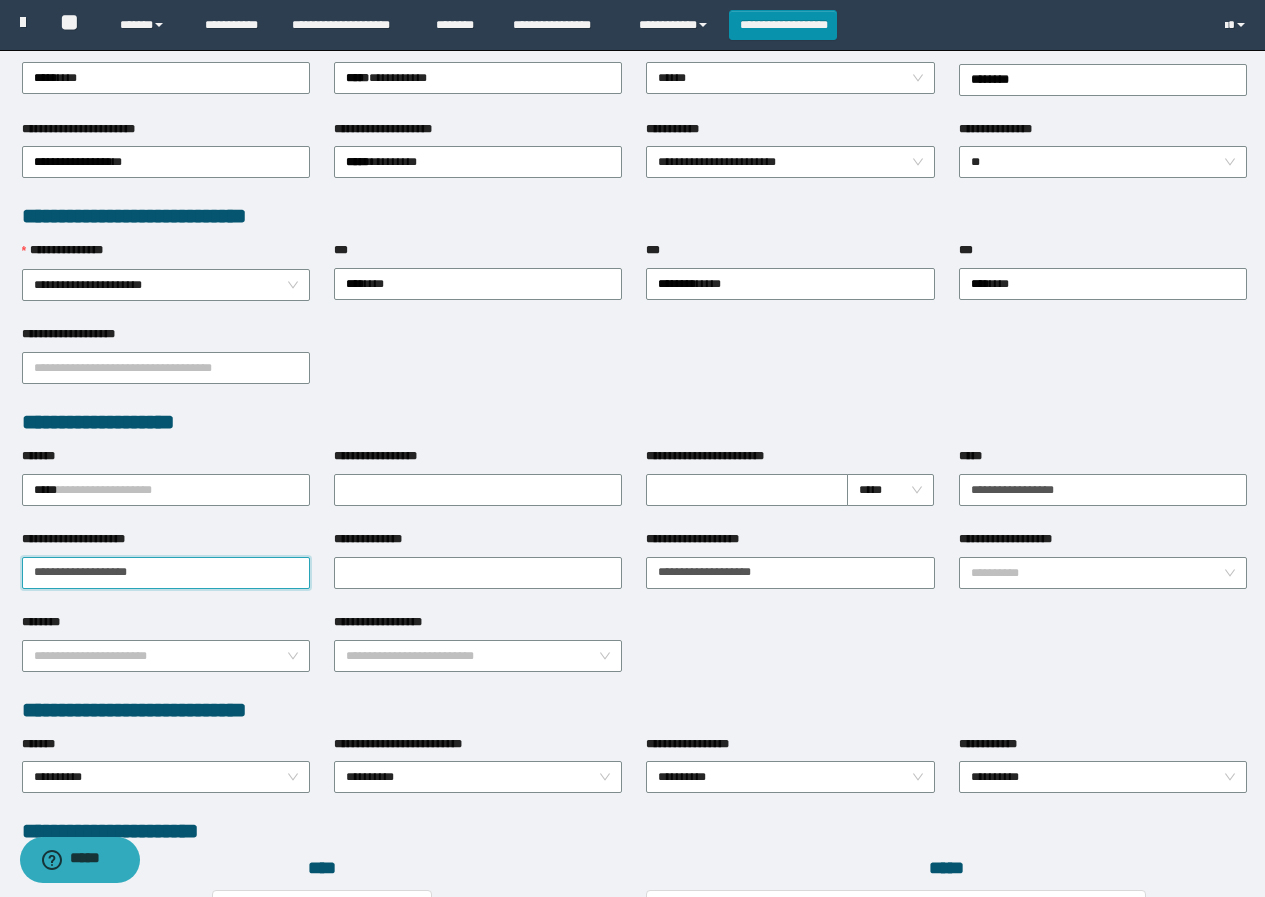 click on "**********" at bounding box center [166, 573] 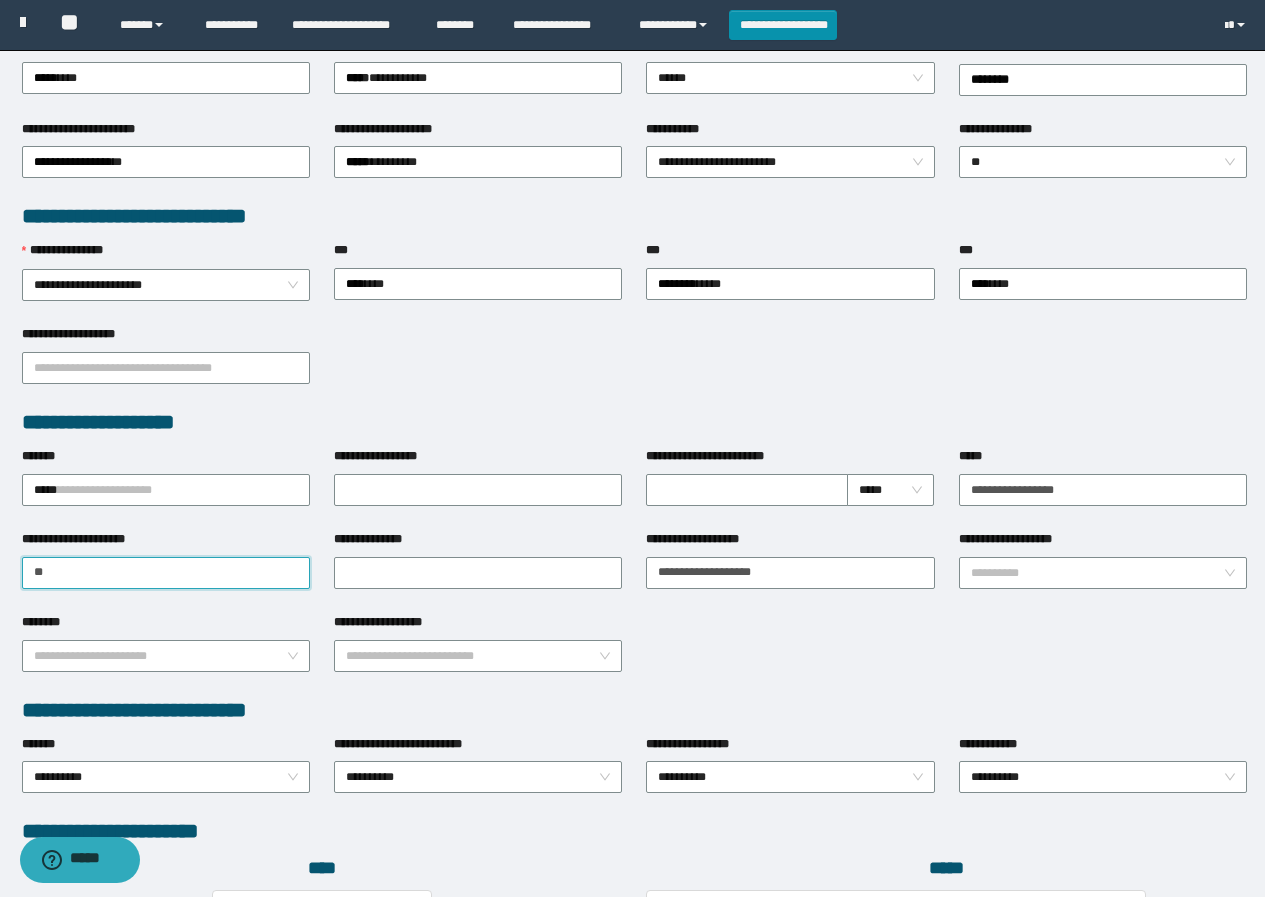 type on "**********" 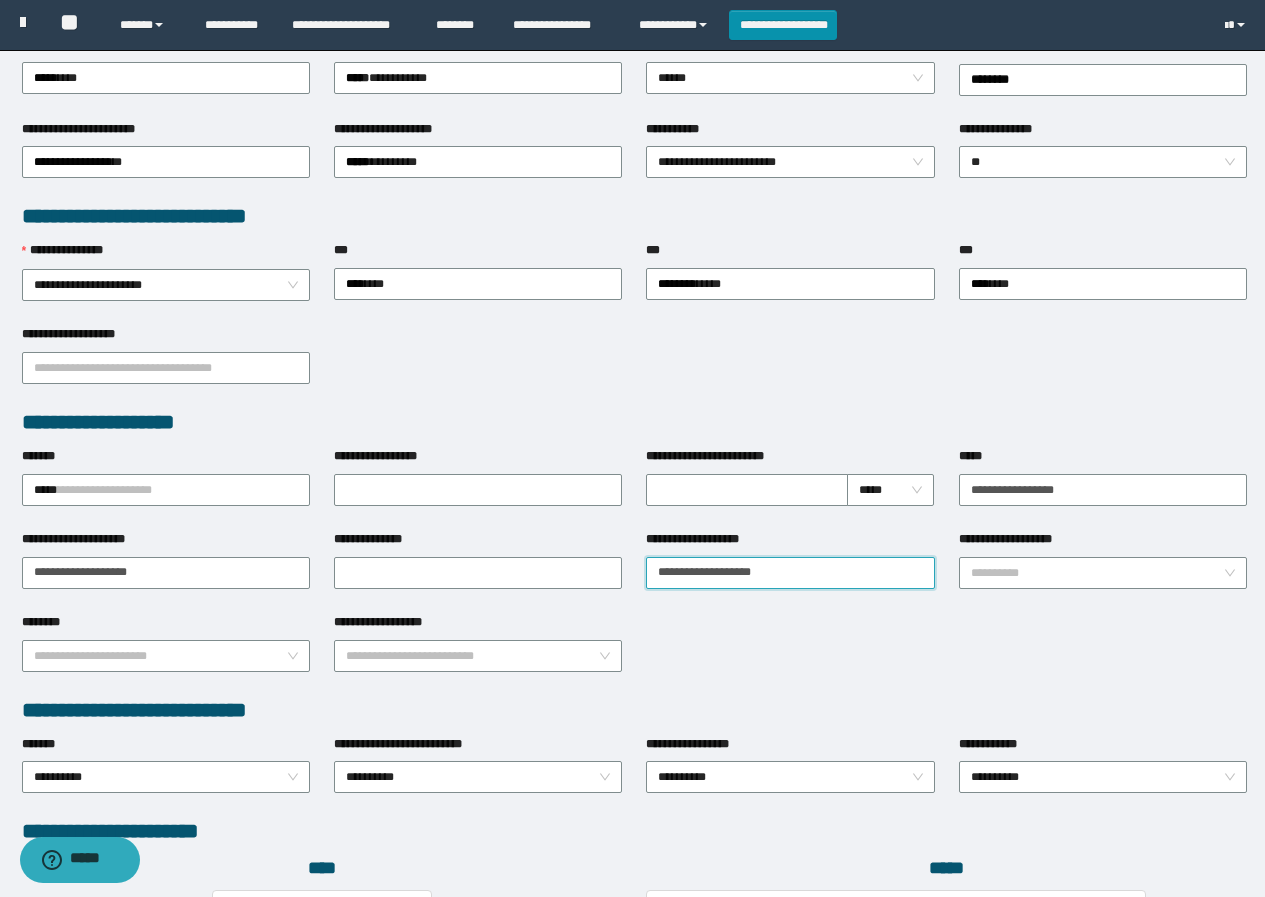 click on "**********" at bounding box center (790, 573) 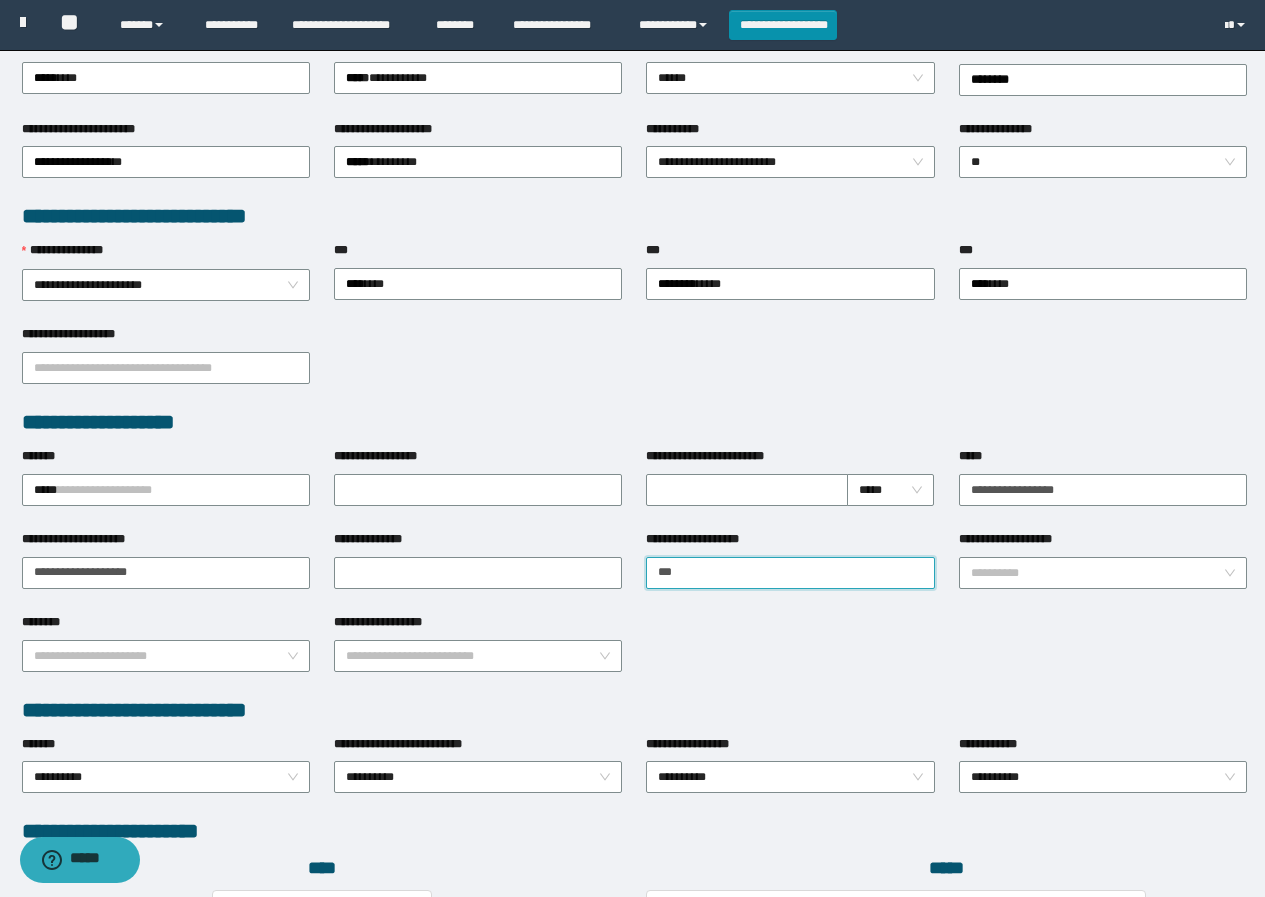 type on "**********" 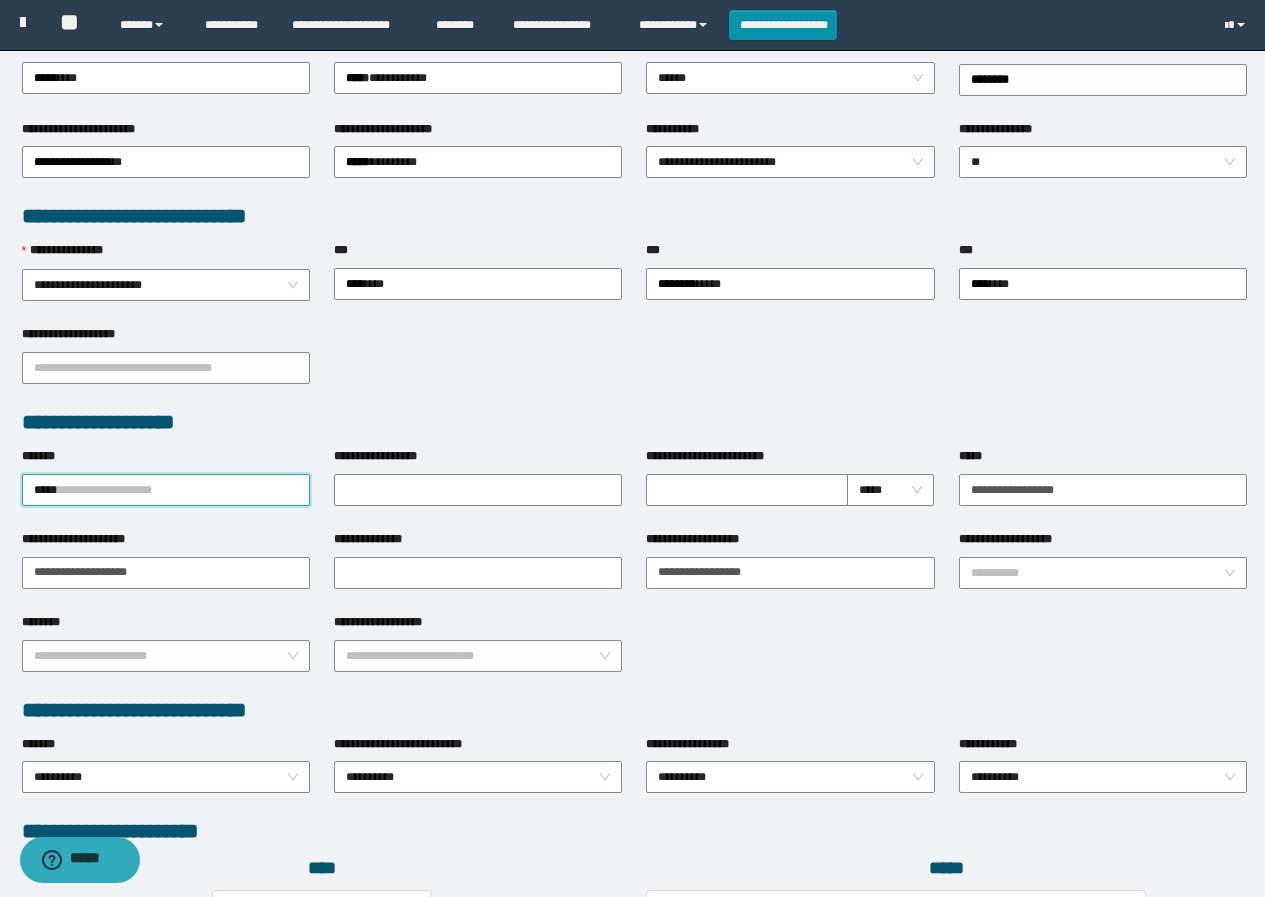 click on "*****" at bounding box center (166, 490) 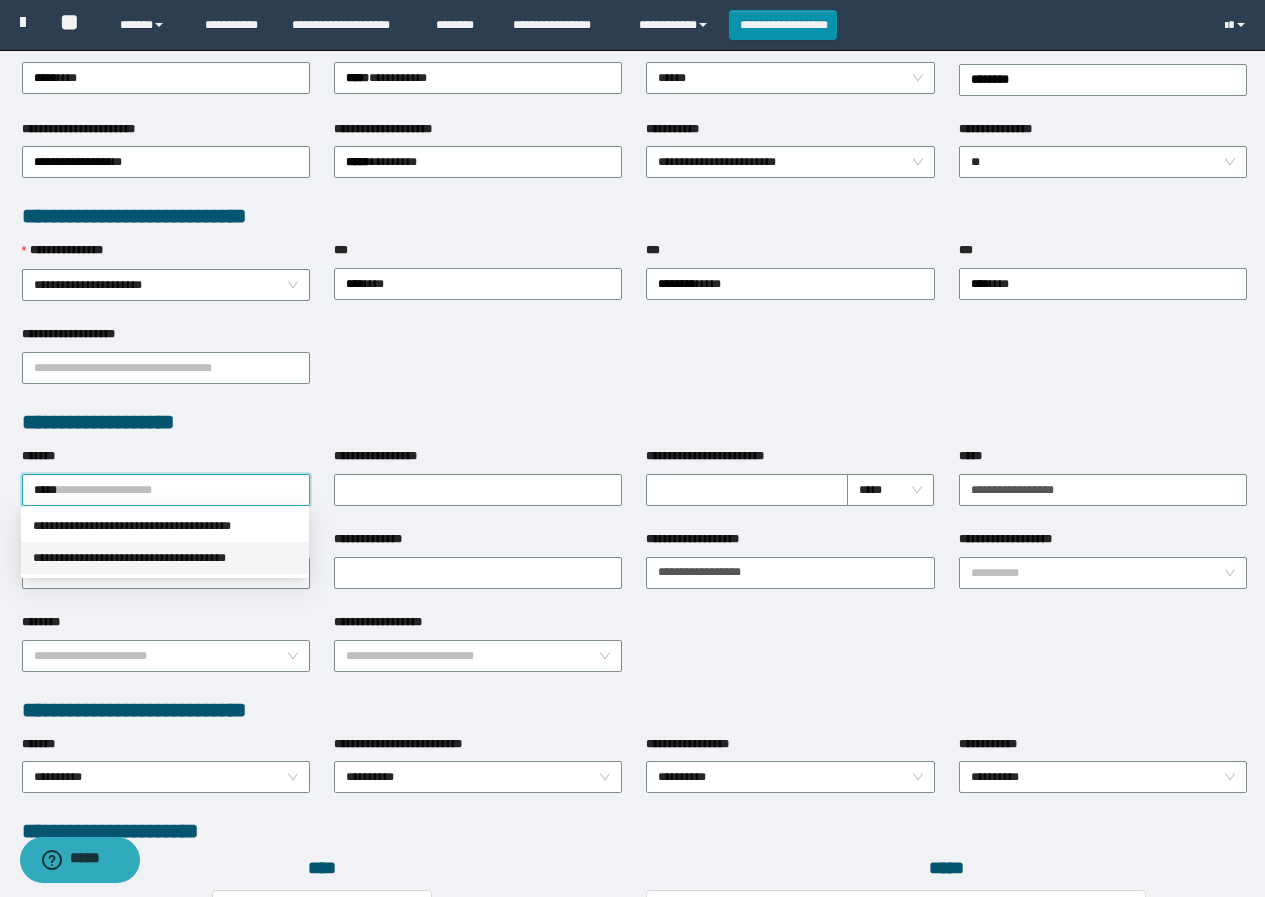 click on "**********" at bounding box center (165, 558) 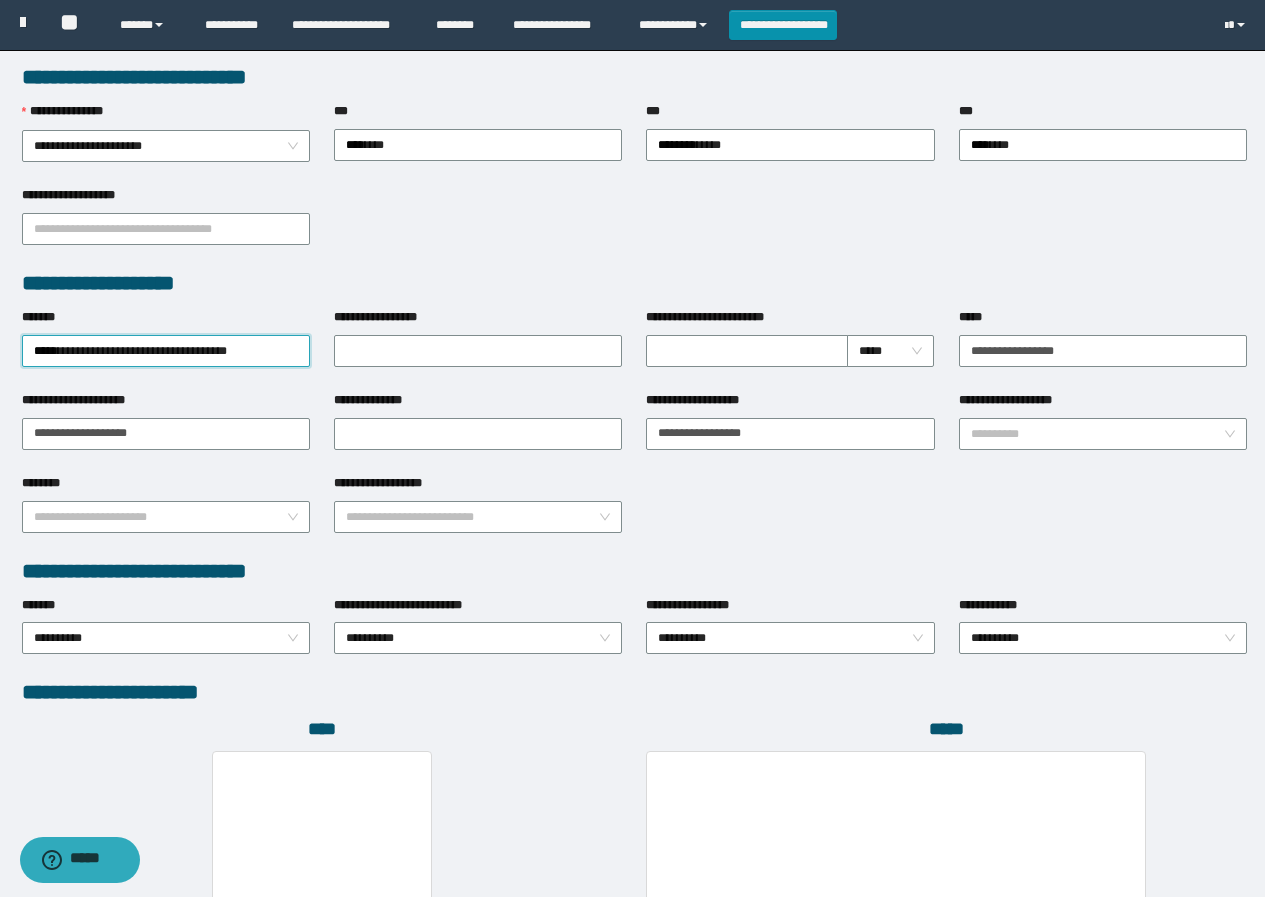 scroll, scrollTop: 913, scrollLeft: 0, axis: vertical 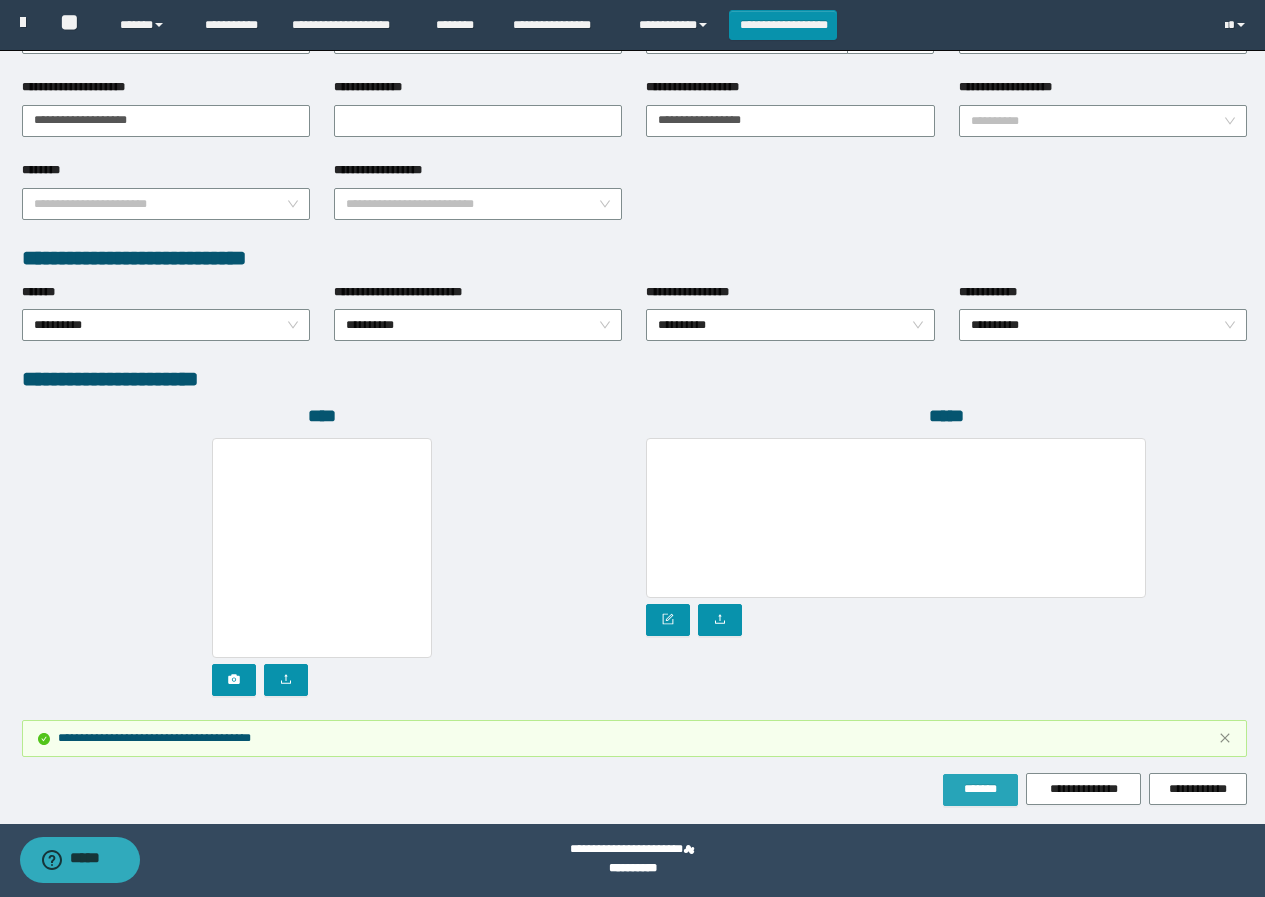 click on "*******" at bounding box center [980, 789] 